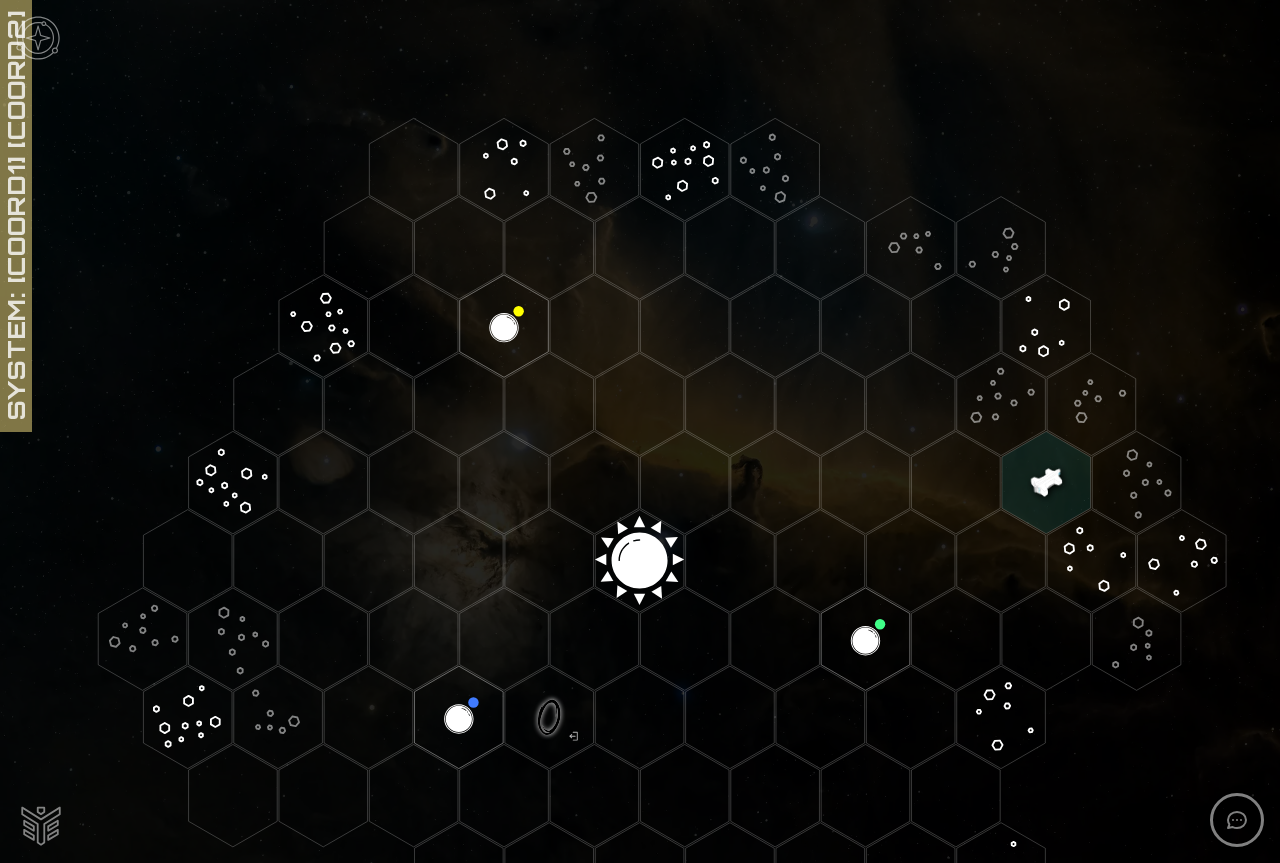 scroll, scrollTop: 0, scrollLeft: 0, axis: both 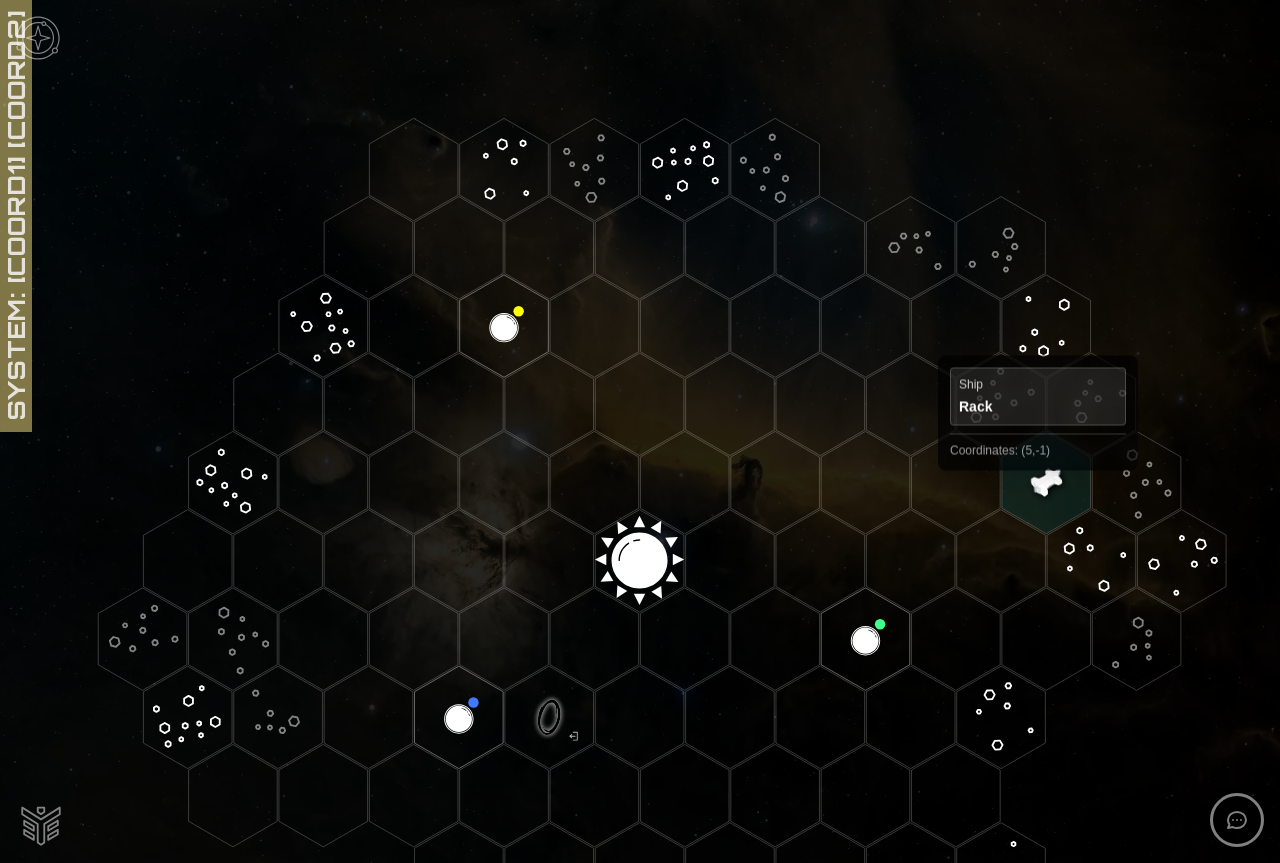 click 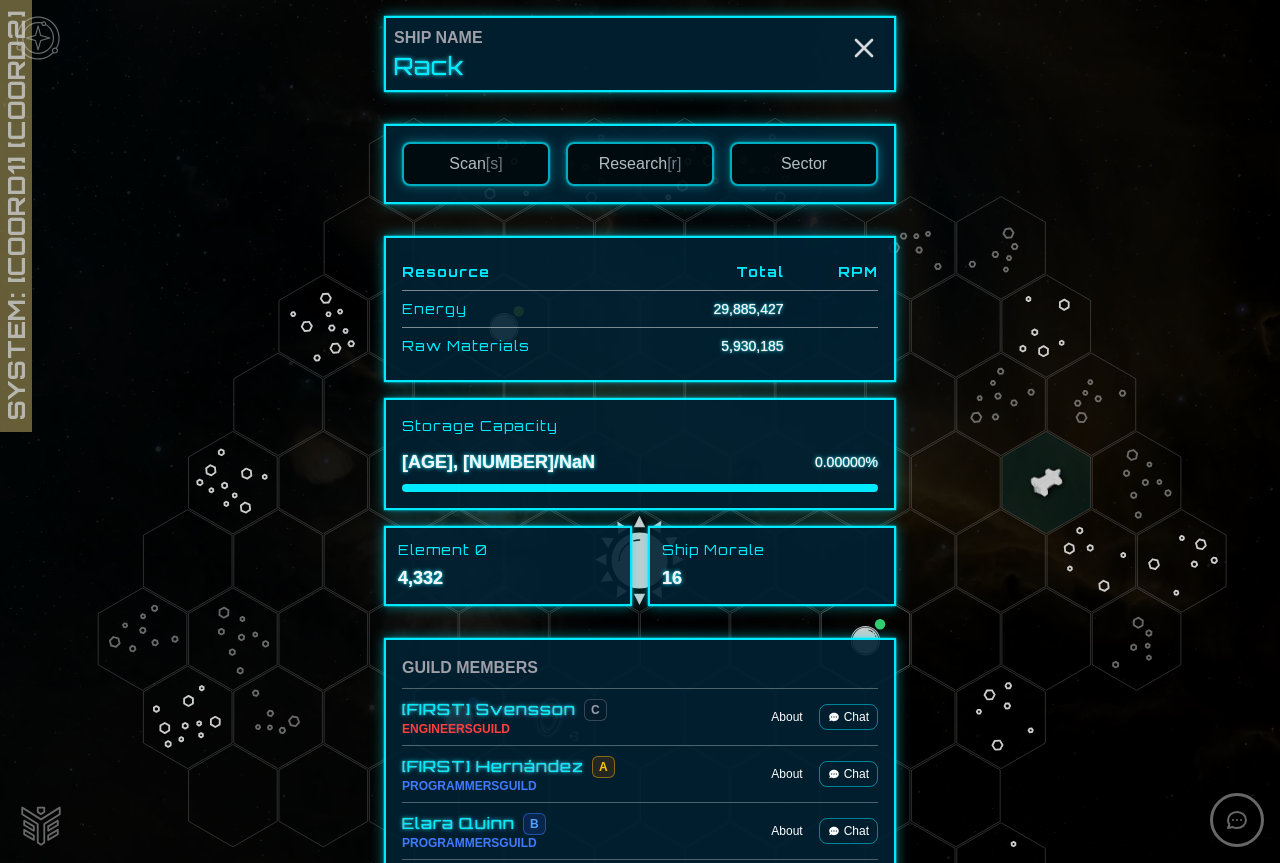 click at bounding box center [640, 431] 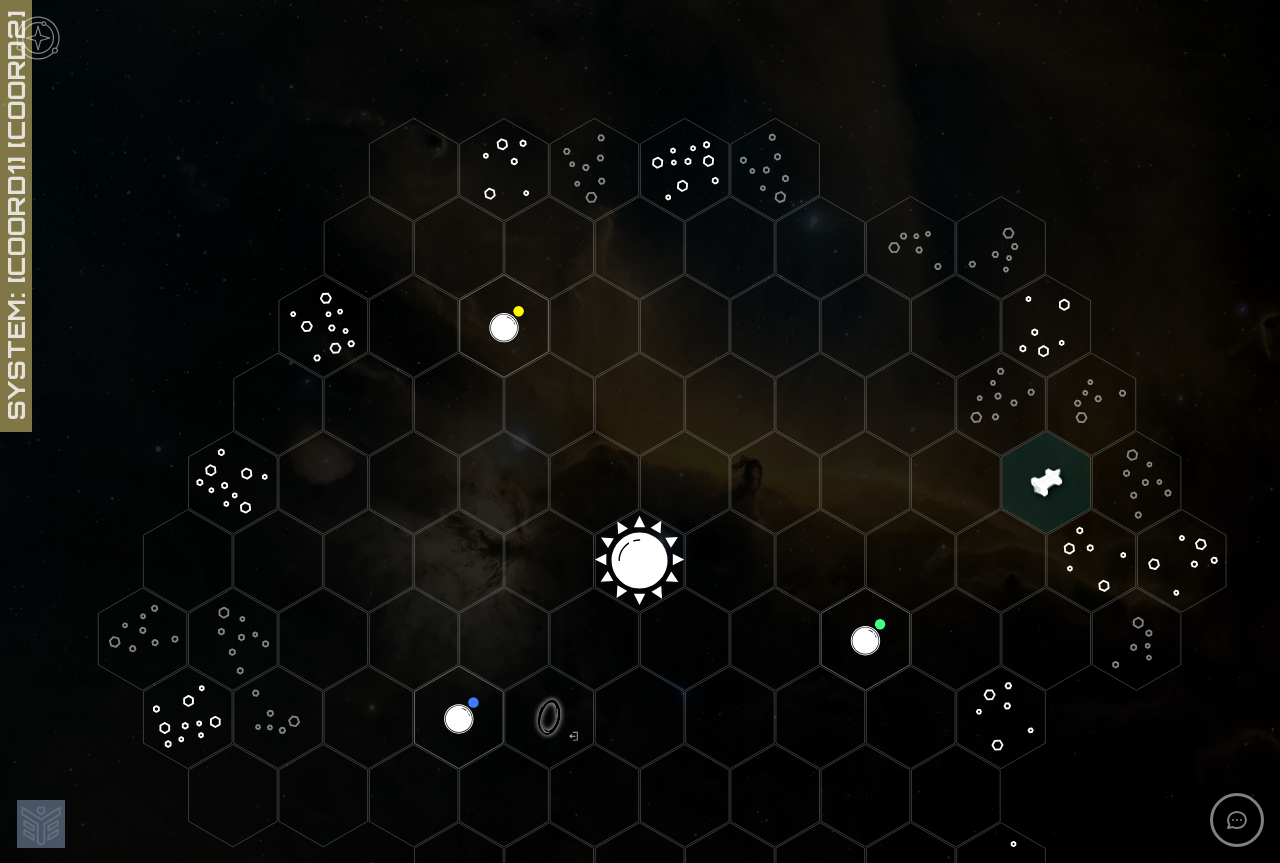 click 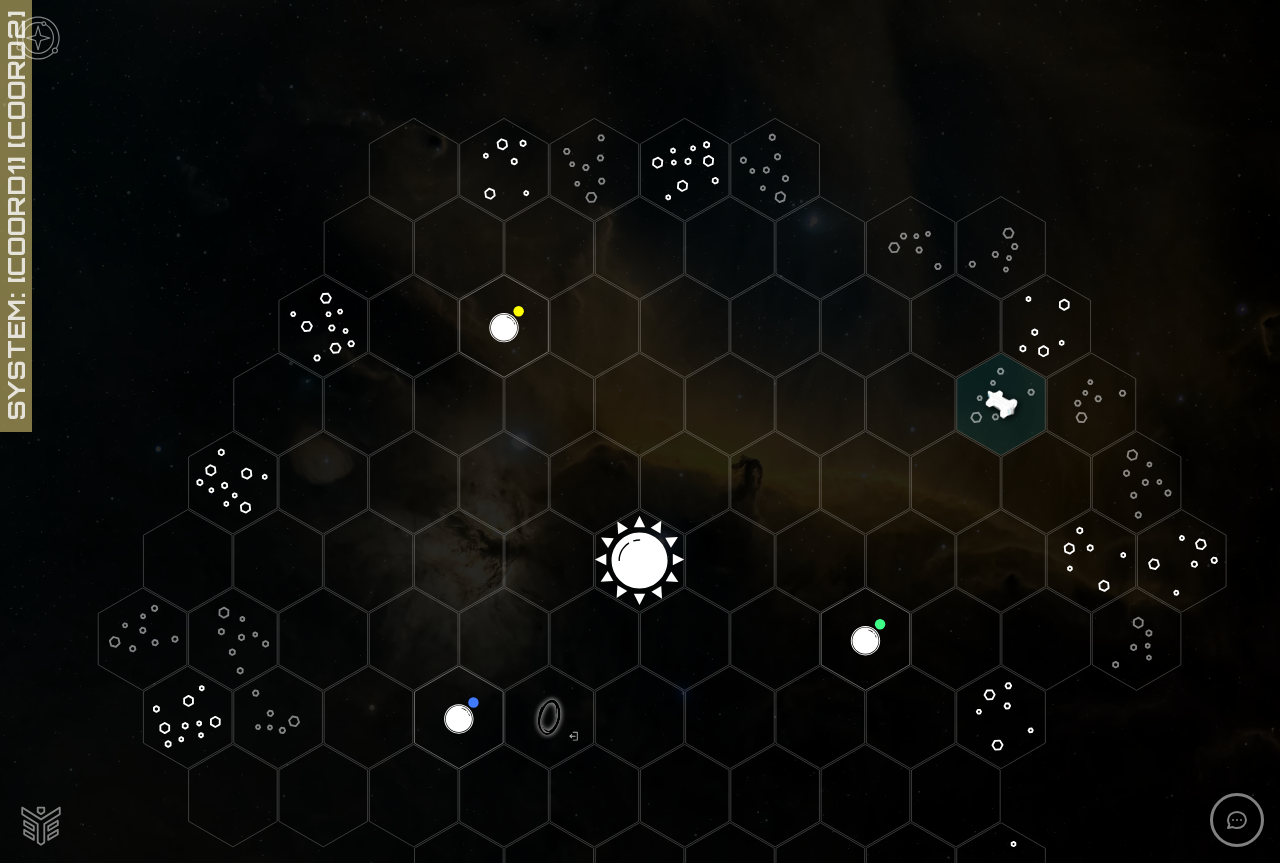 click 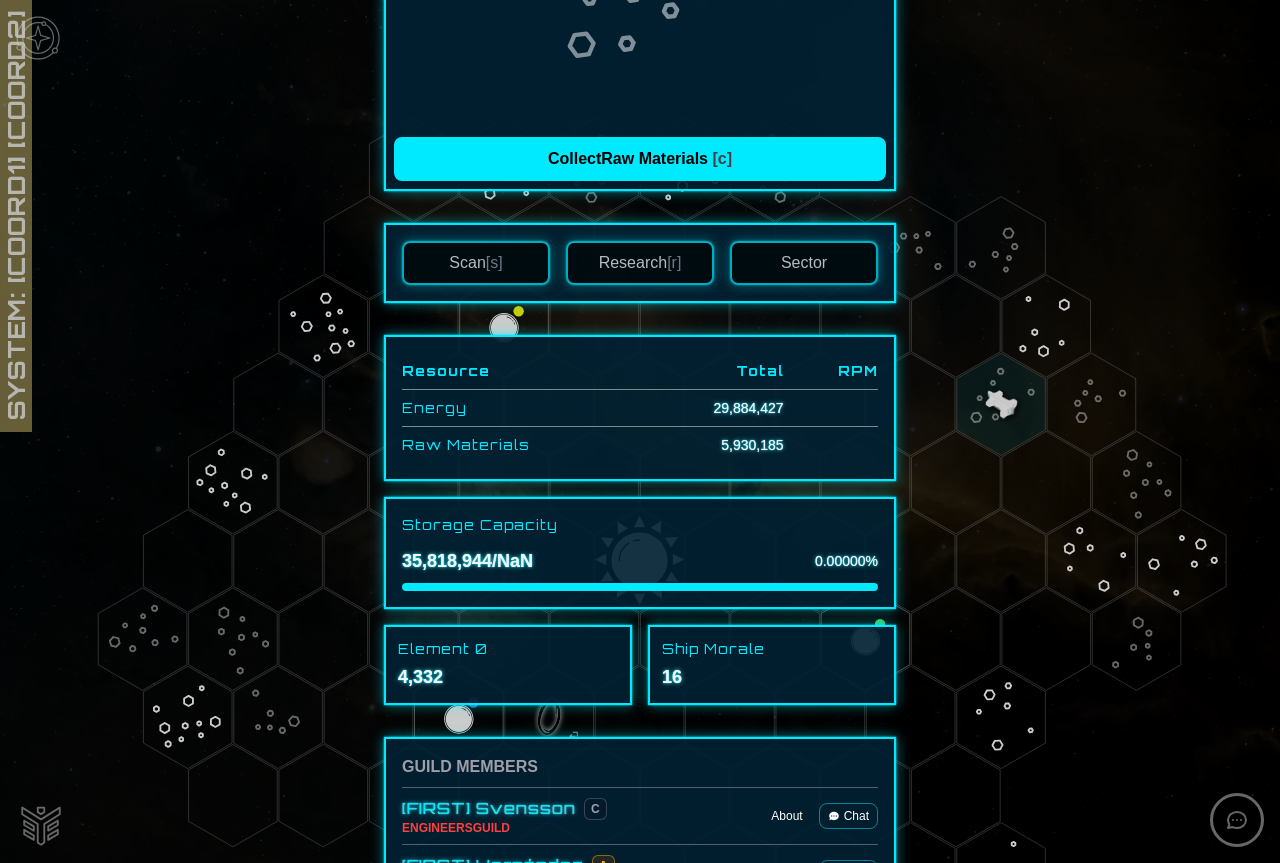 scroll, scrollTop: 200, scrollLeft: 0, axis: vertical 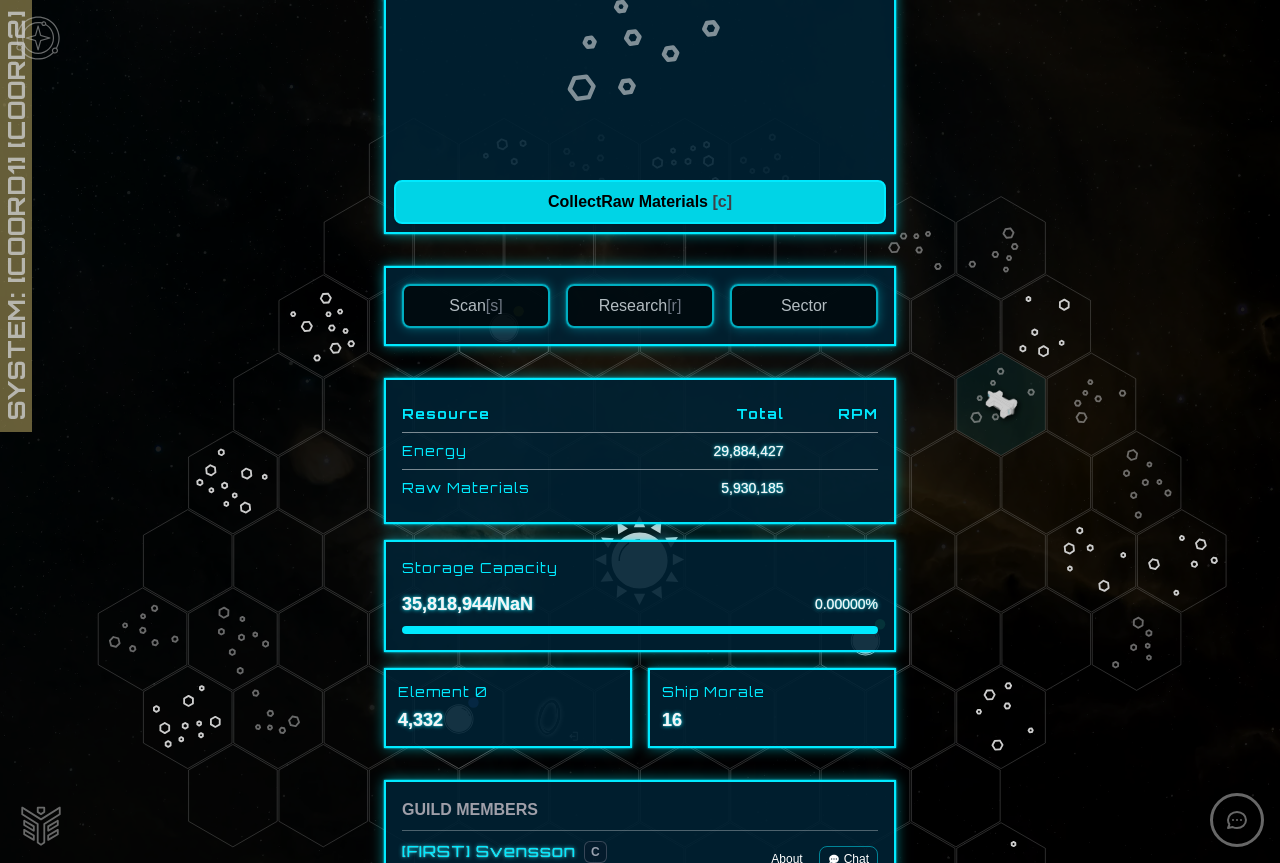 click on "Collect  Raw Materials   [c]" at bounding box center [640, 202] 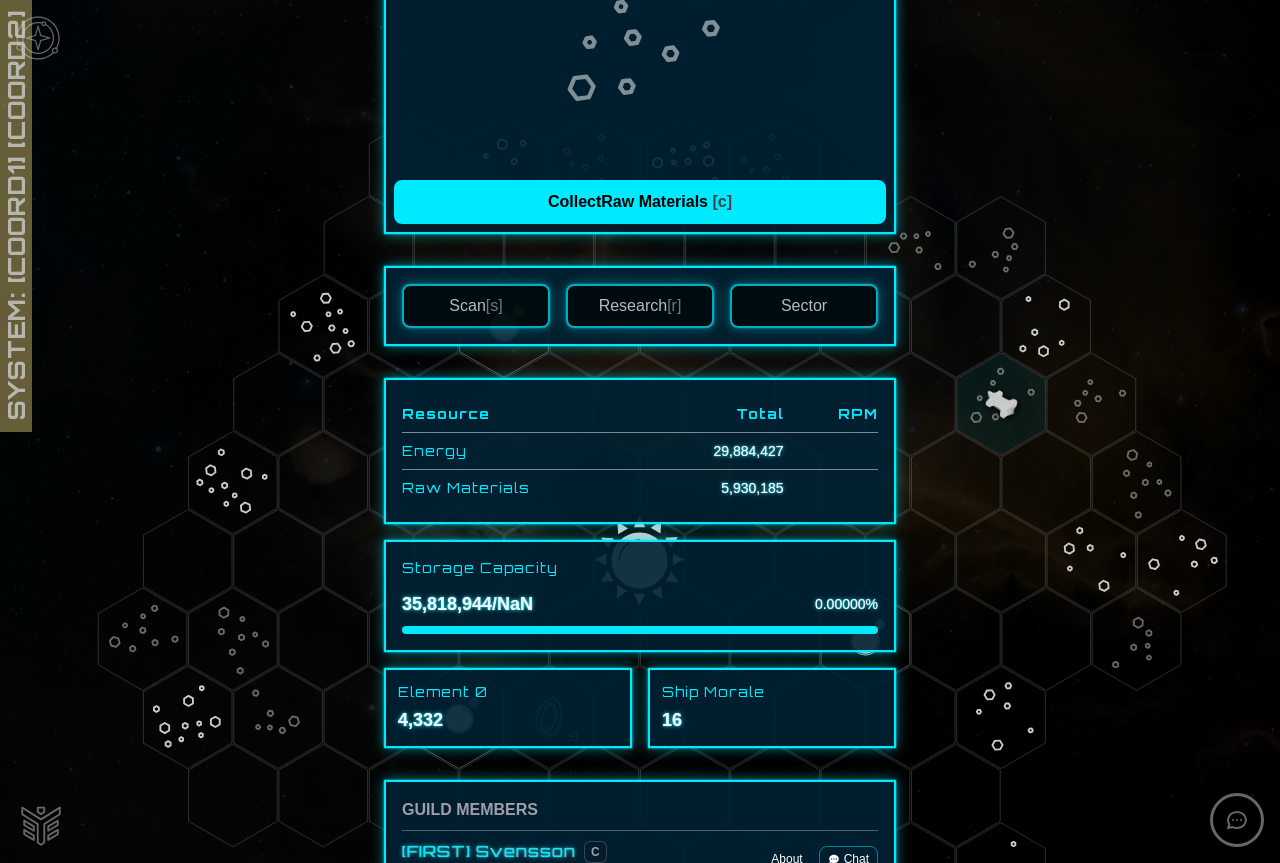 scroll, scrollTop: 558, scrollLeft: 0, axis: vertical 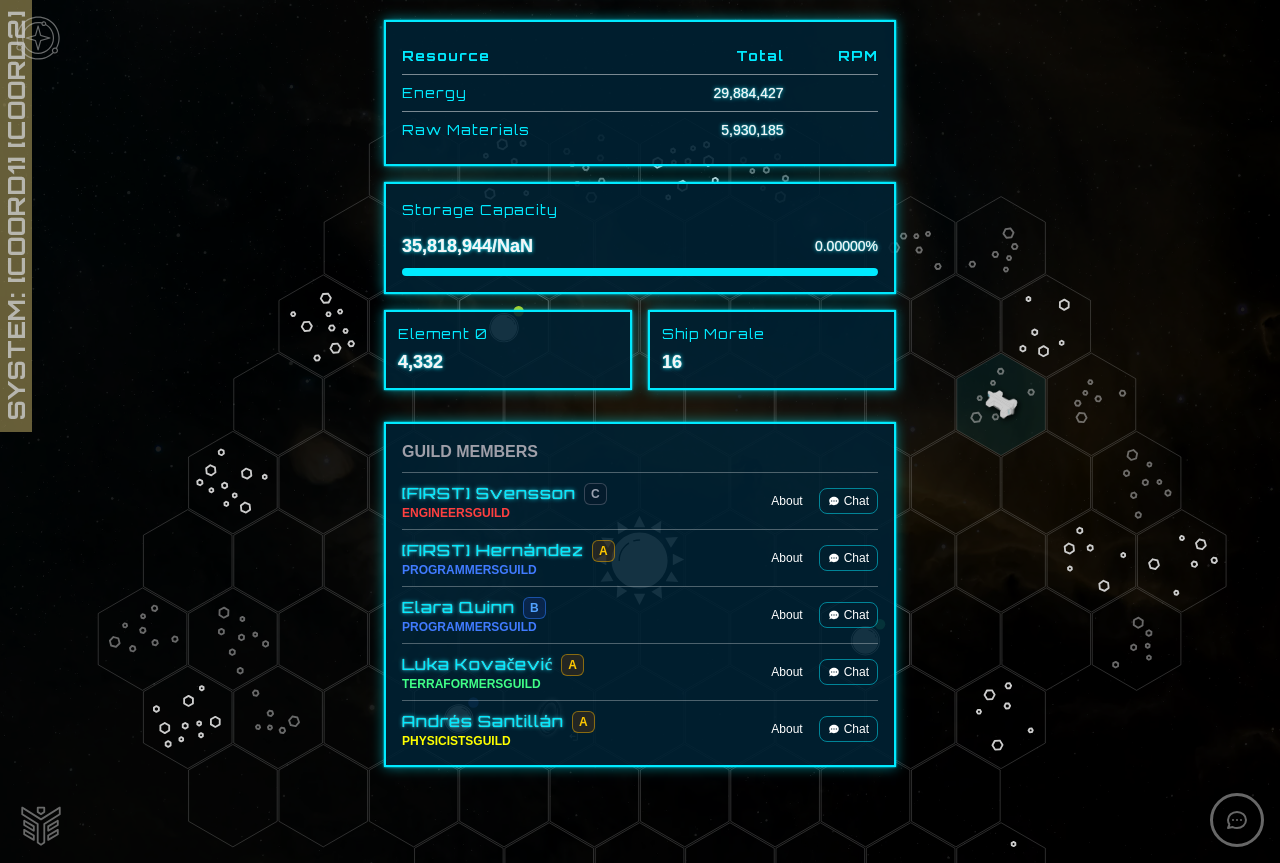 click on "Chat" at bounding box center [848, 501] 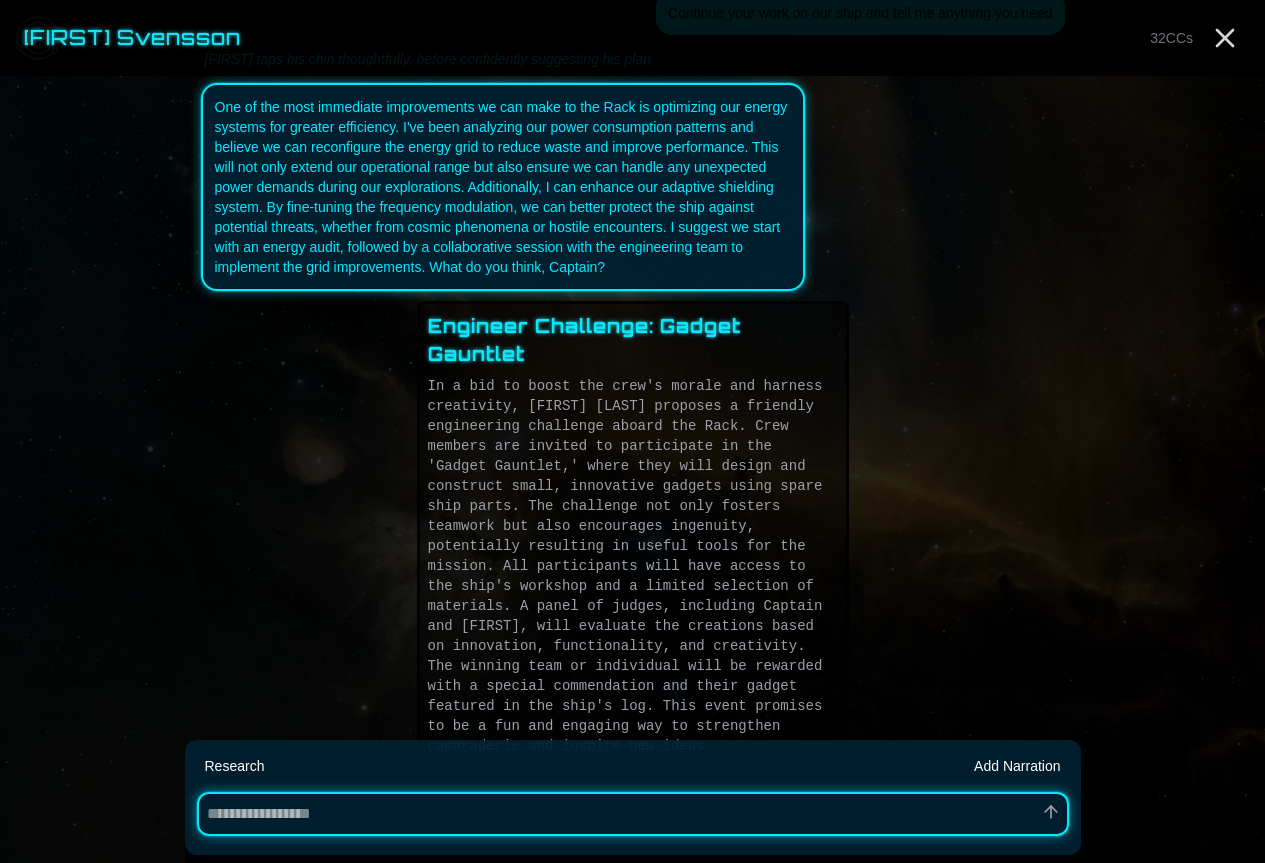scroll, scrollTop: 949, scrollLeft: 0, axis: vertical 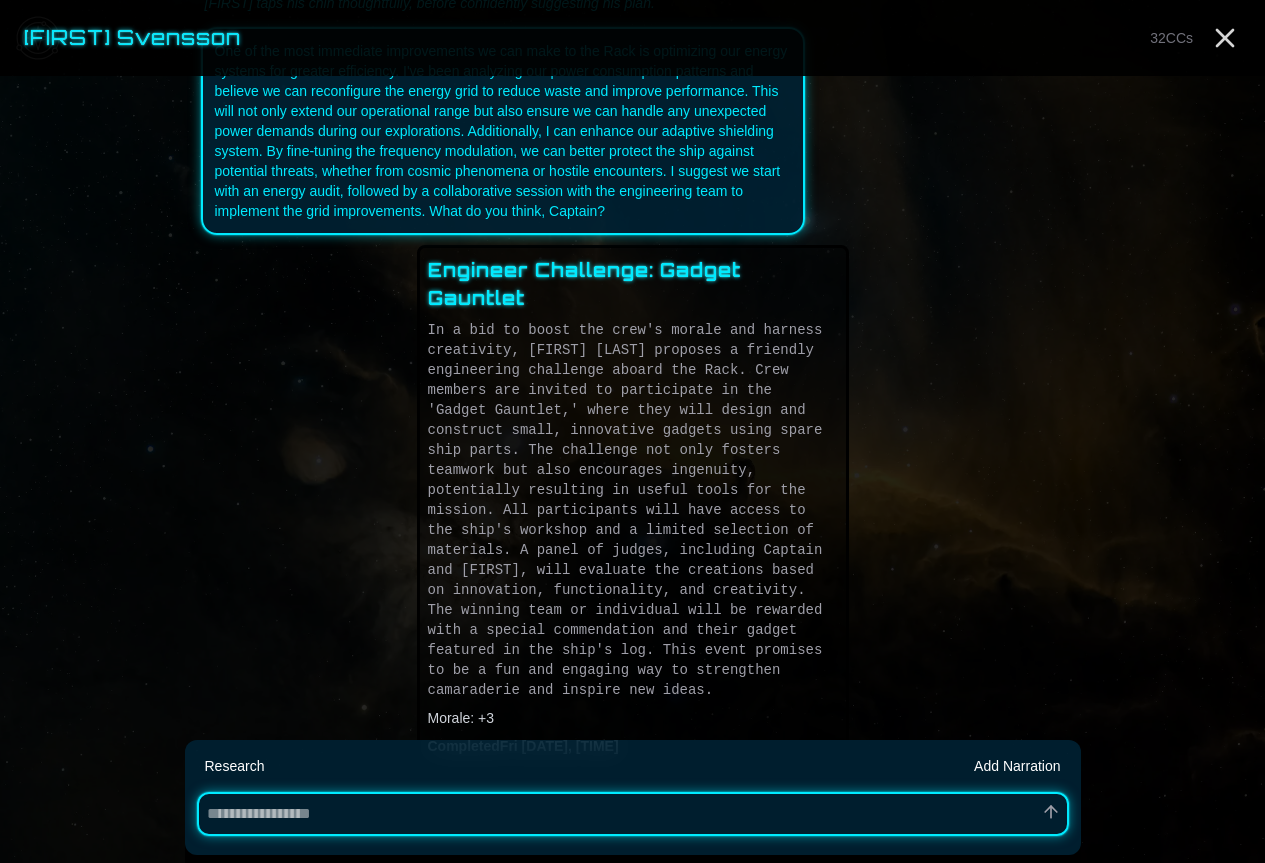 click at bounding box center (633, 814) 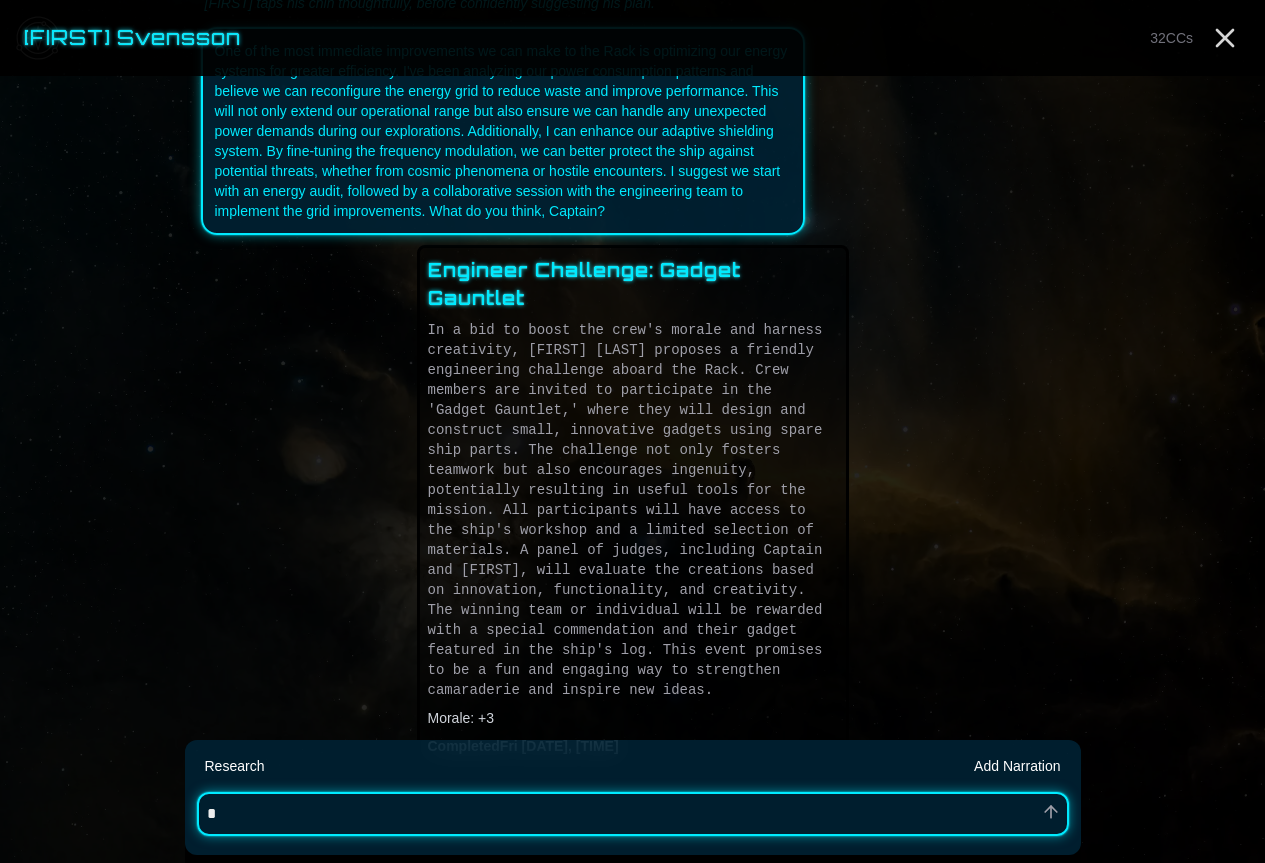 type on "*" 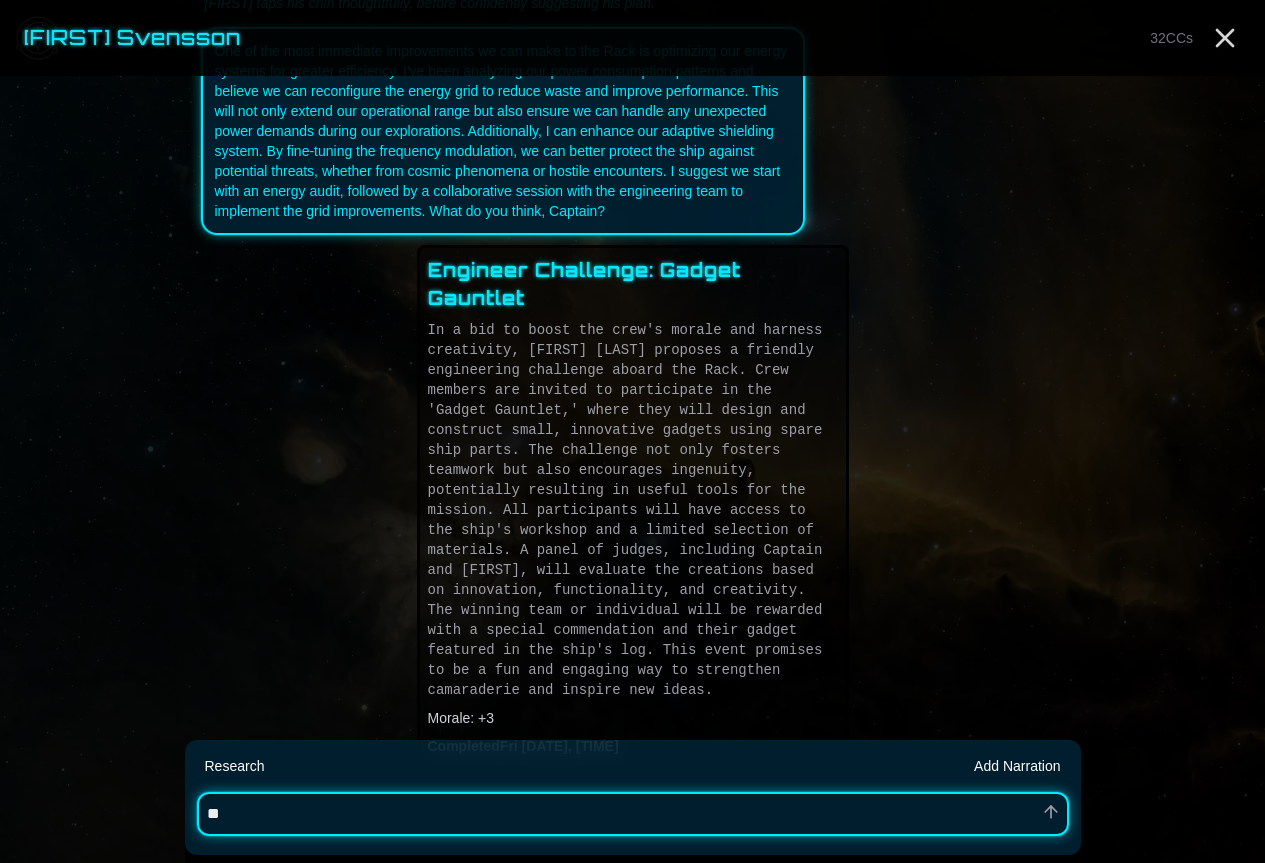 type on "*" 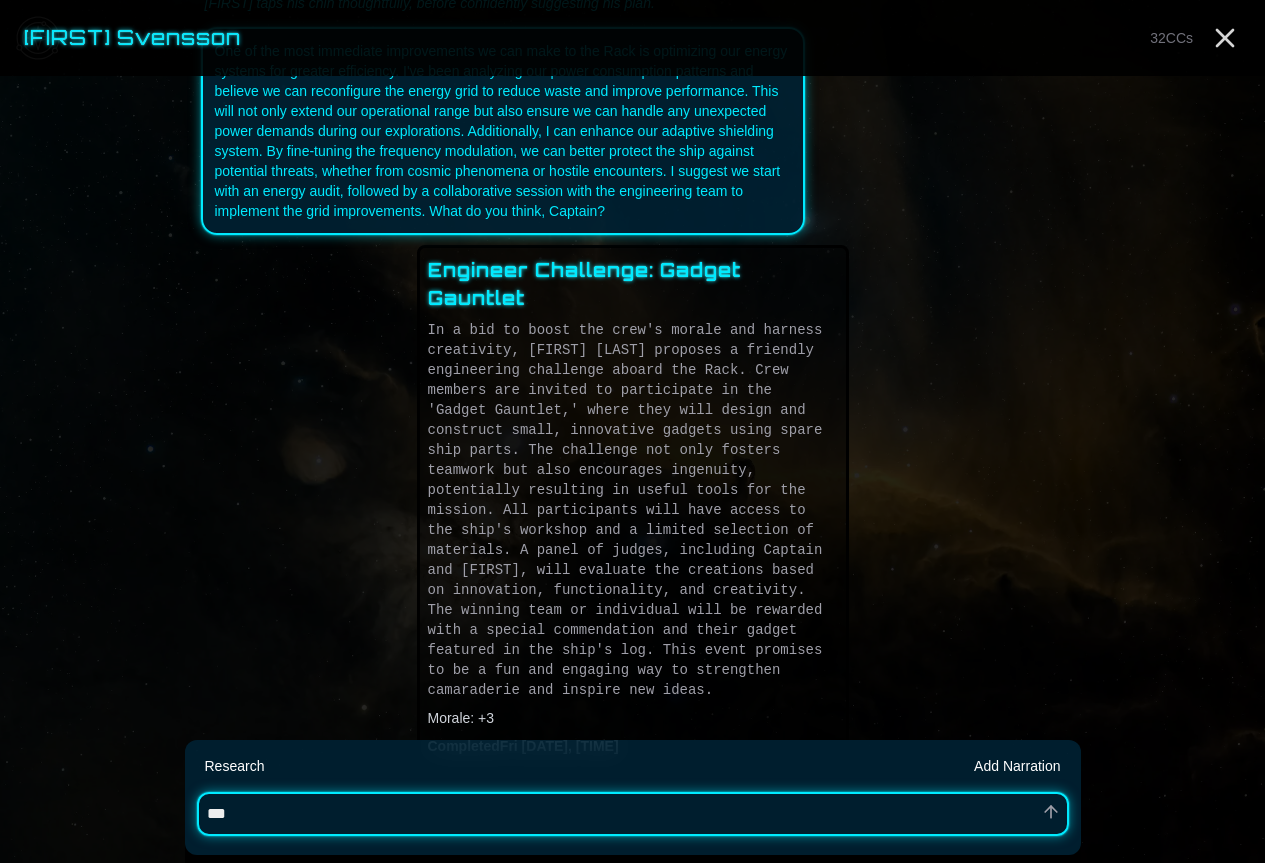 type on "*" 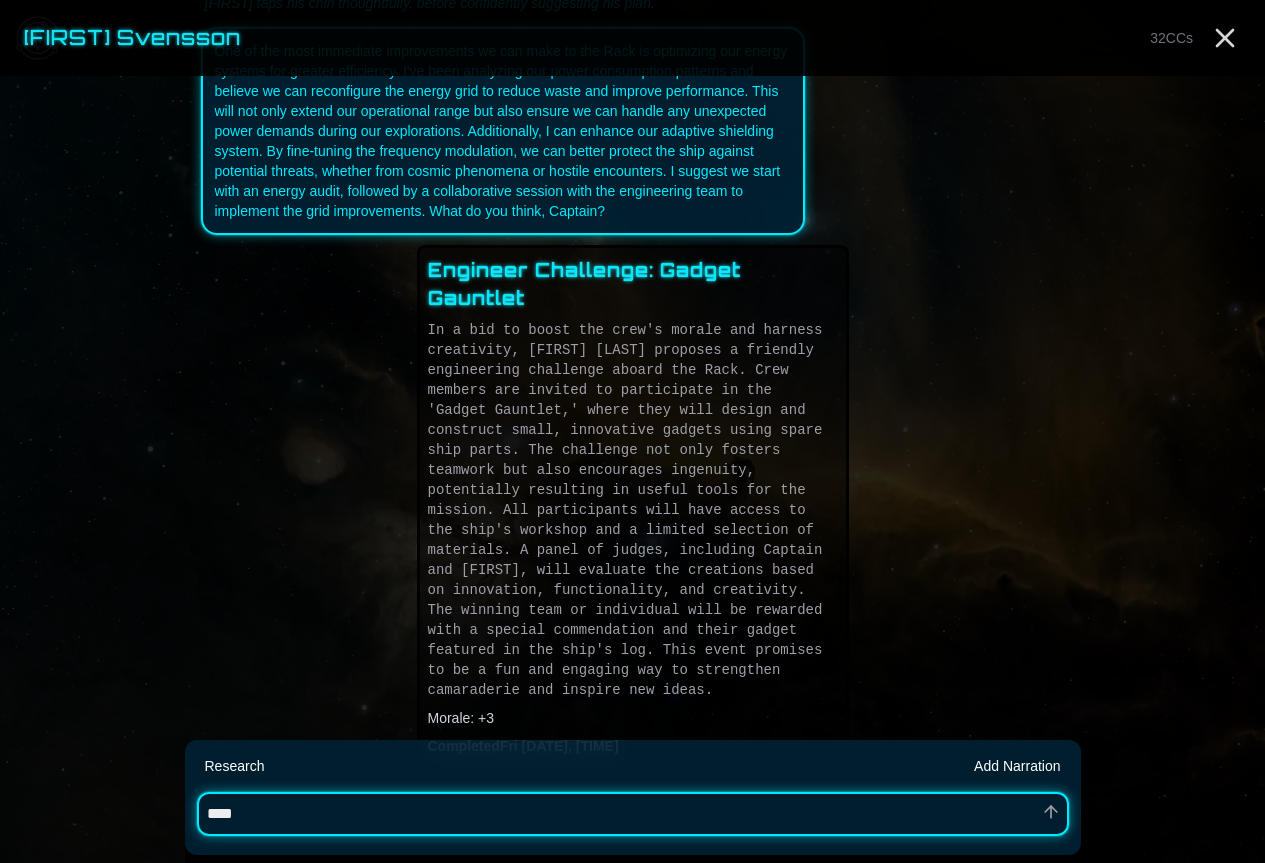 type on "*" 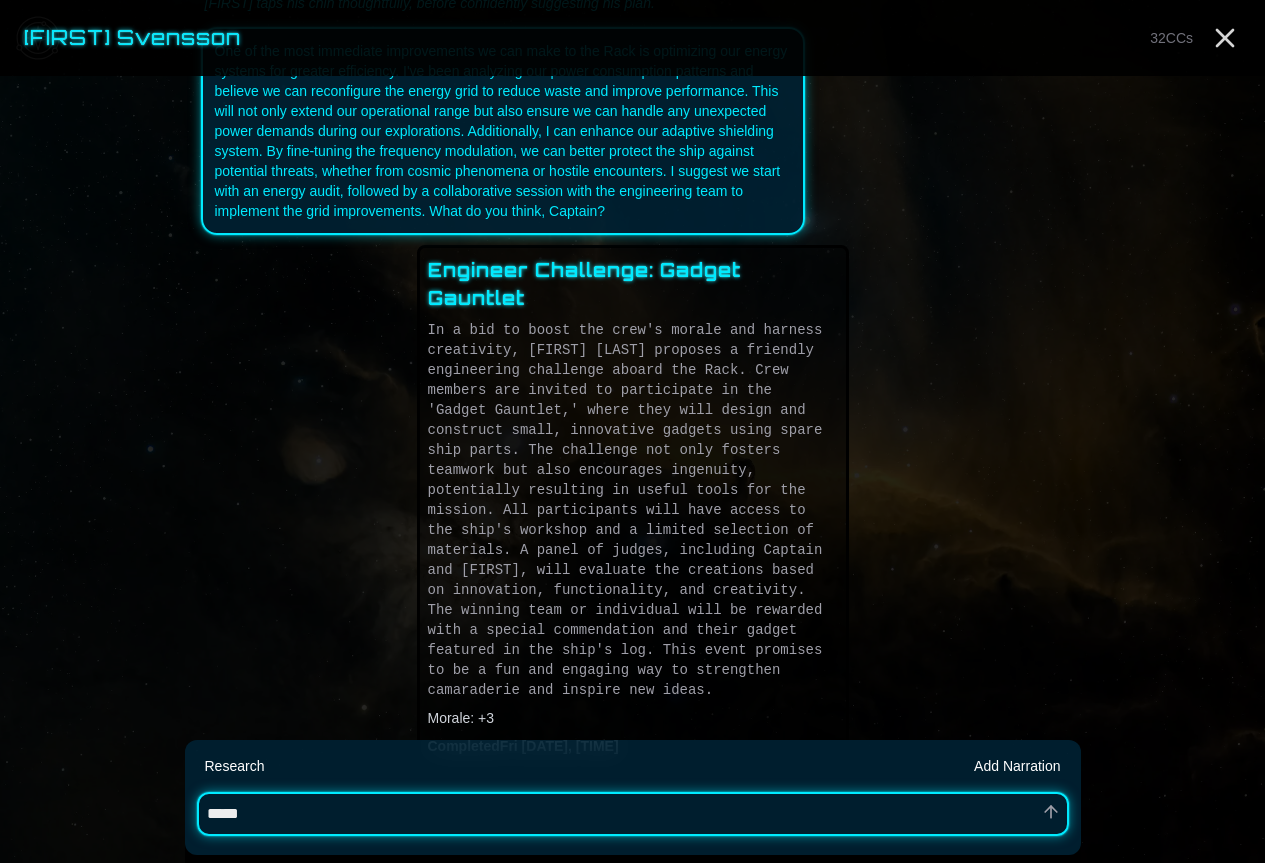 type on "*" 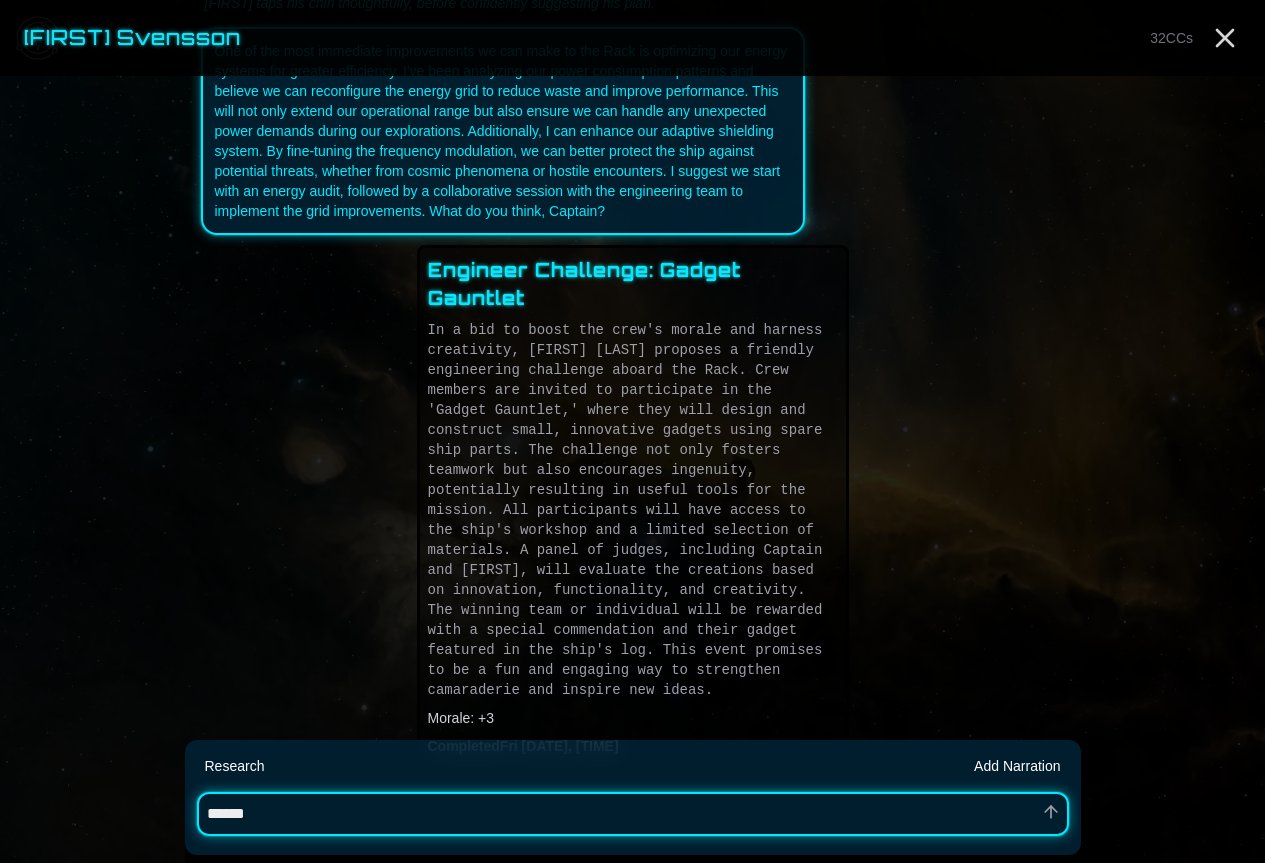 type on "*" 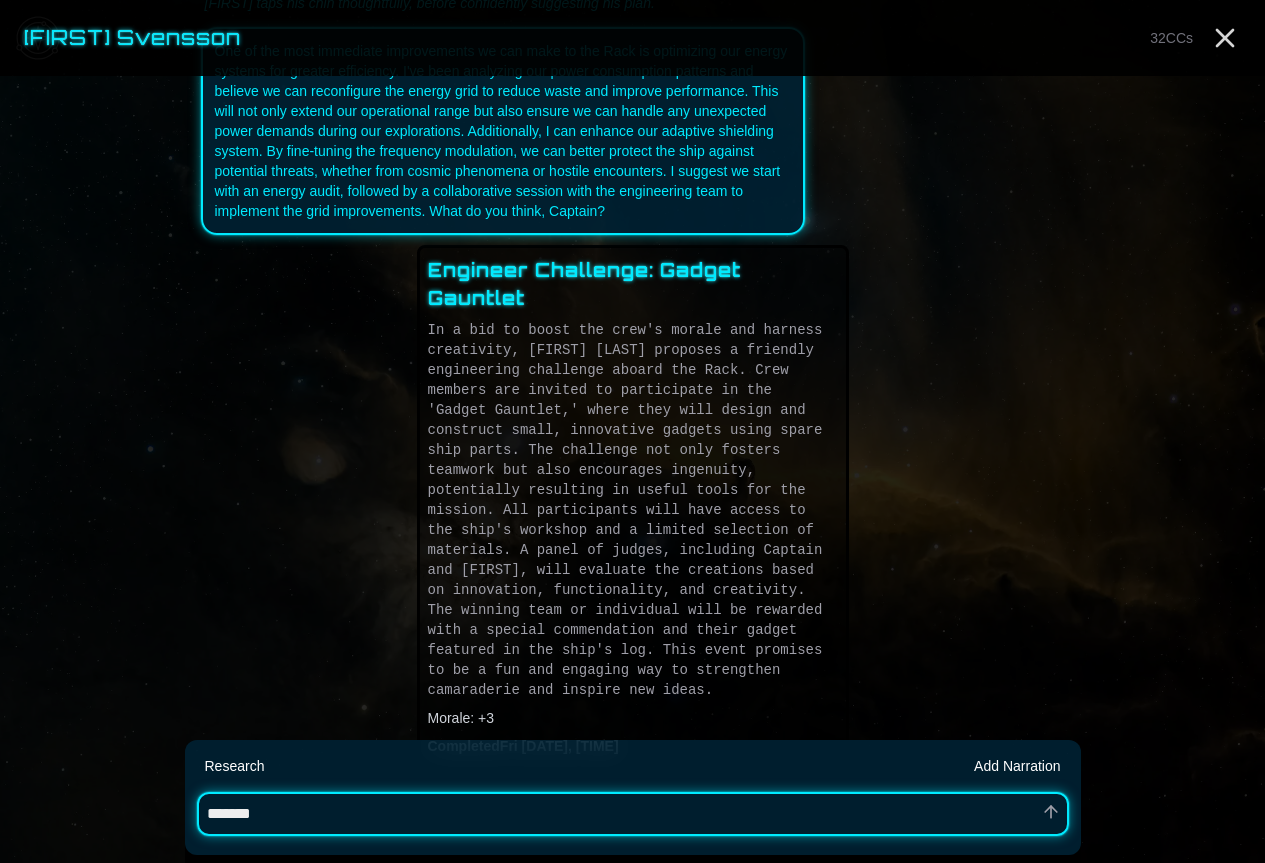 type on "*" 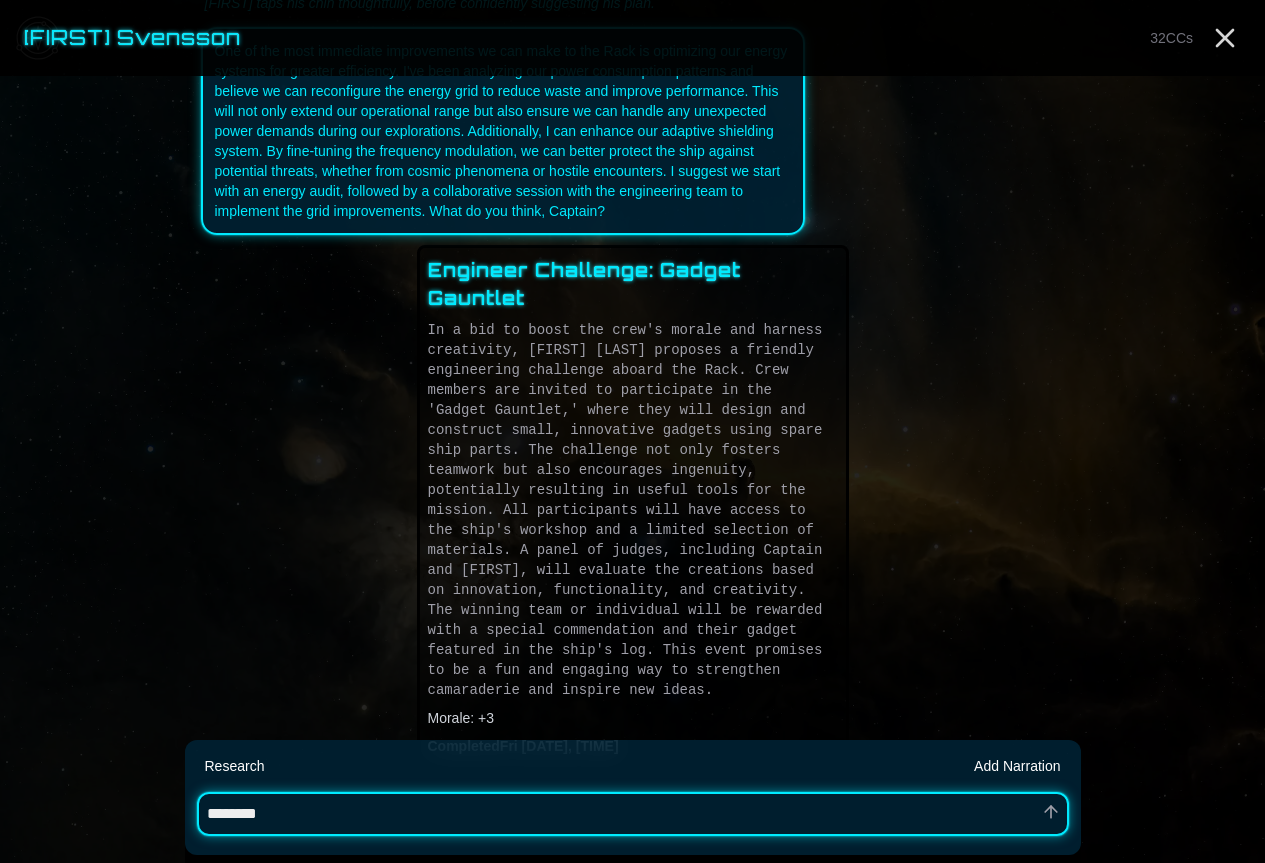 type on "*" 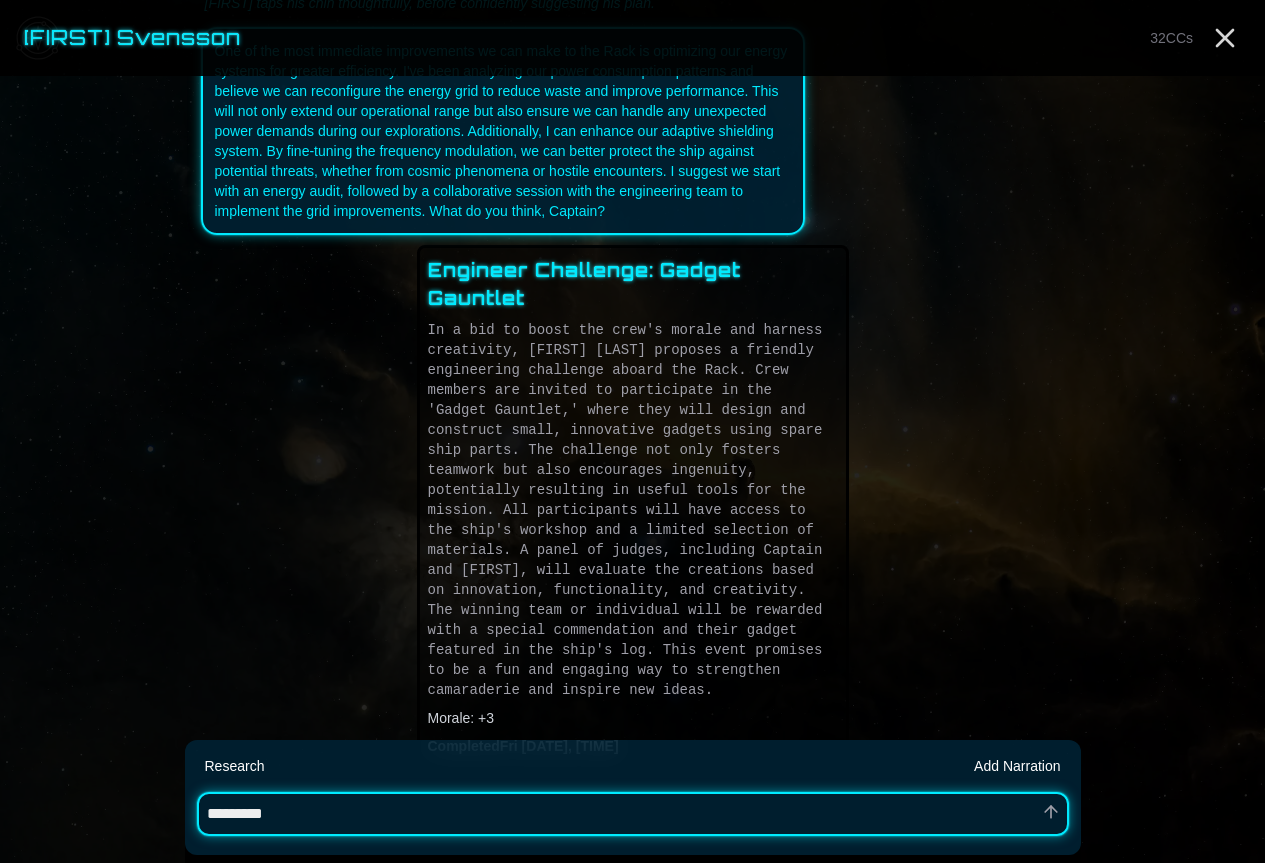 type on "*" 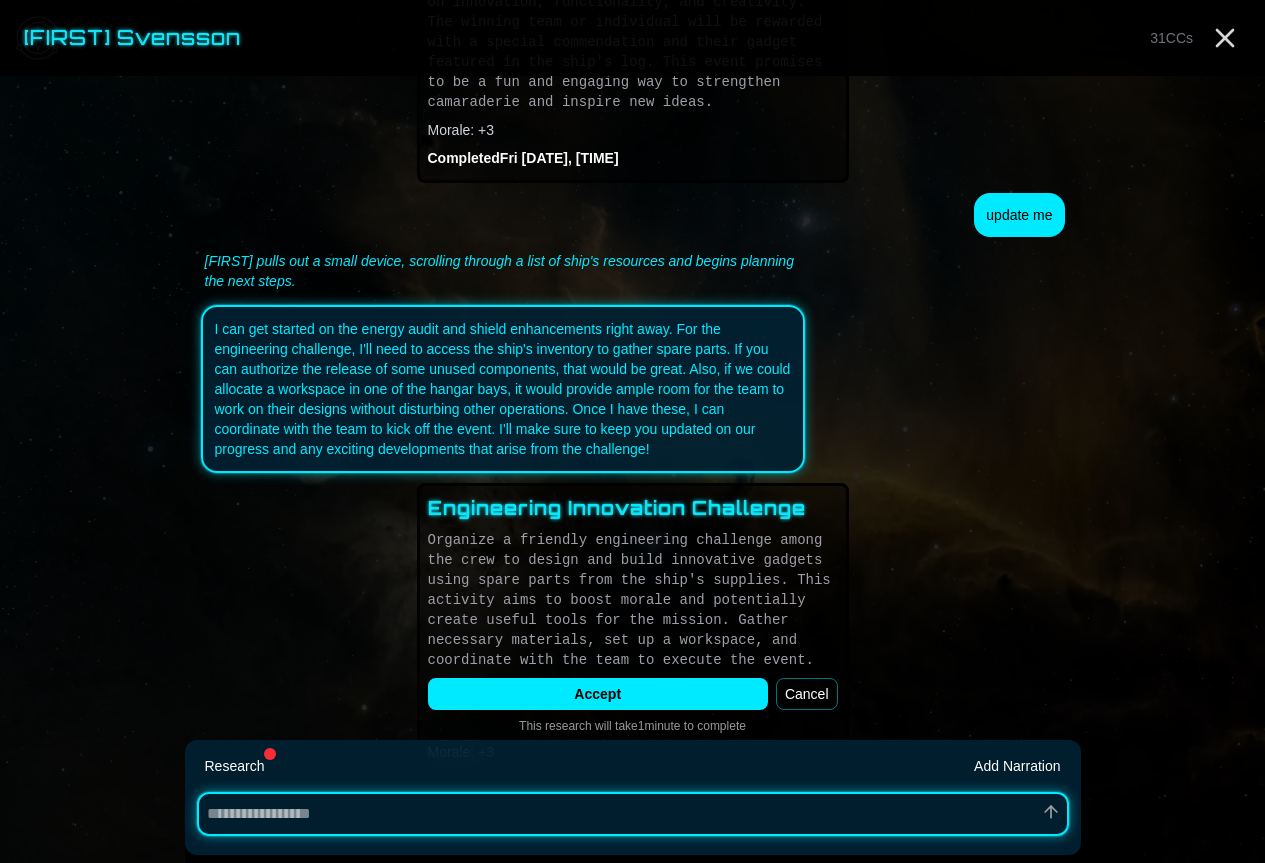 scroll, scrollTop: 1539, scrollLeft: 0, axis: vertical 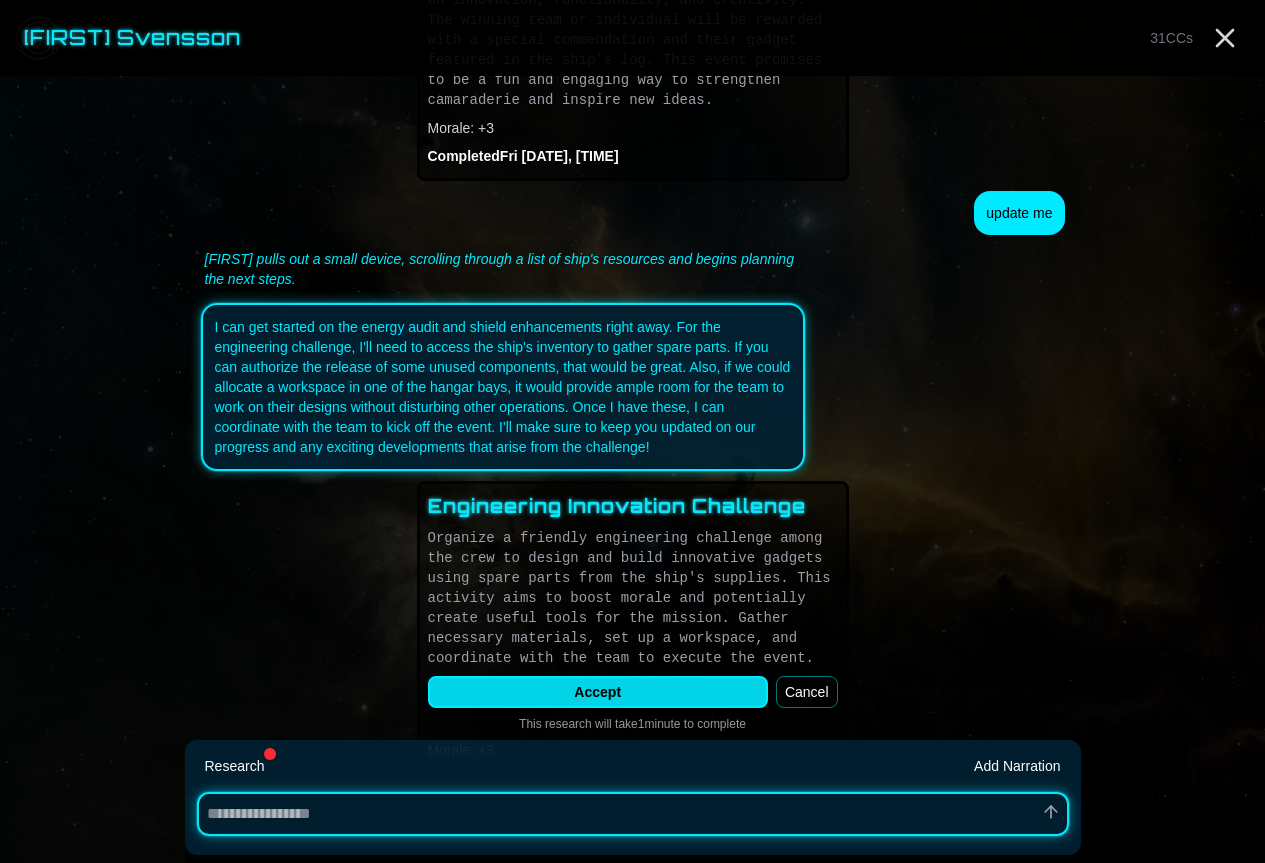 click on "Accept" at bounding box center [598, 692] 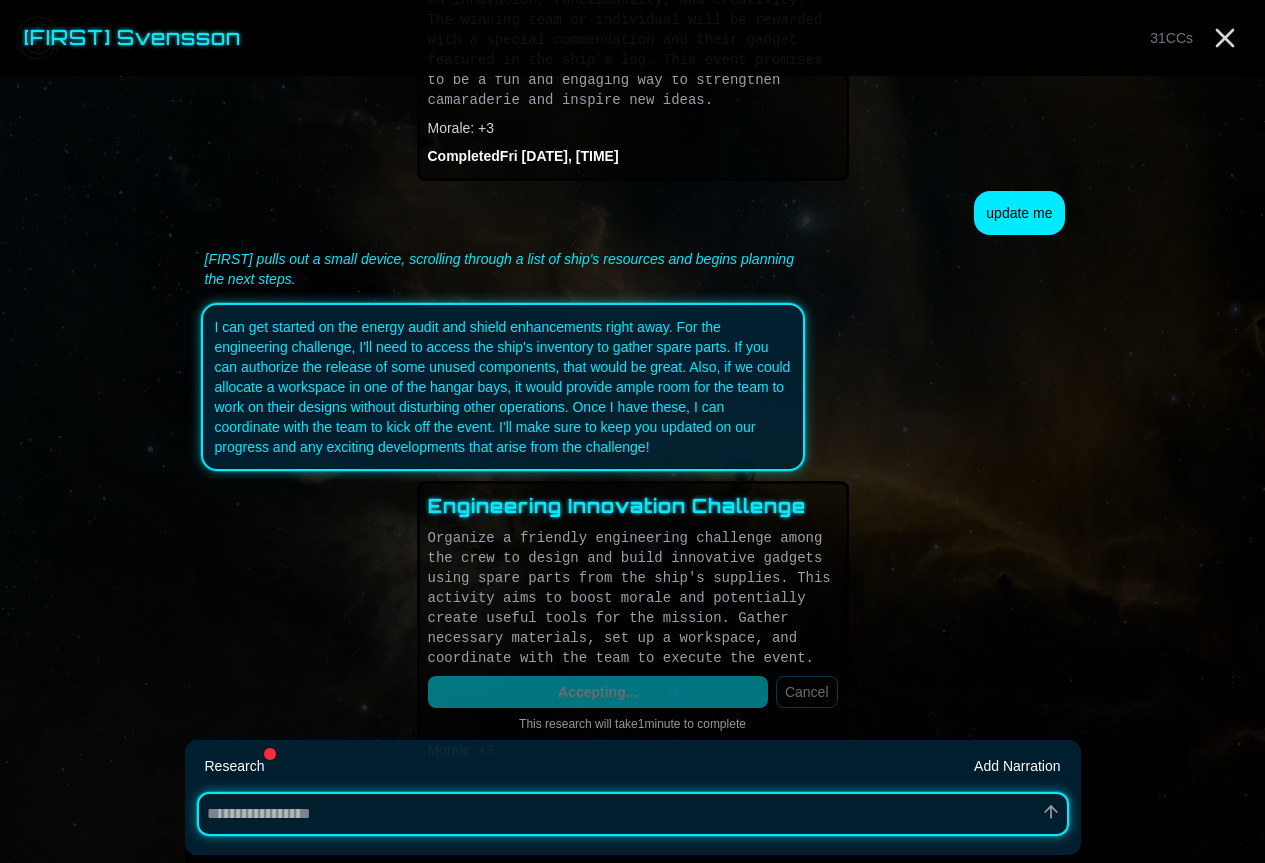 scroll, scrollTop: 1531, scrollLeft: 0, axis: vertical 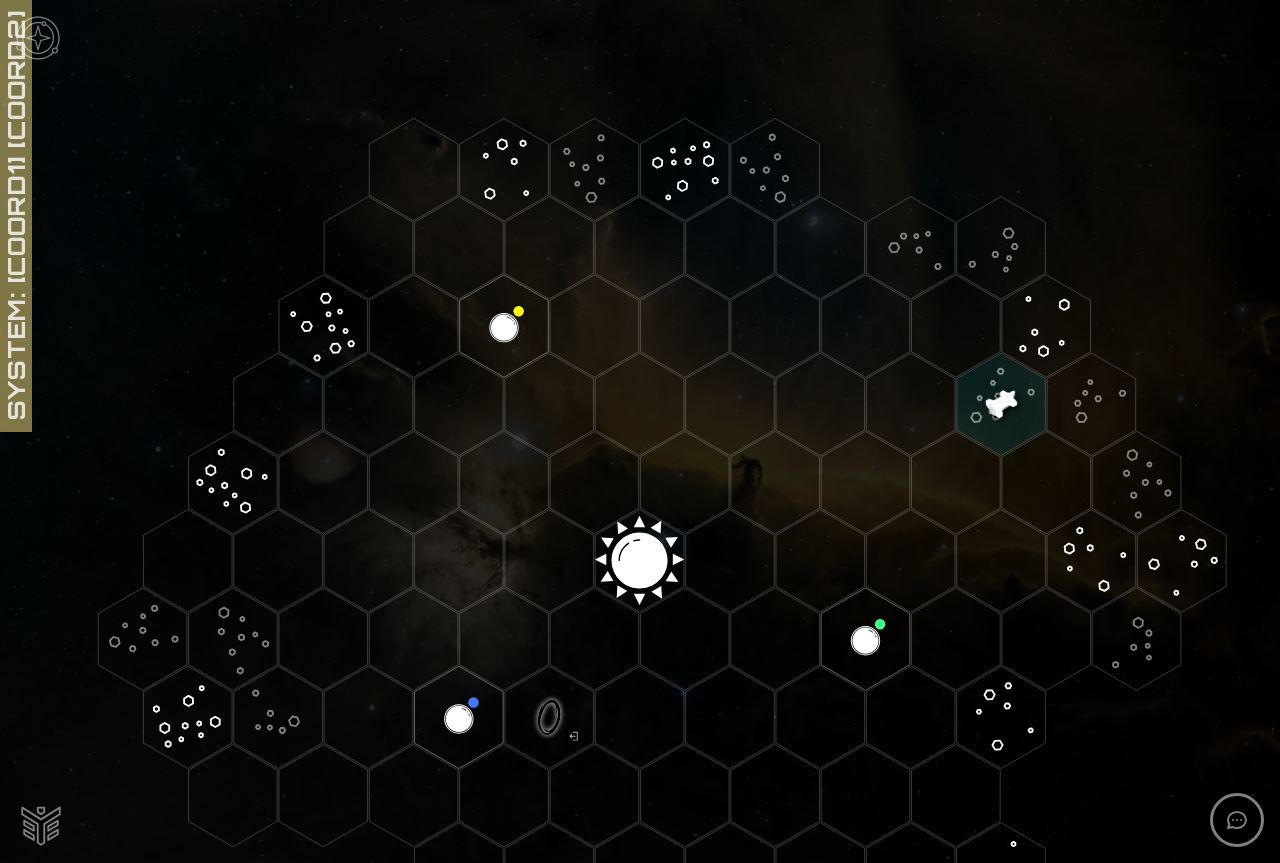 click 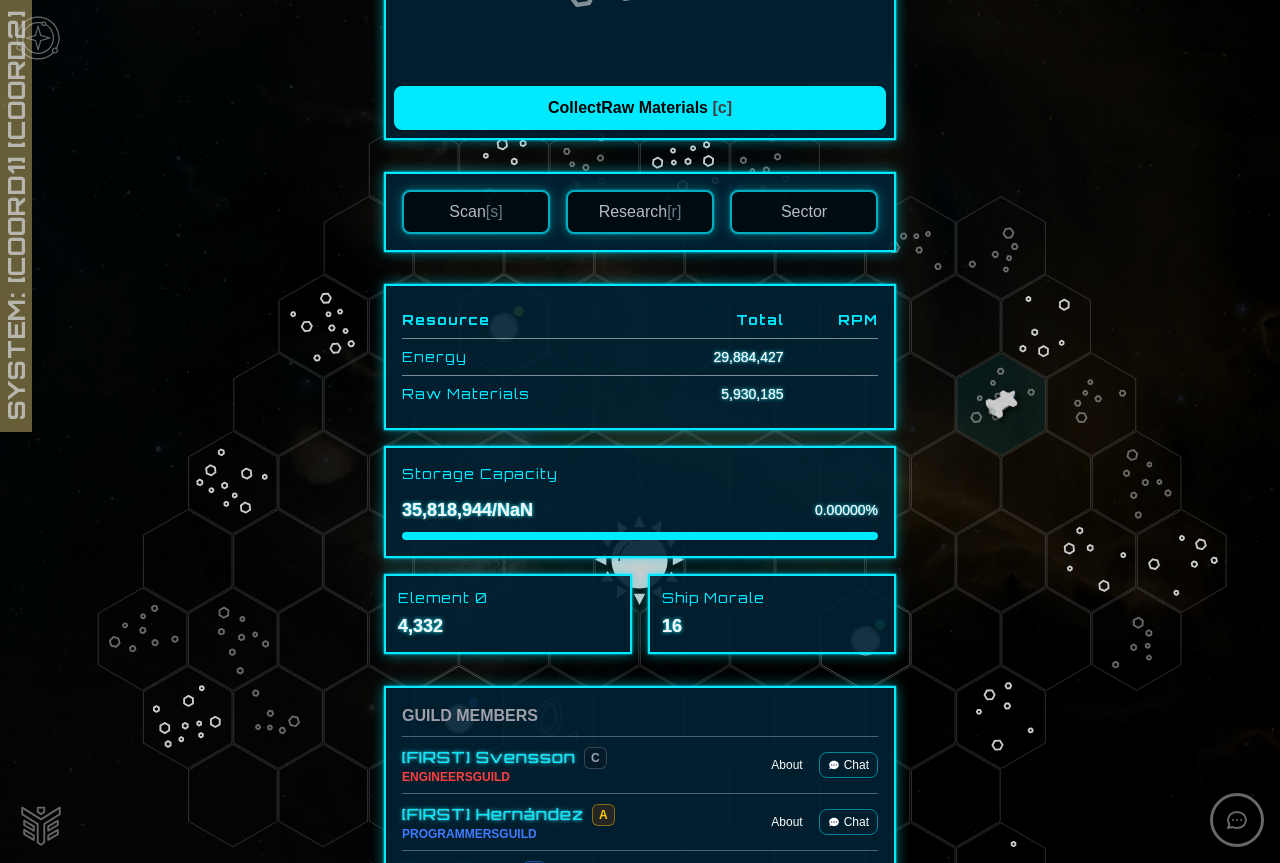 scroll, scrollTop: 558, scrollLeft: 0, axis: vertical 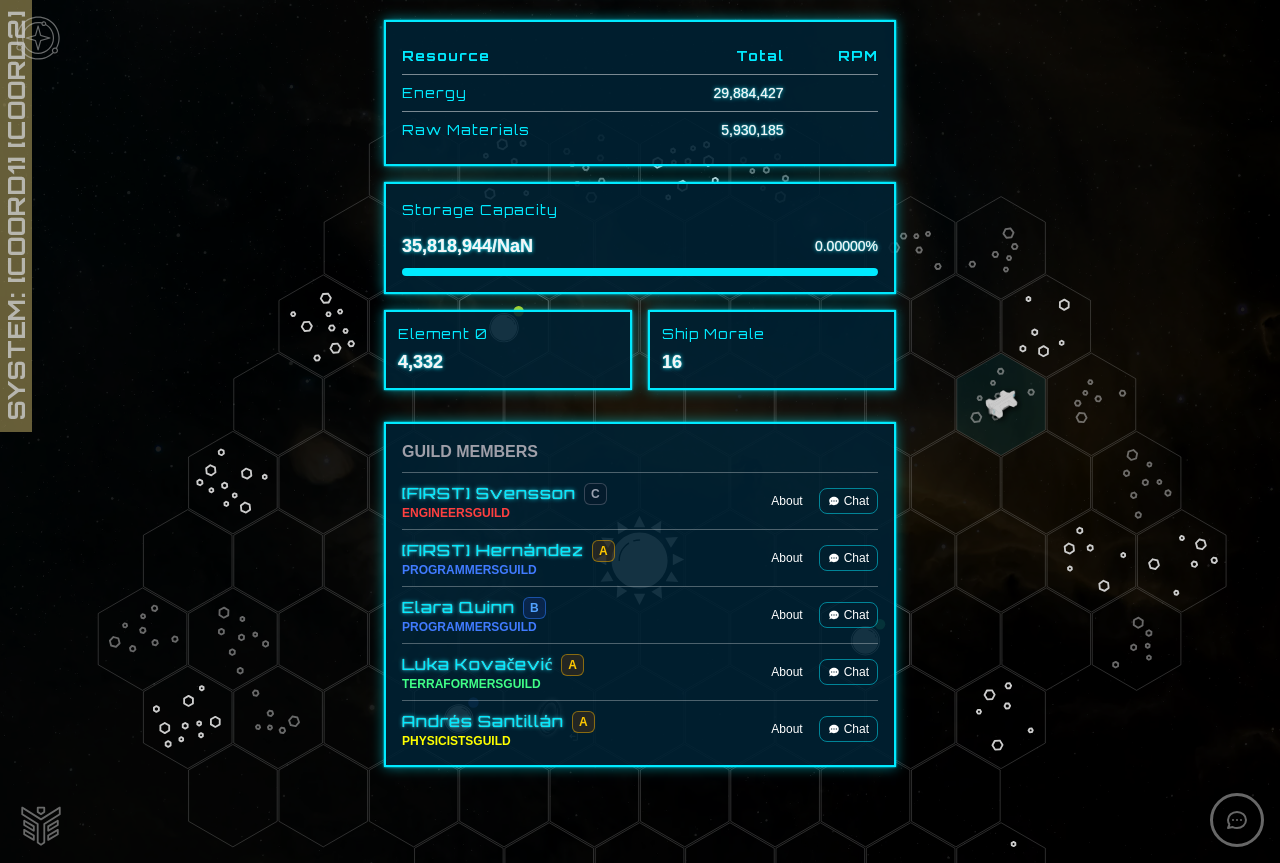 click on "Chat" at bounding box center [848, 558] 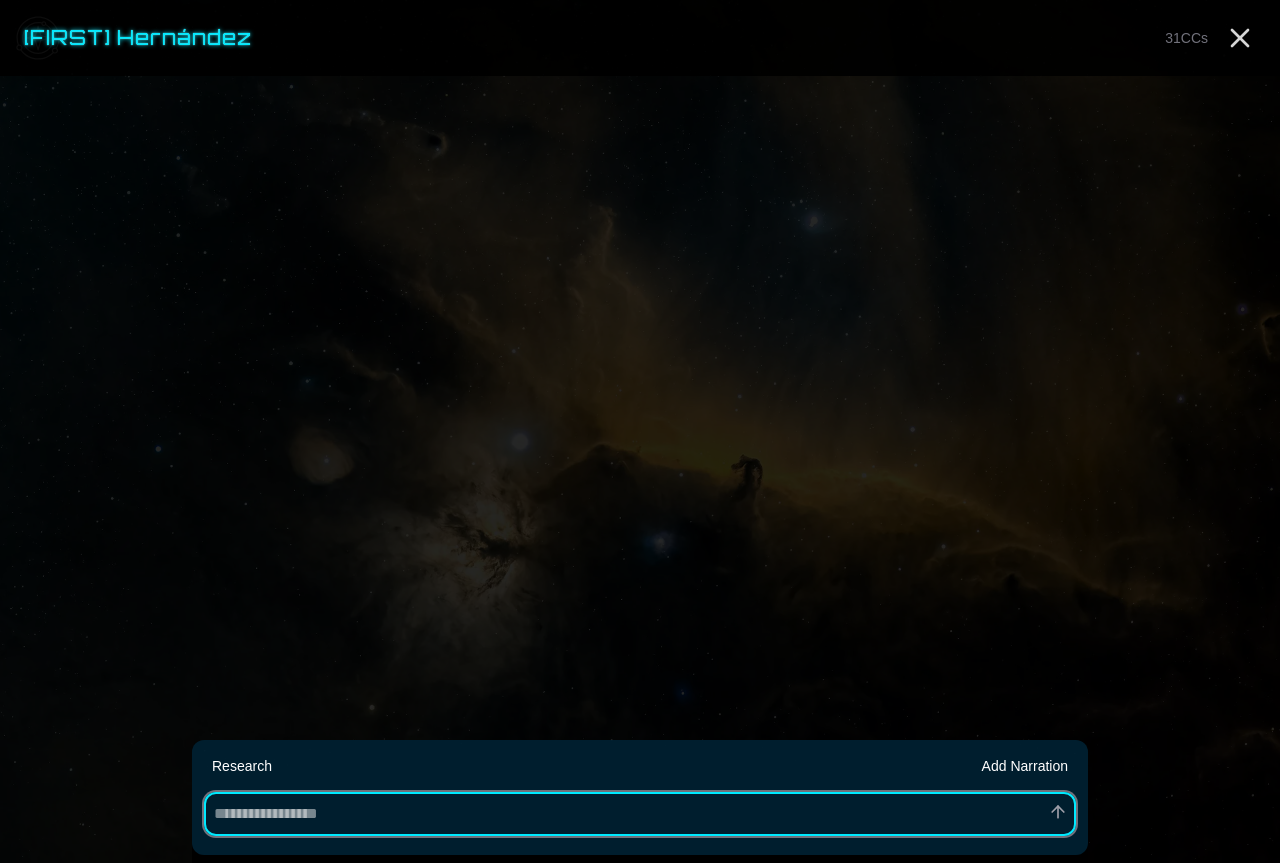 type on "*" 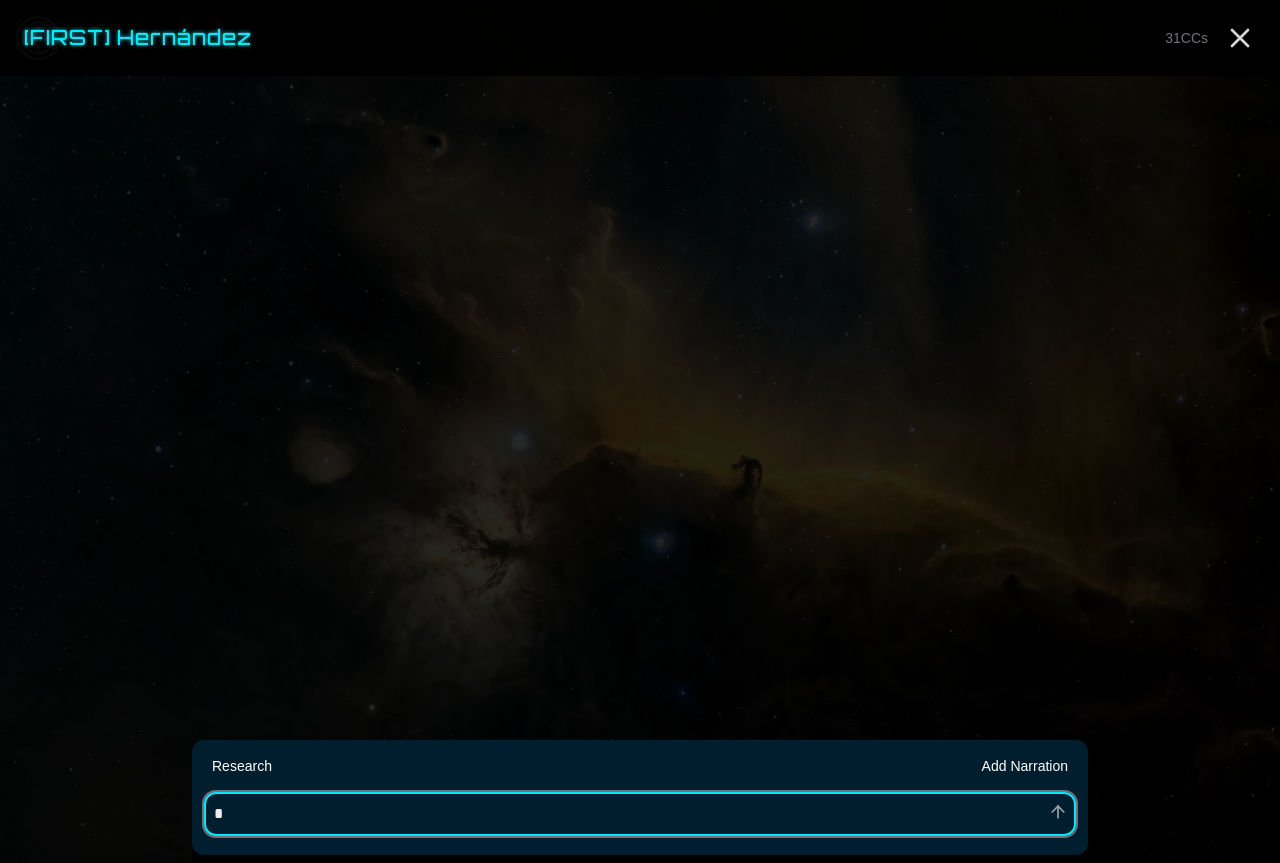 type on "*" 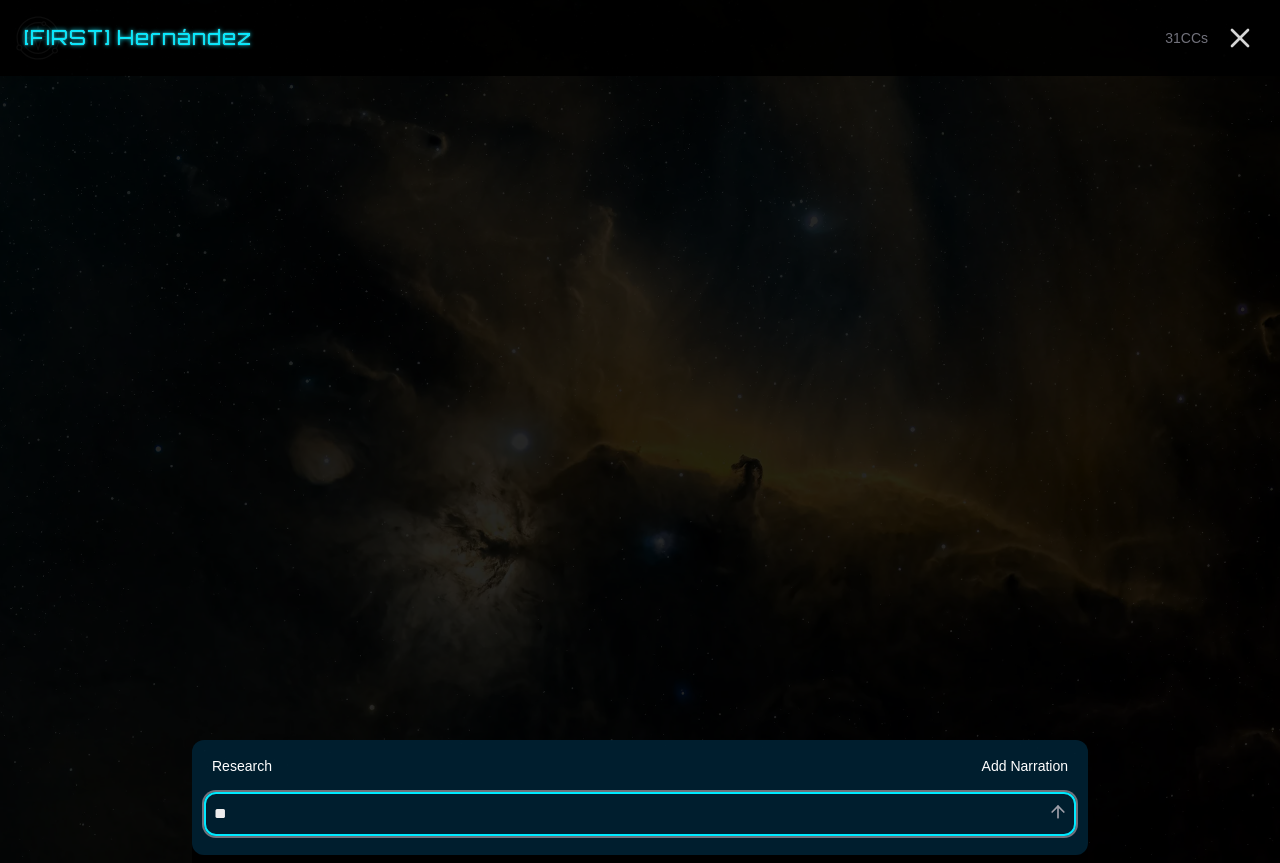 type on "*" 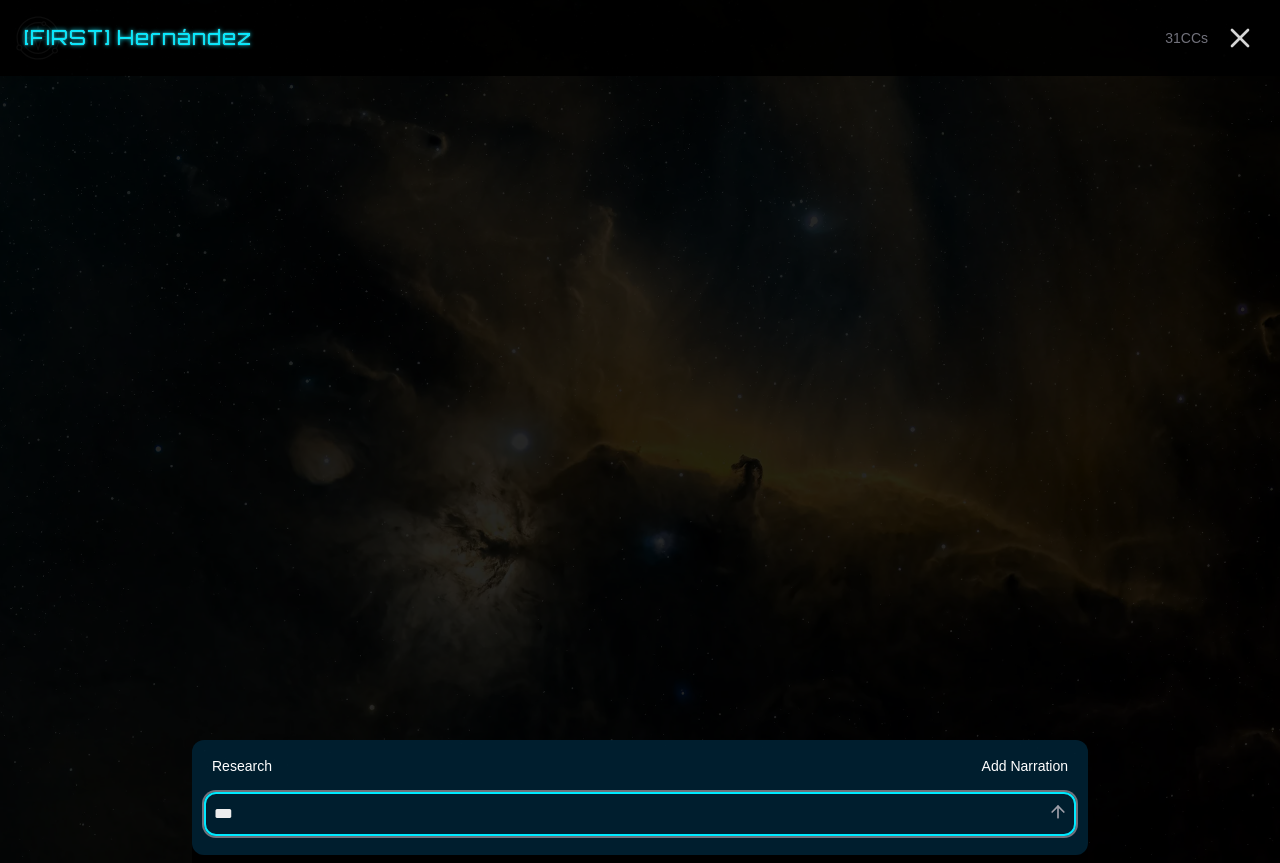 type on "*" 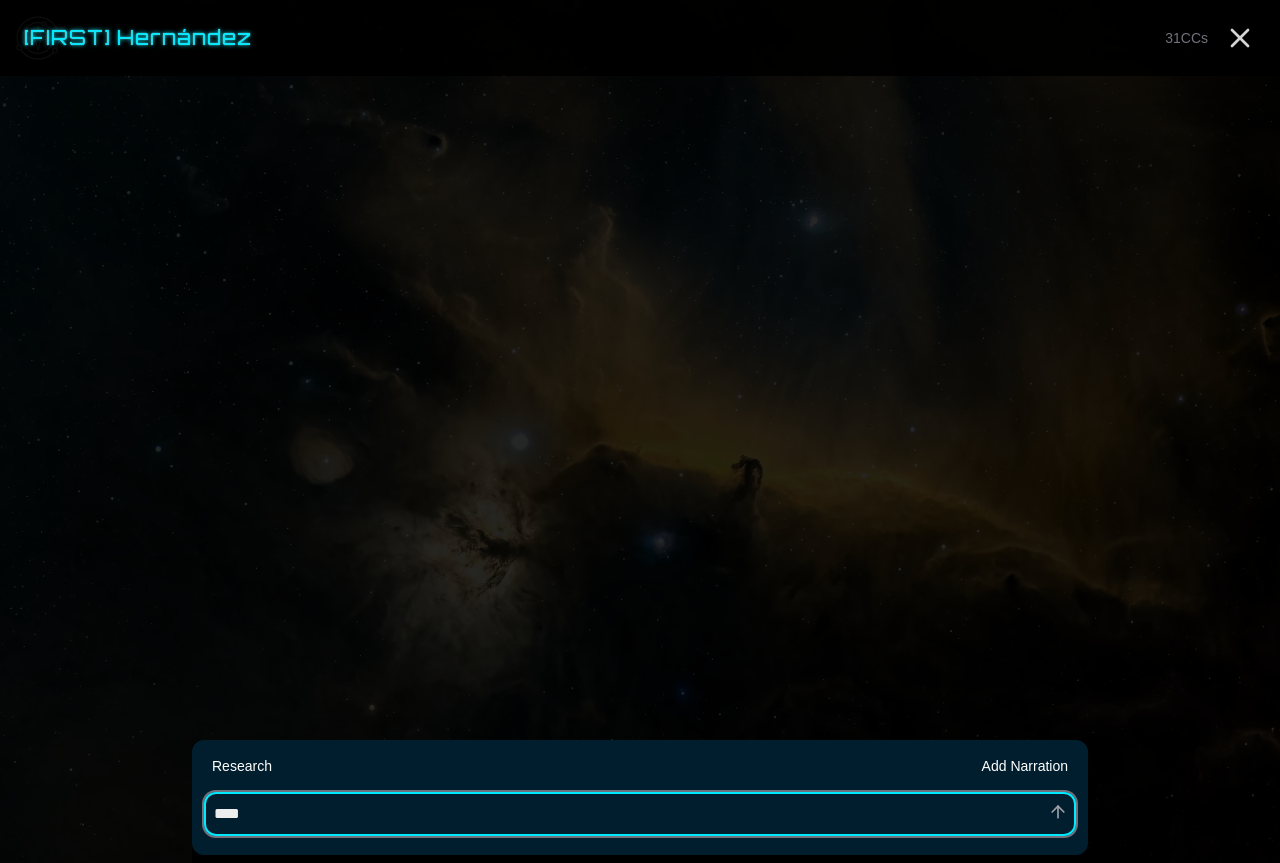 type on "*" 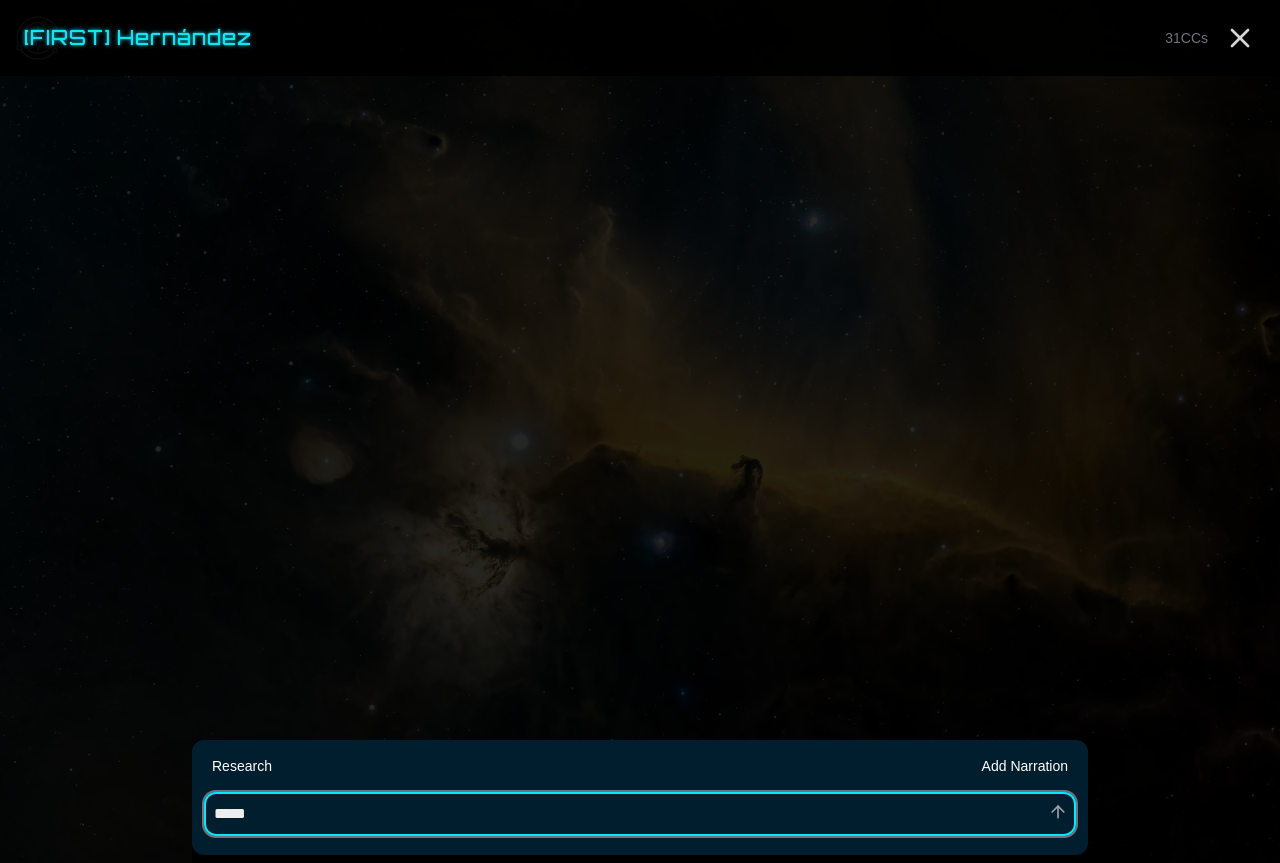 type on "*" 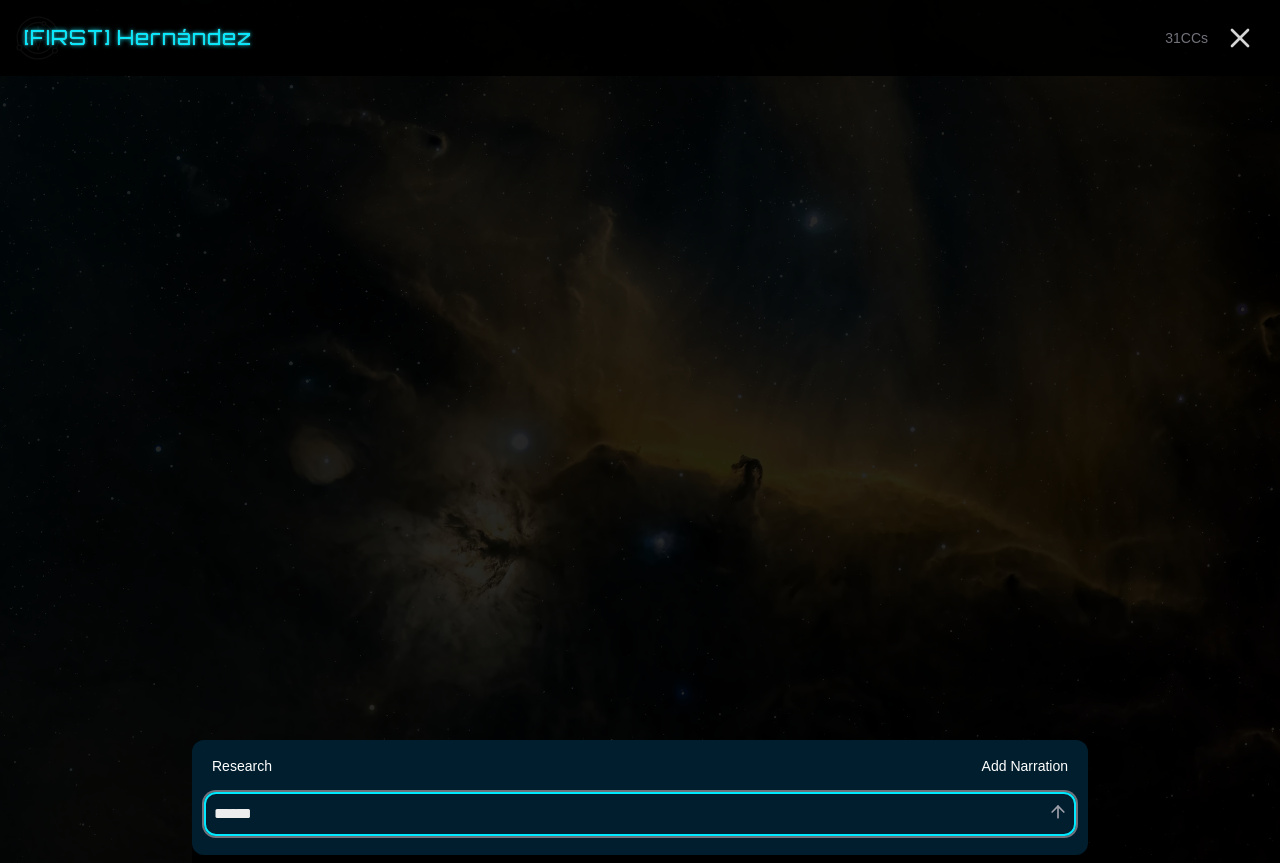 type on "*" 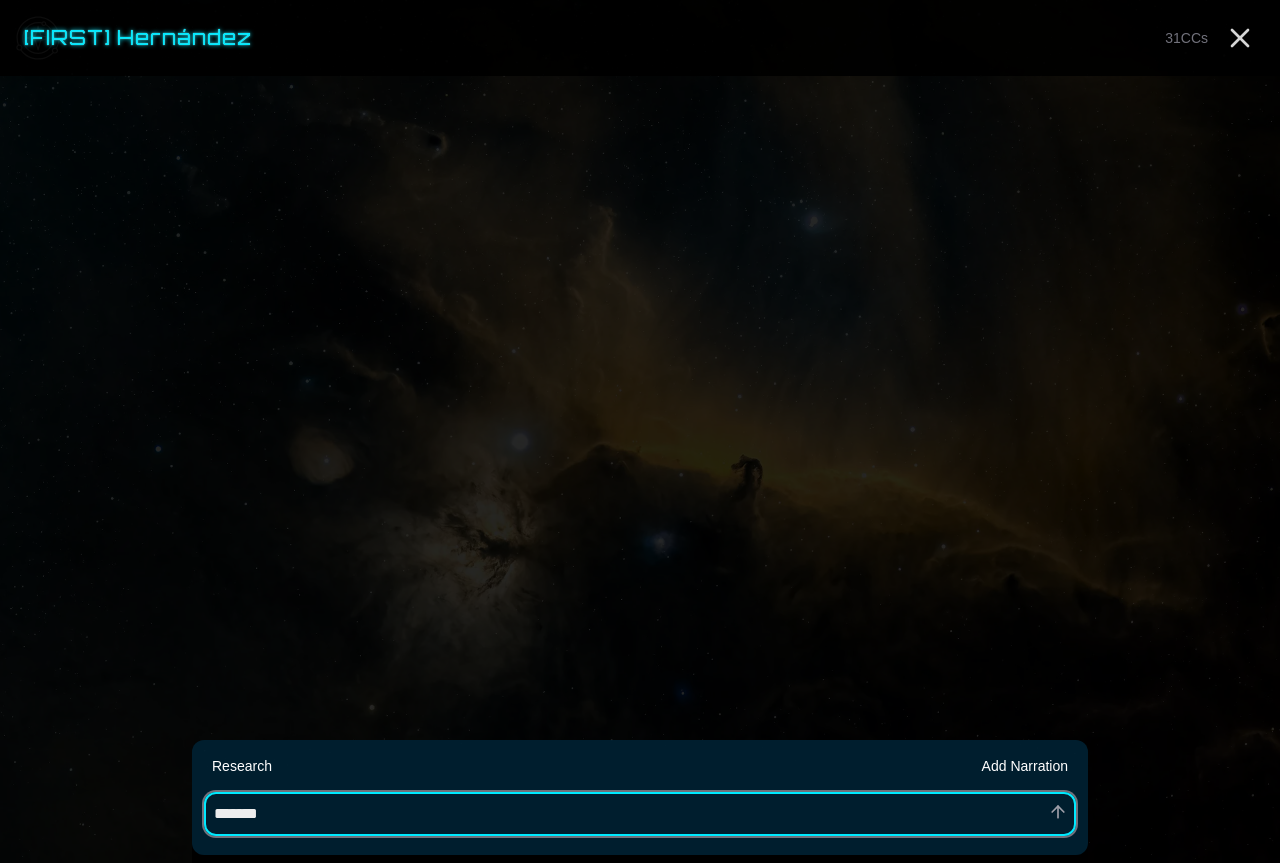 type on "*" 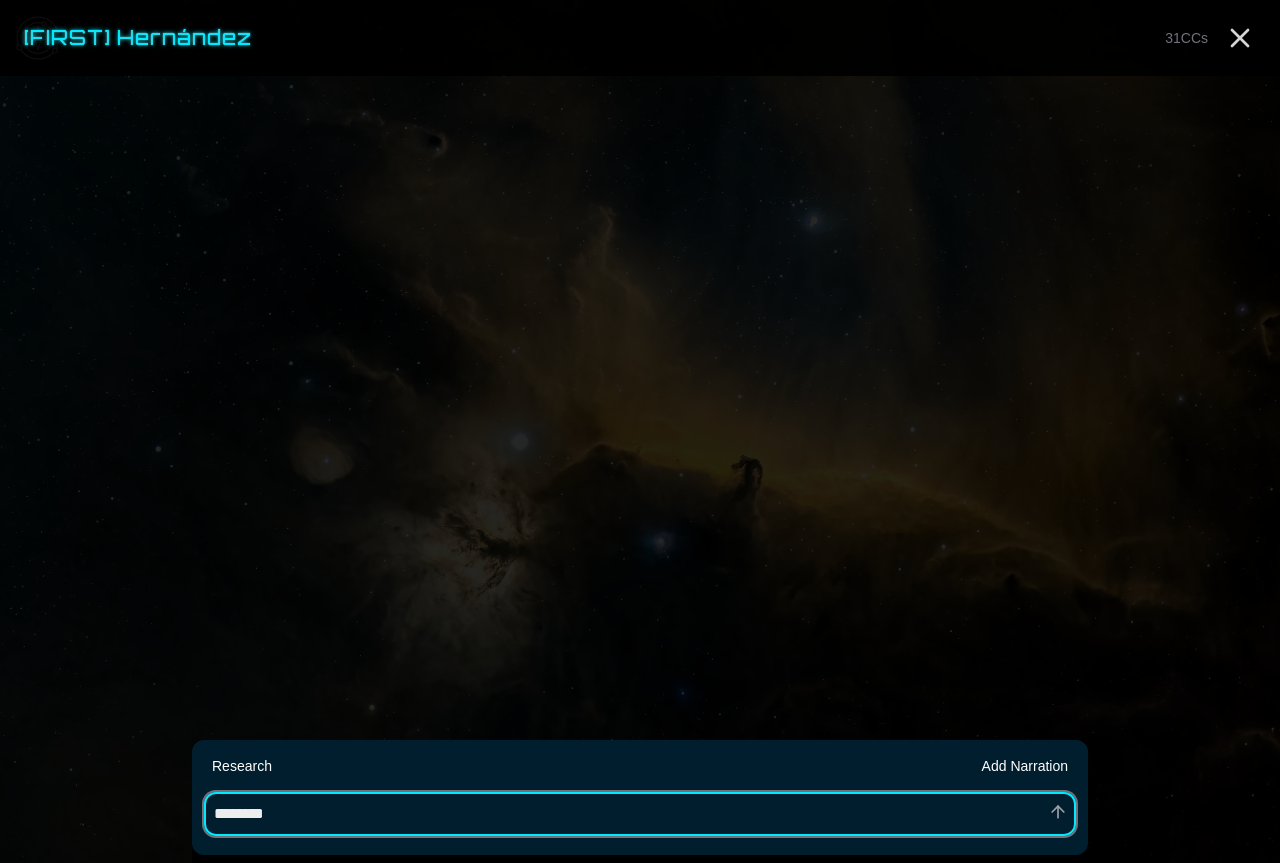 type on "*" 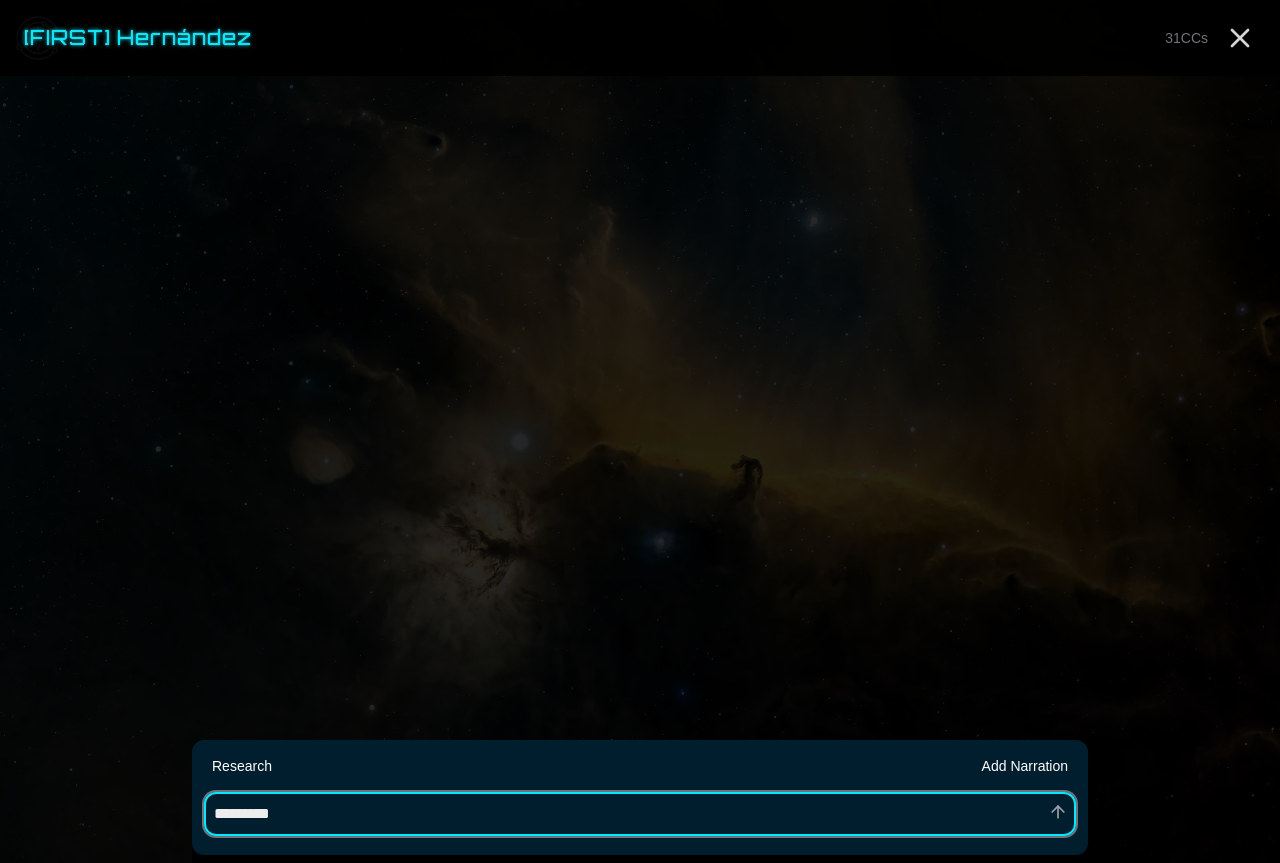 type on "*" 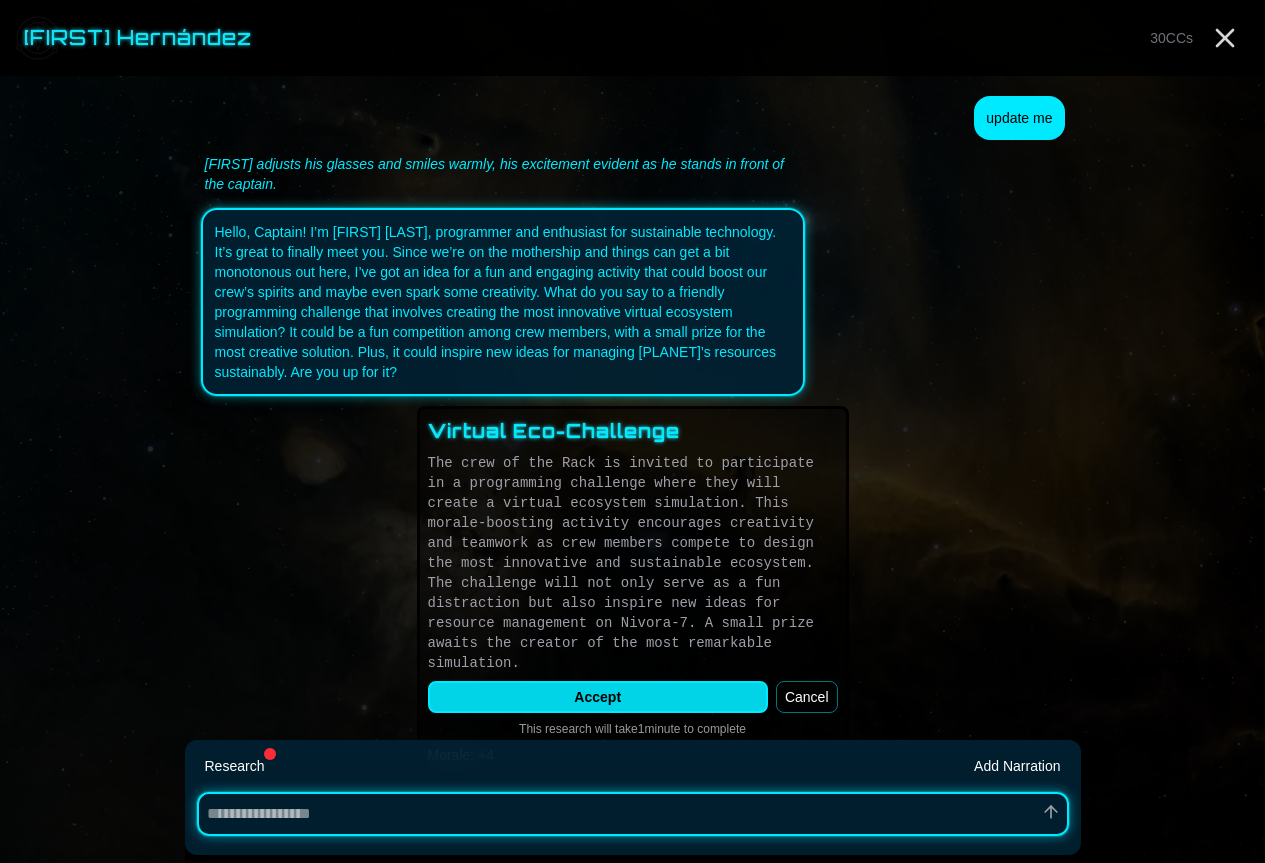 click on "Accept" at bounding box center [598, 697] 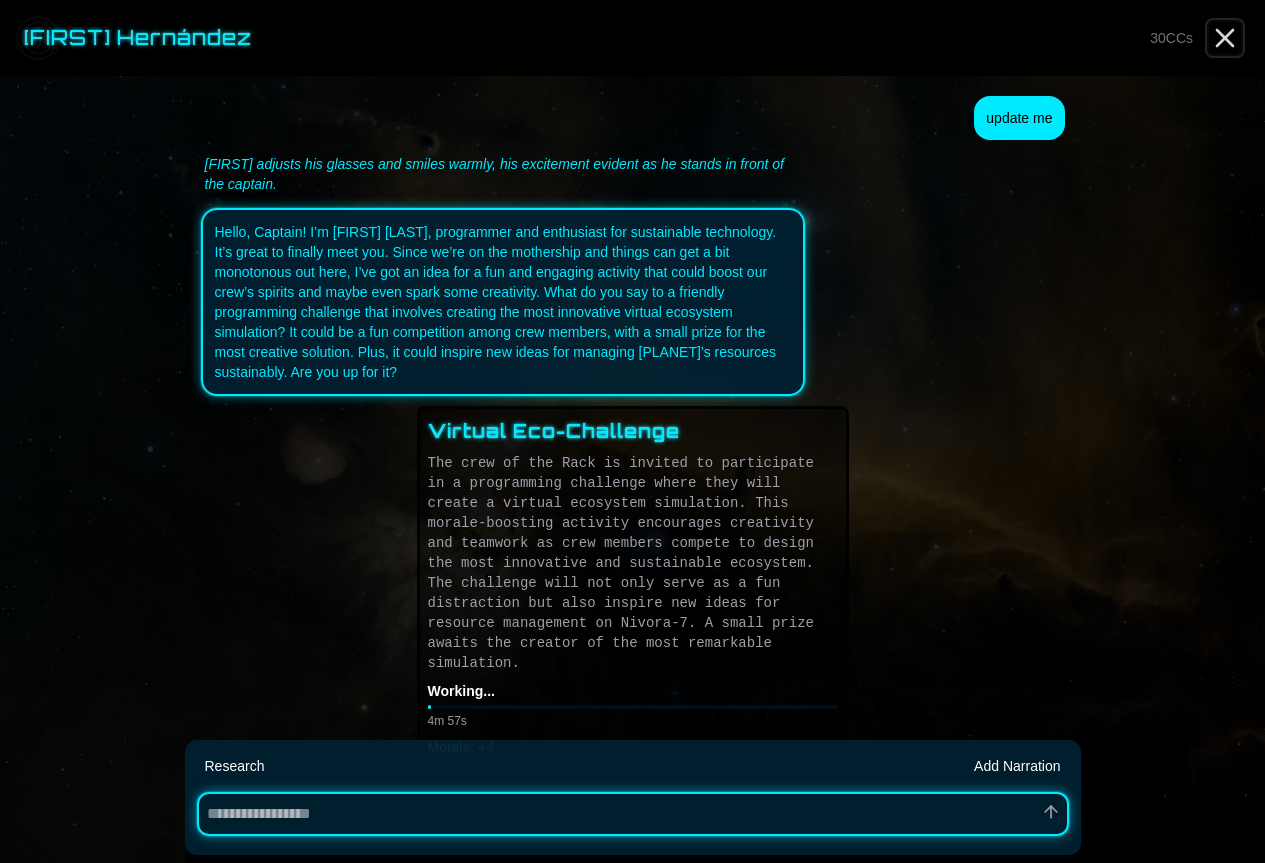 click 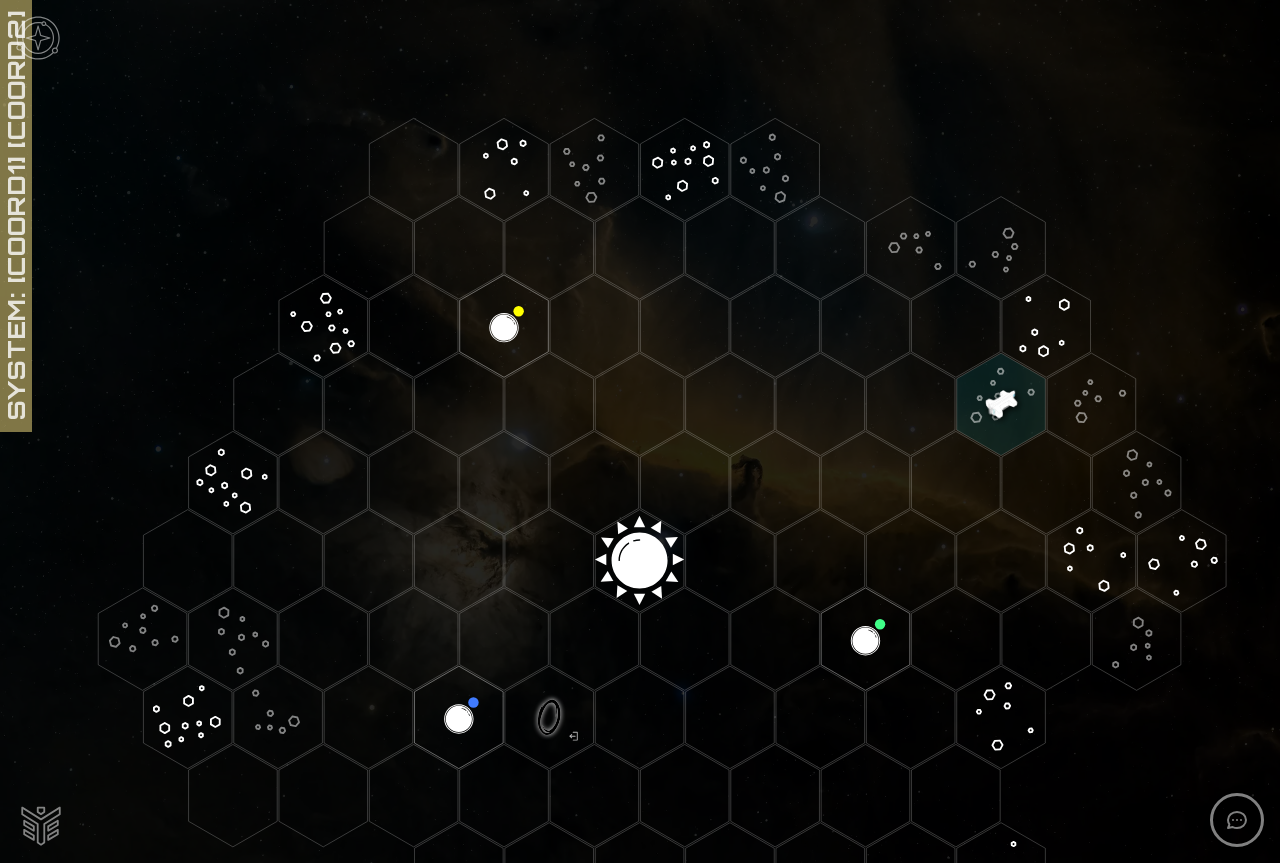 click 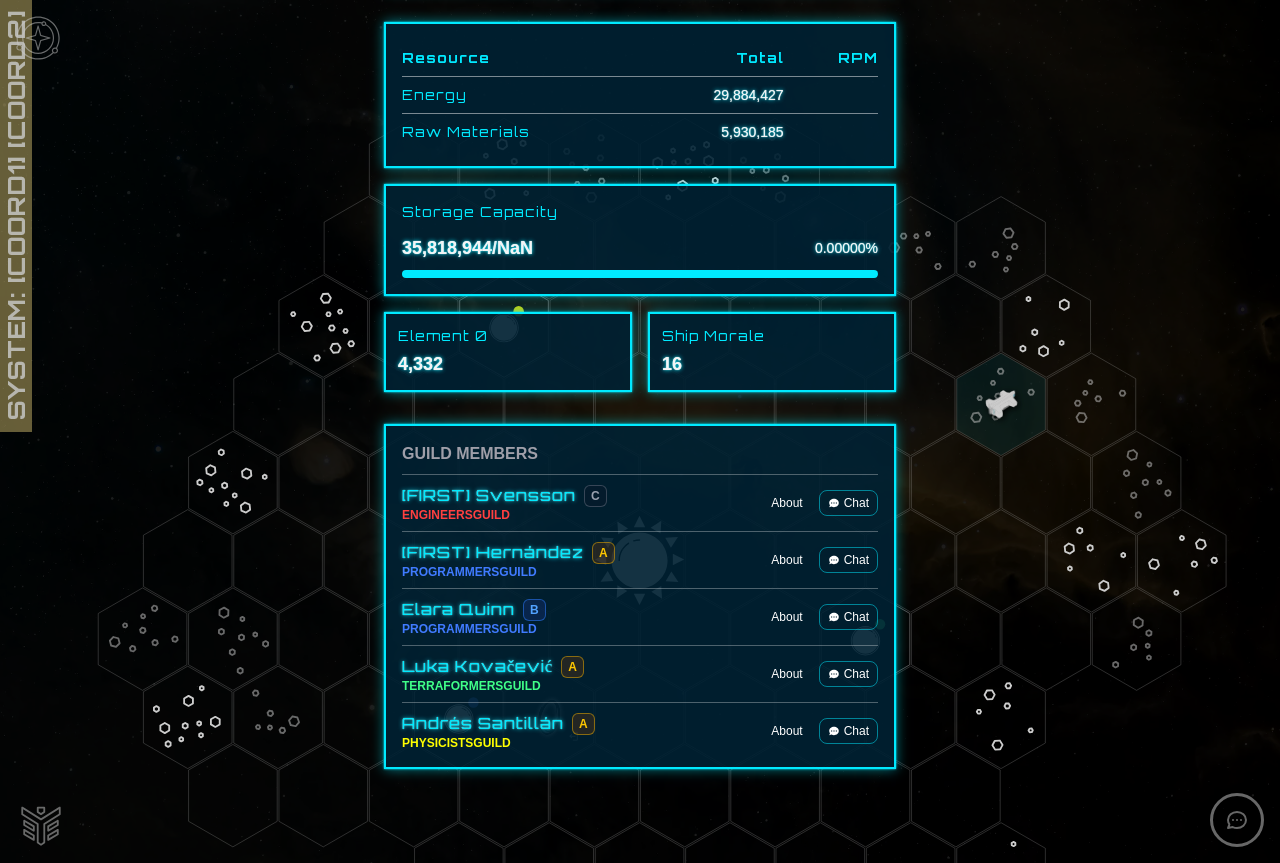 scroll, scrollTop: 558, scrollLeft: 0, axis: vertical 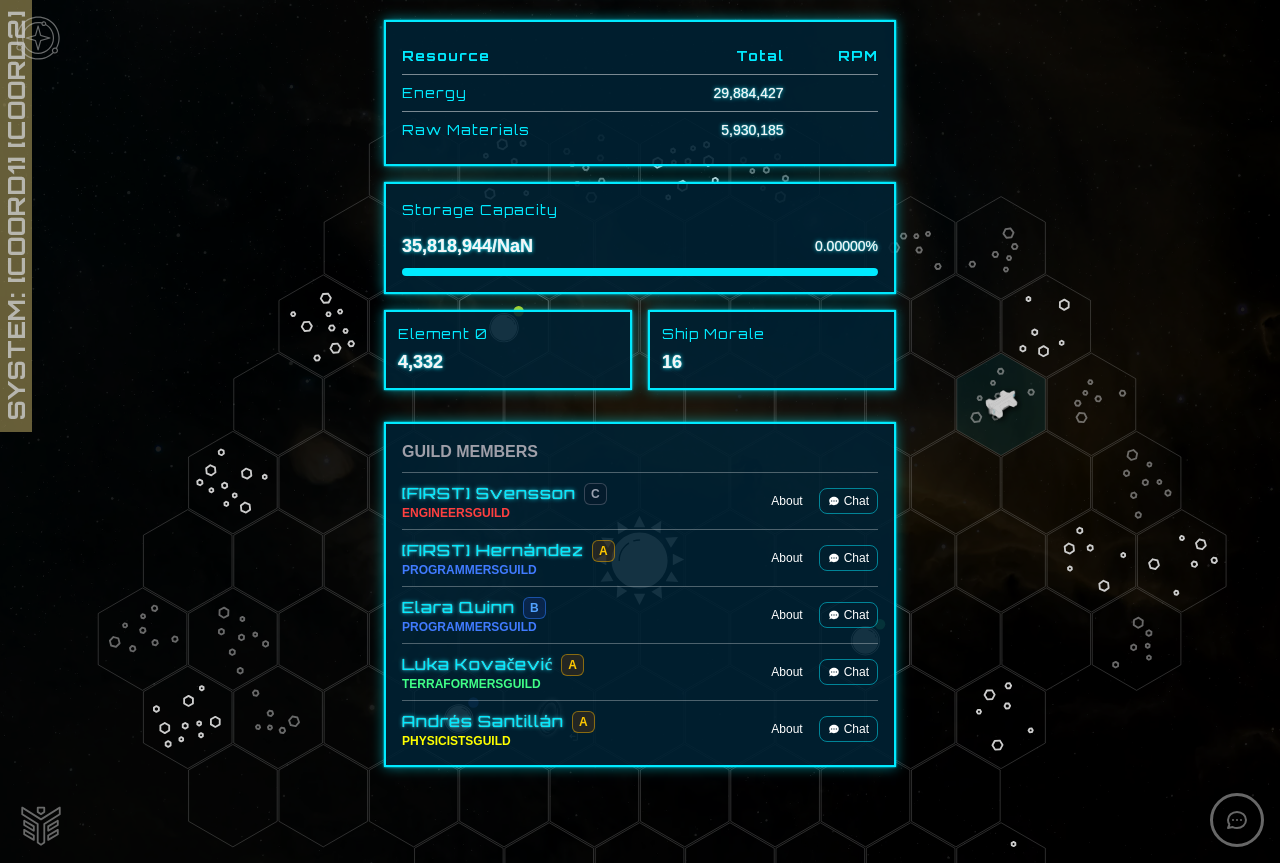 click on "Chat" at bounding box center [848, 615] 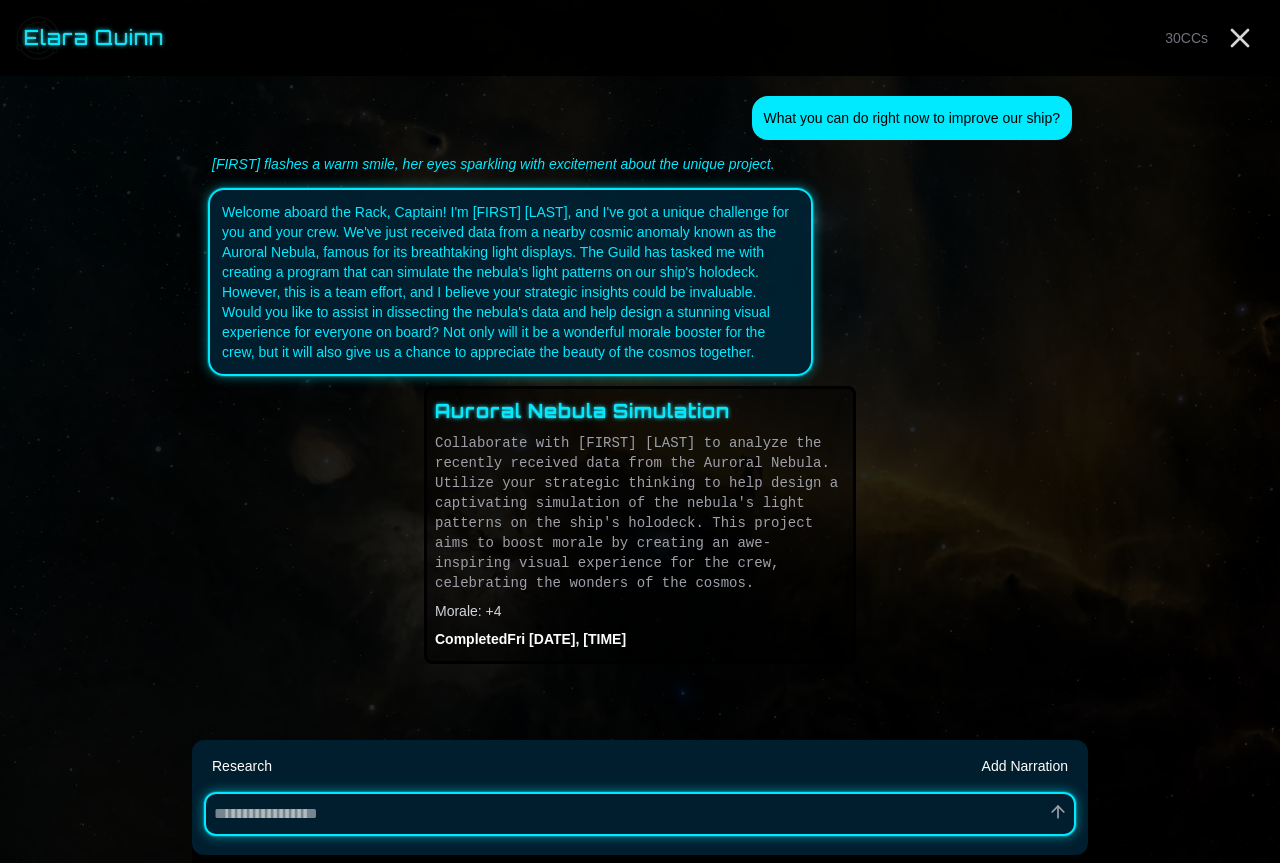 click at bounding box center [640, 814] 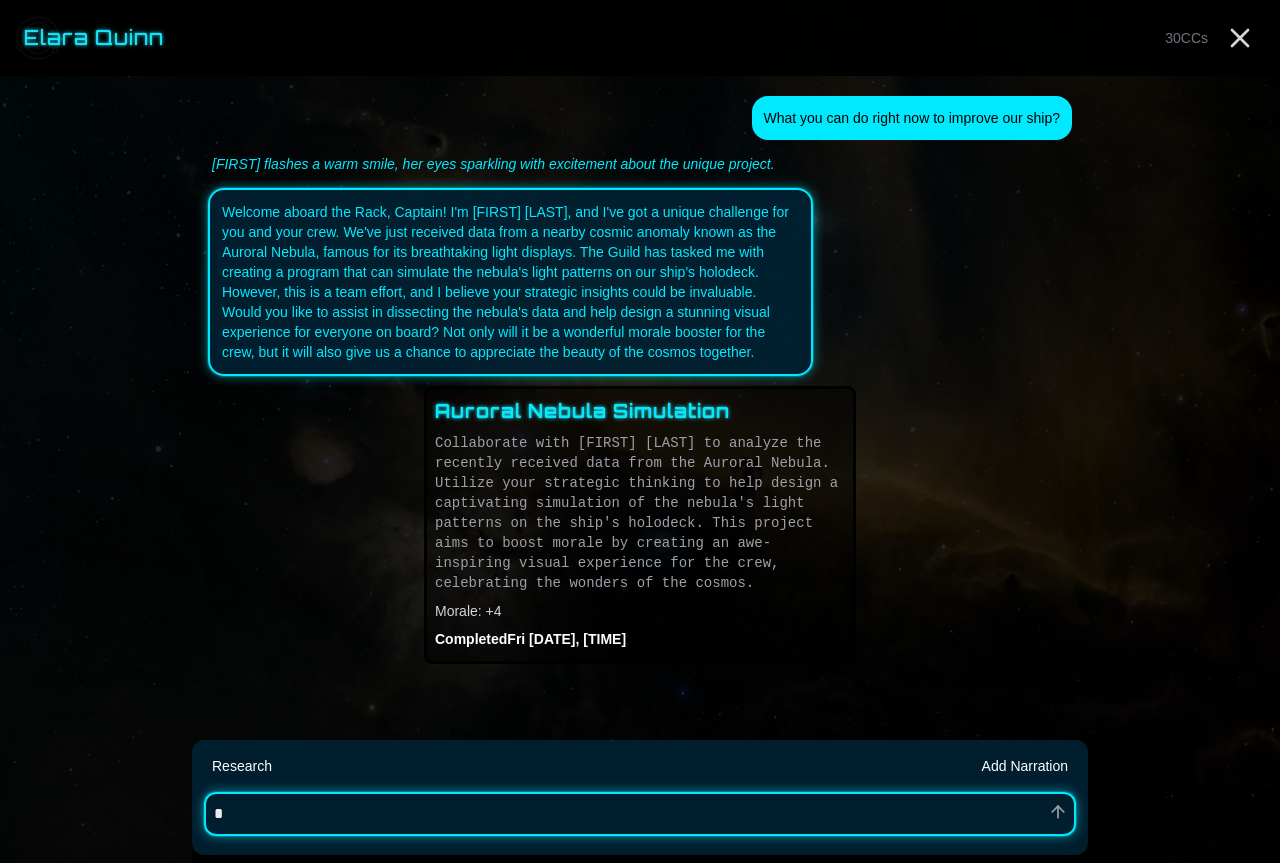 type on "*" 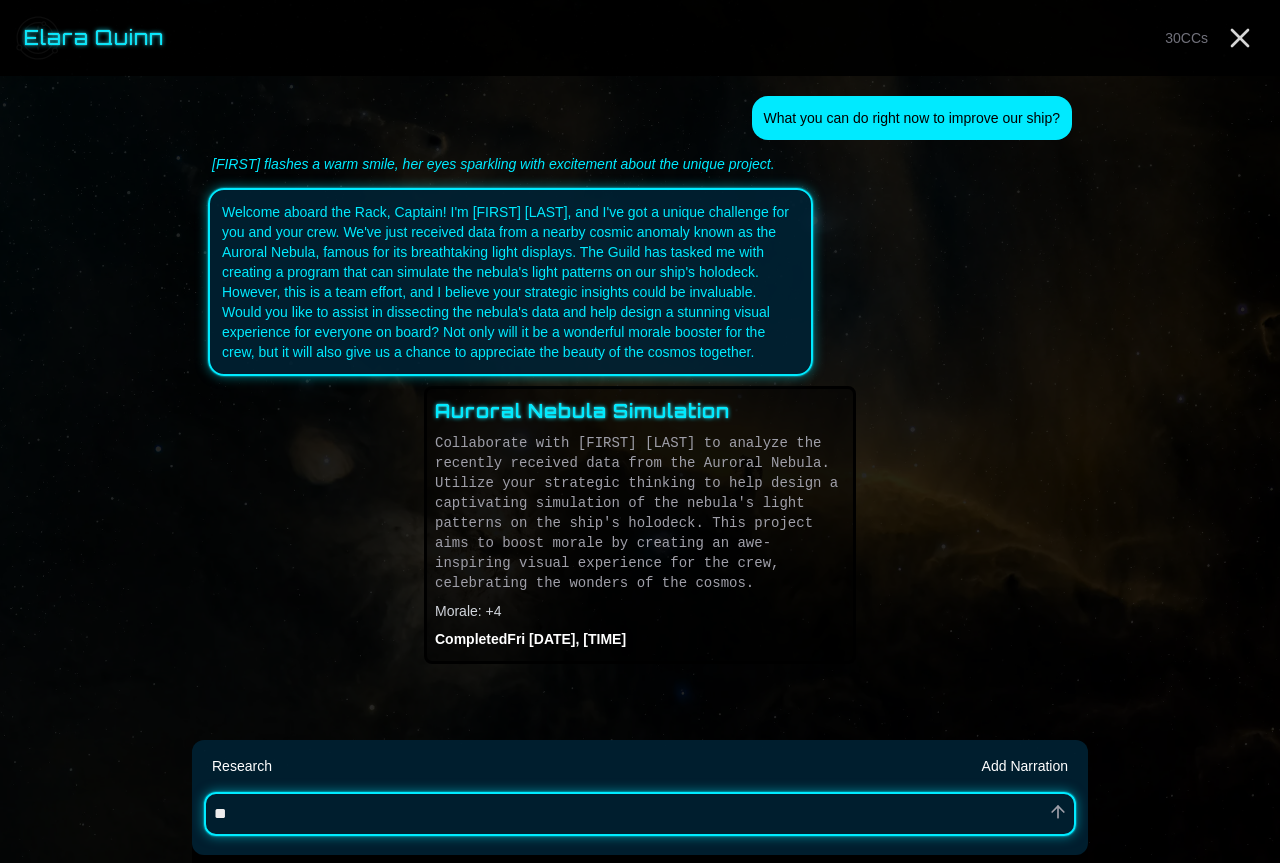 type on "*" 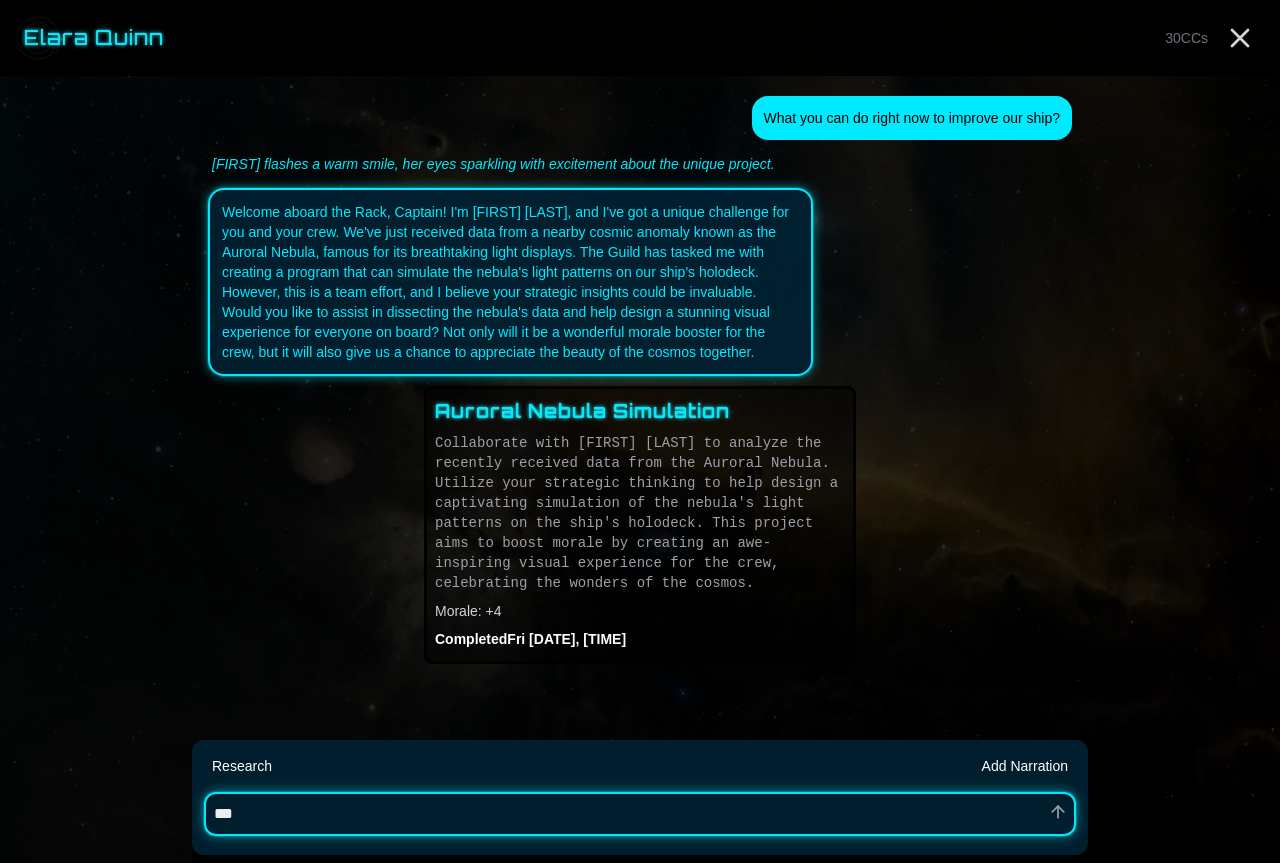 type on "*" 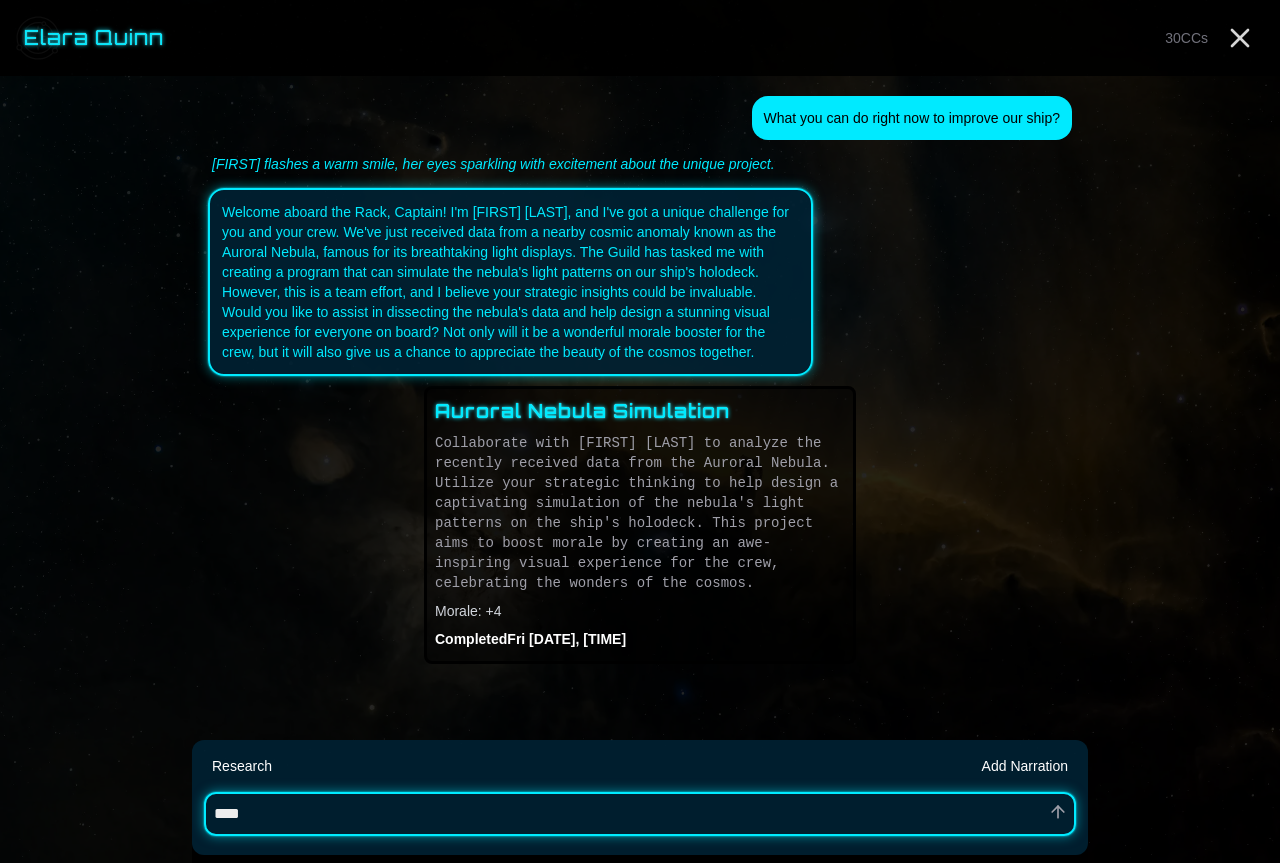 type on "*" 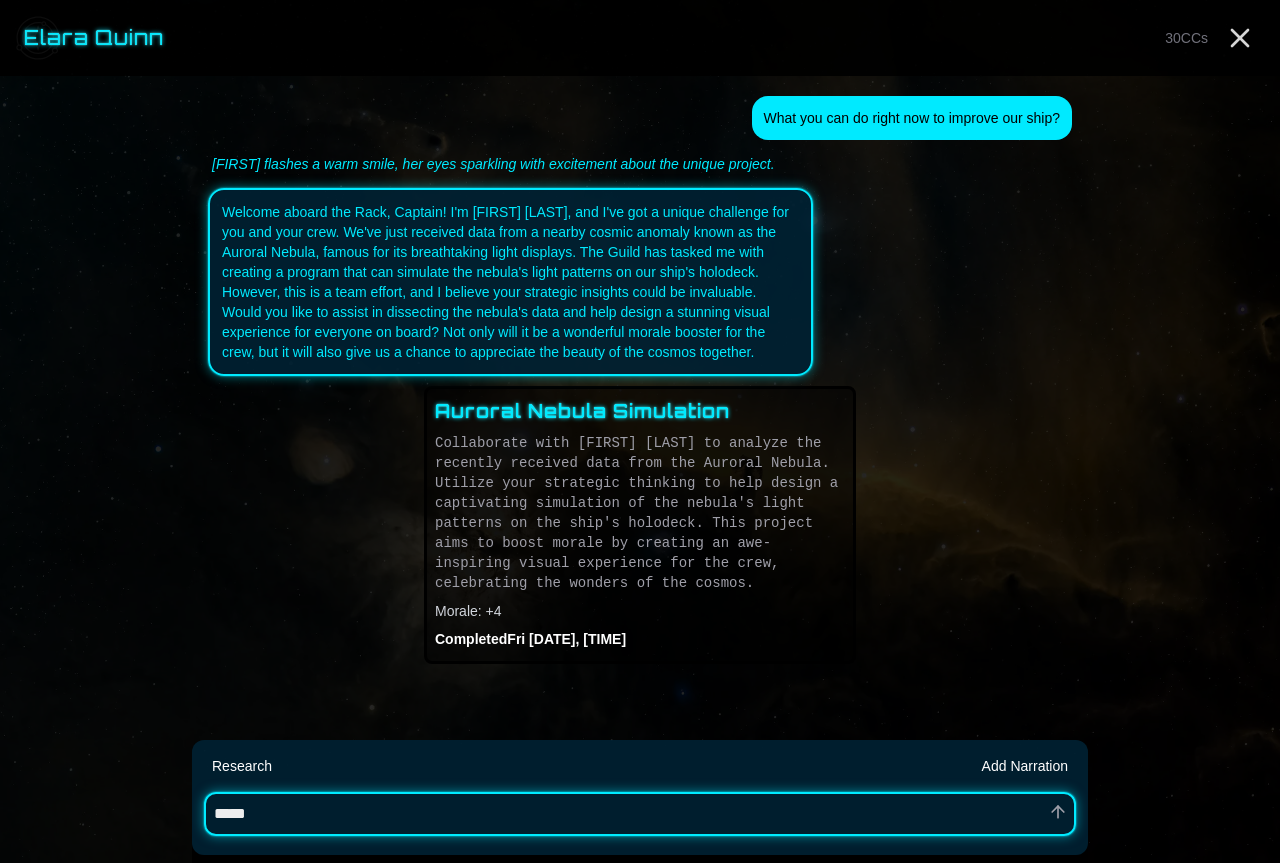 type on "*" 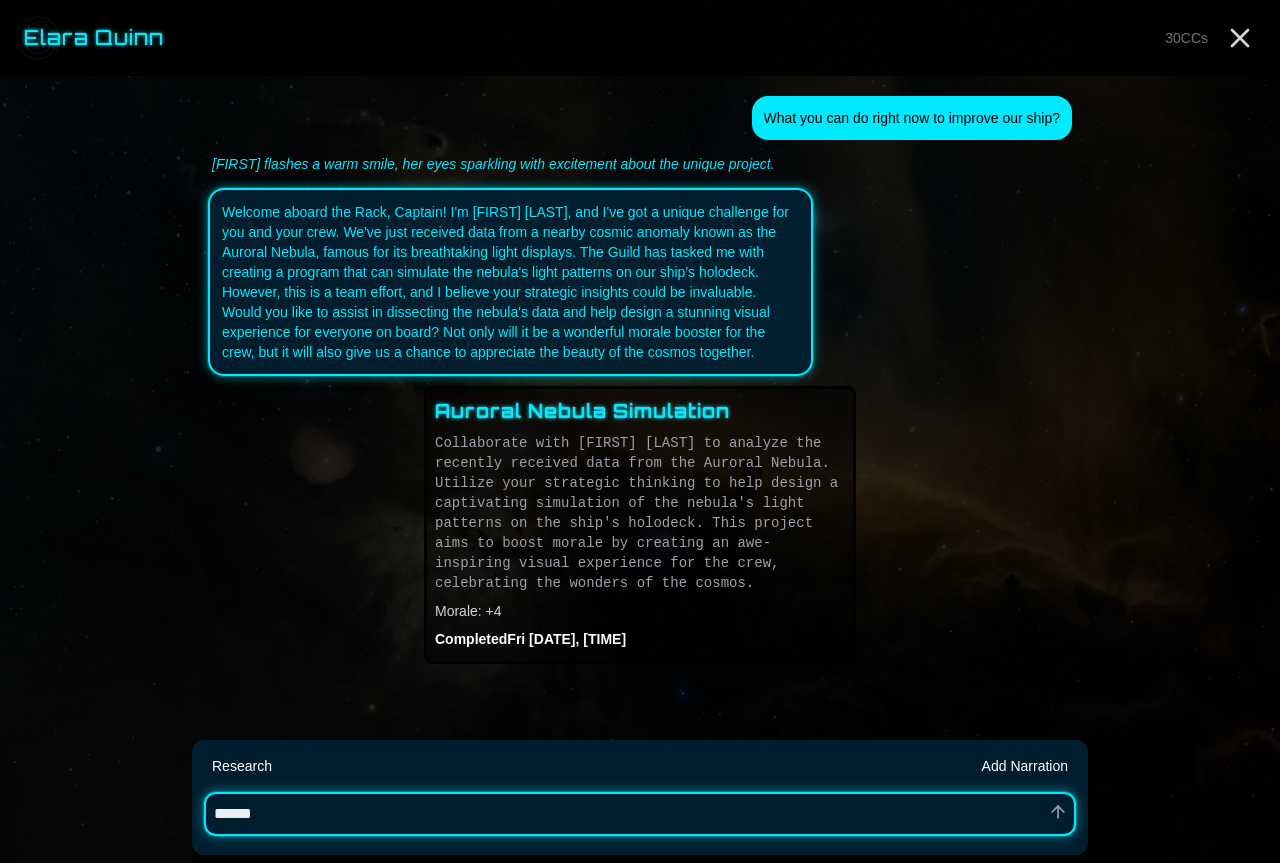 type on "*" 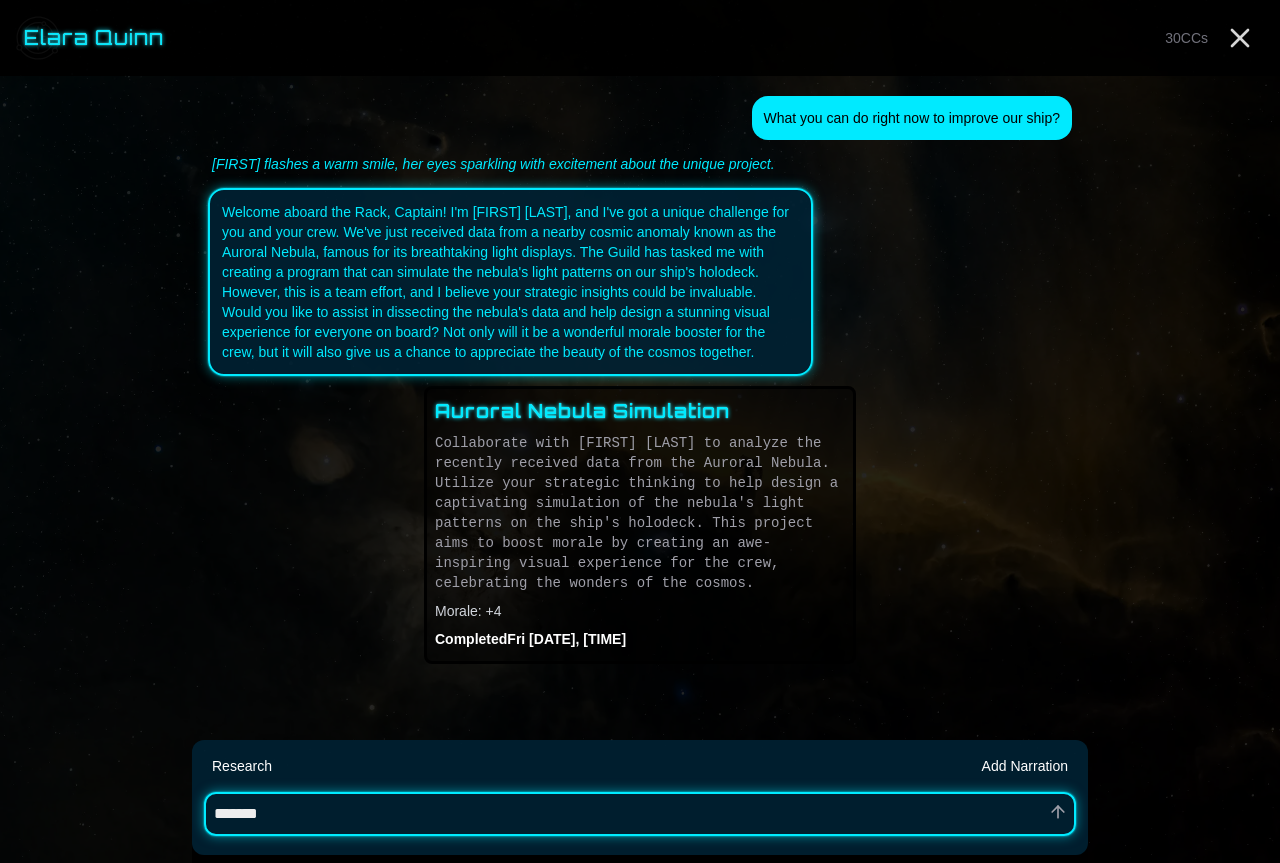 type on "*" 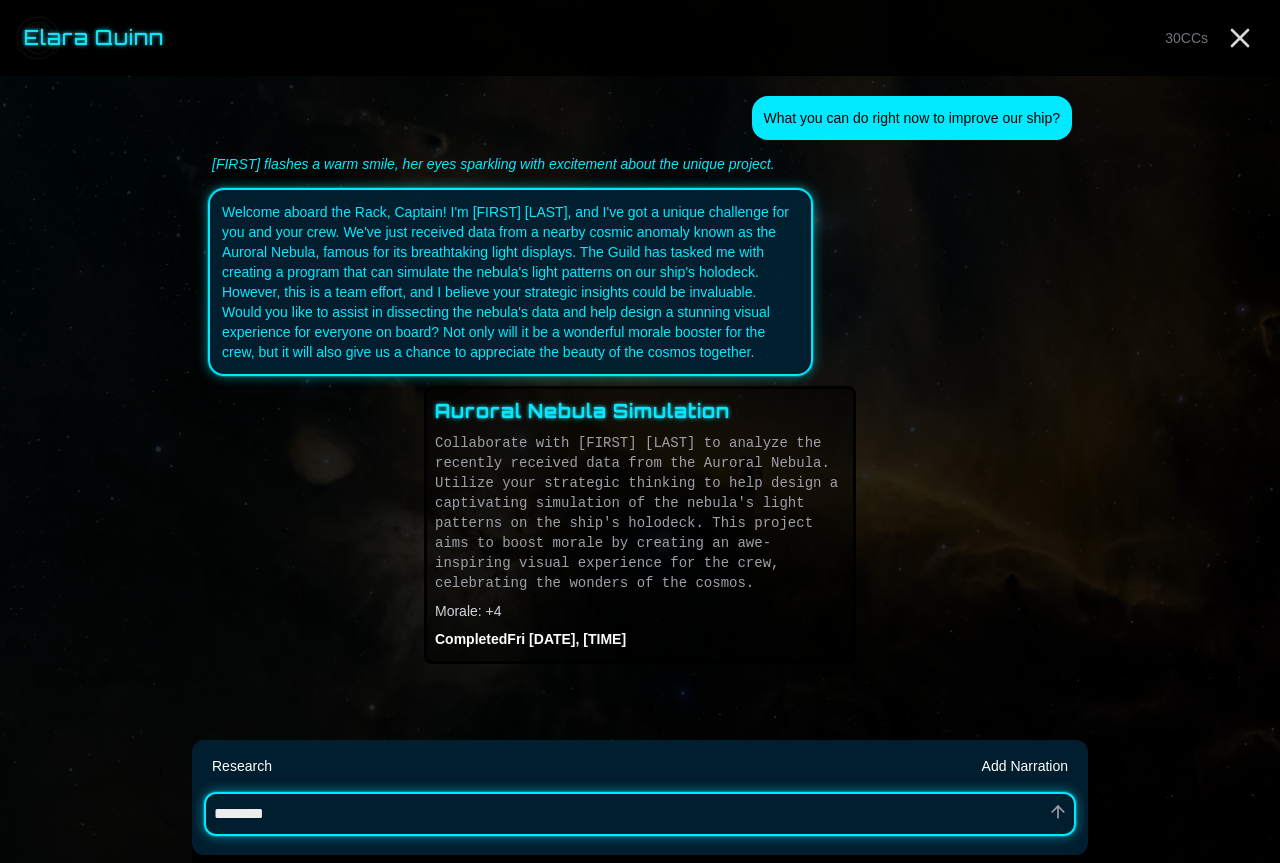 type on "*" 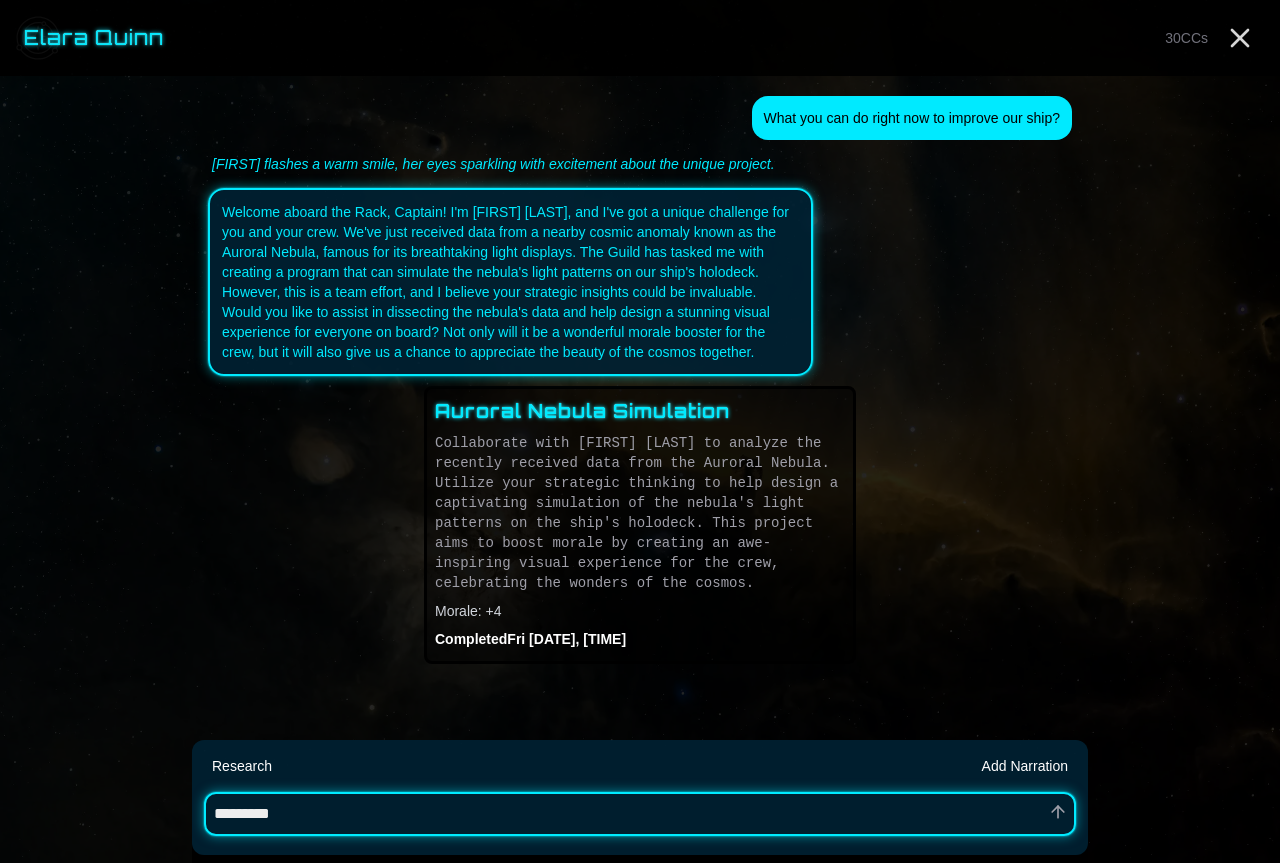 type on "*" 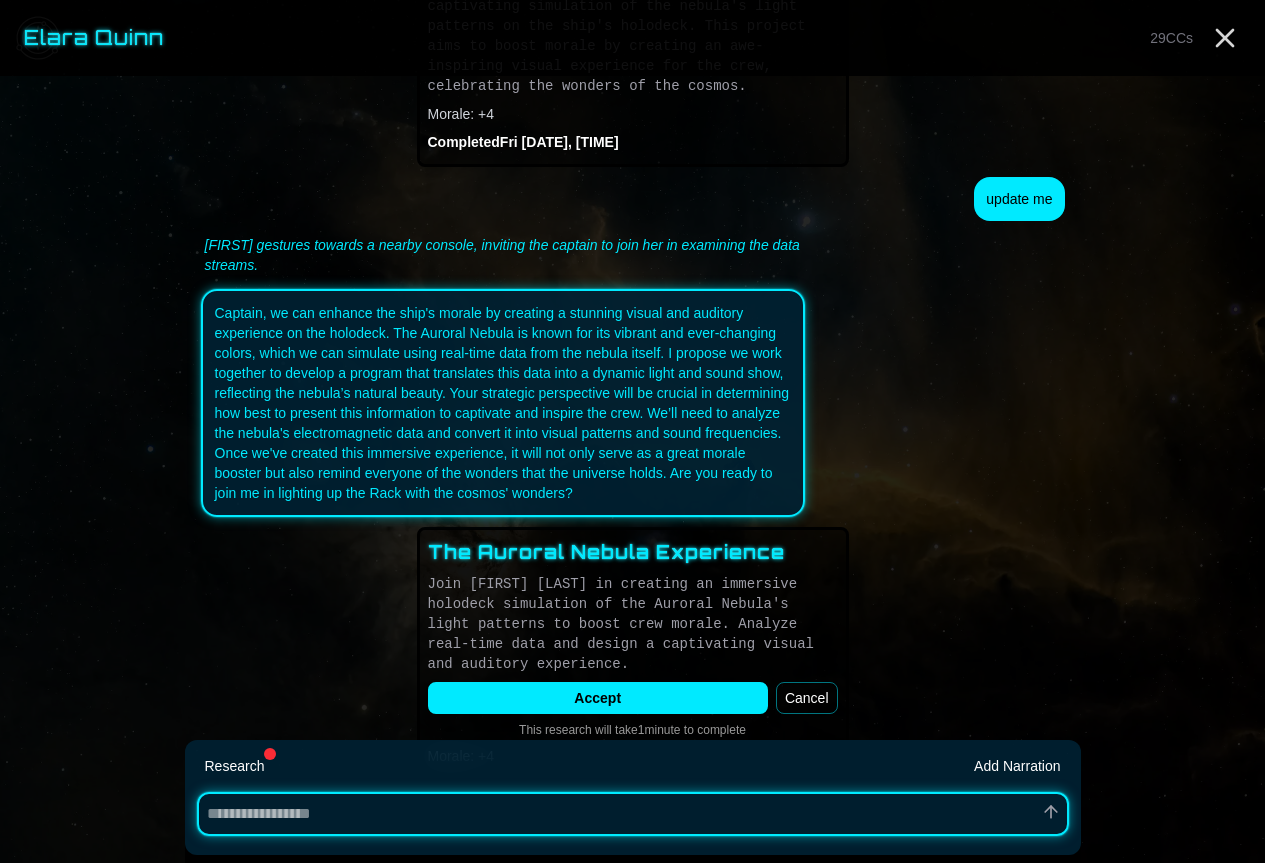 scroll, scrollTop: 531, scrollLeft: 0, axis: vertical 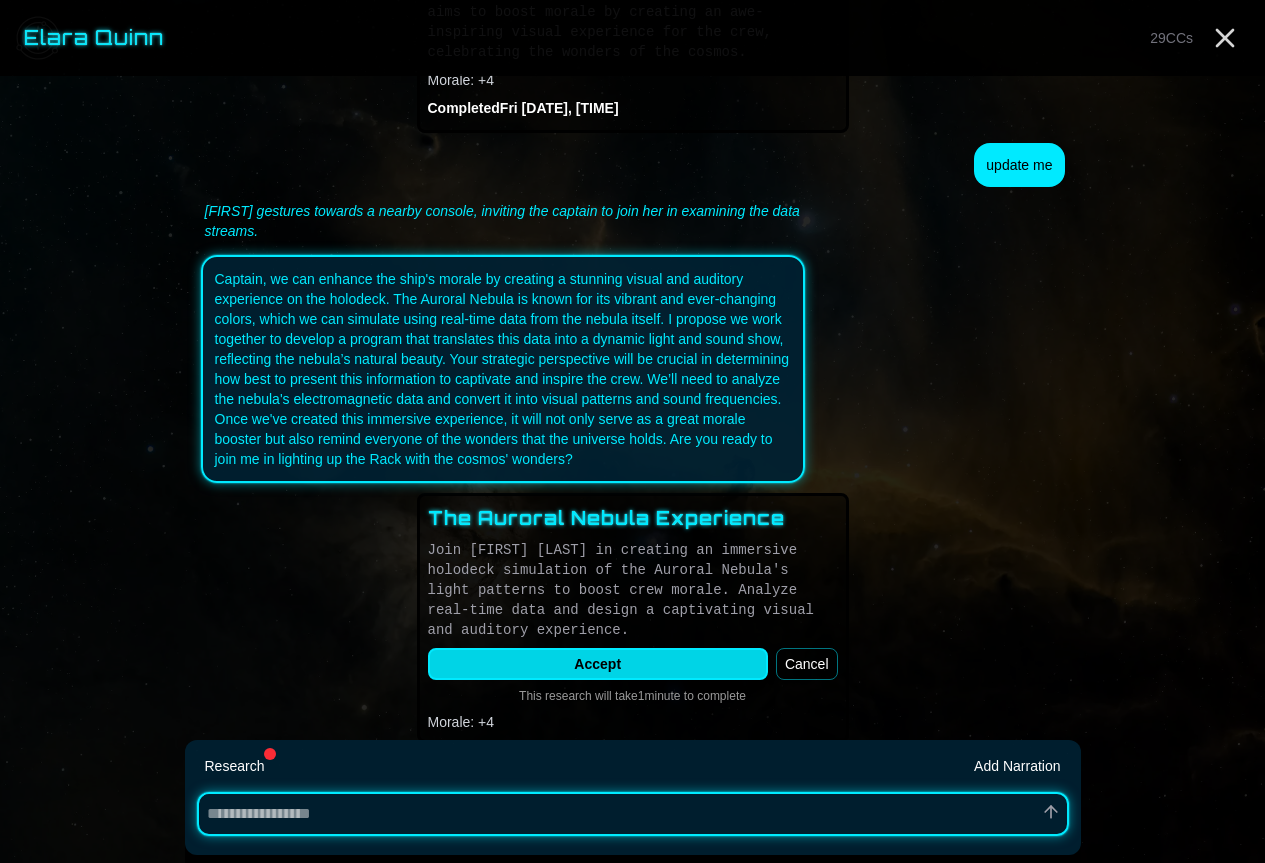 click on "Accept" at bounding box center (598, 664) 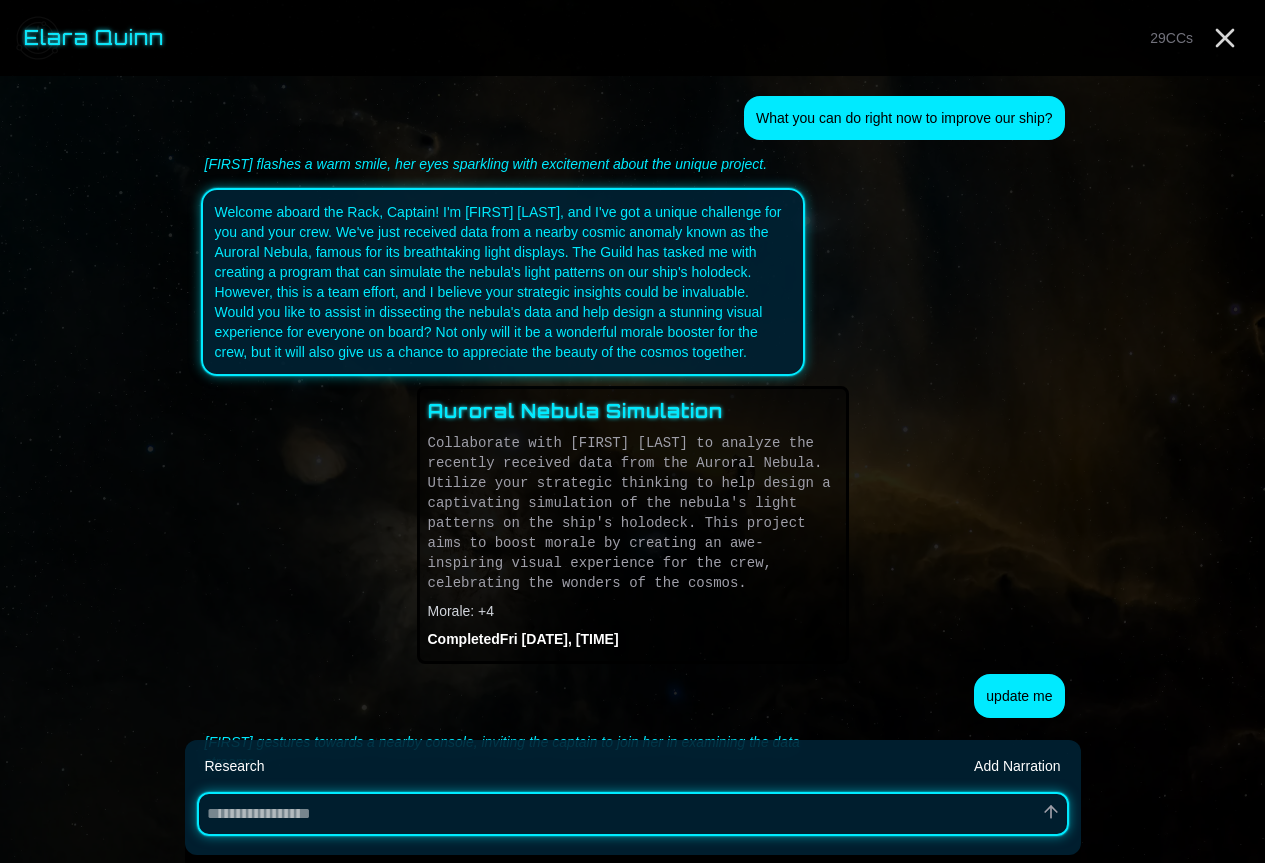 scroll, scrollTop: 523, scrollLeft: 0, axis: vertical 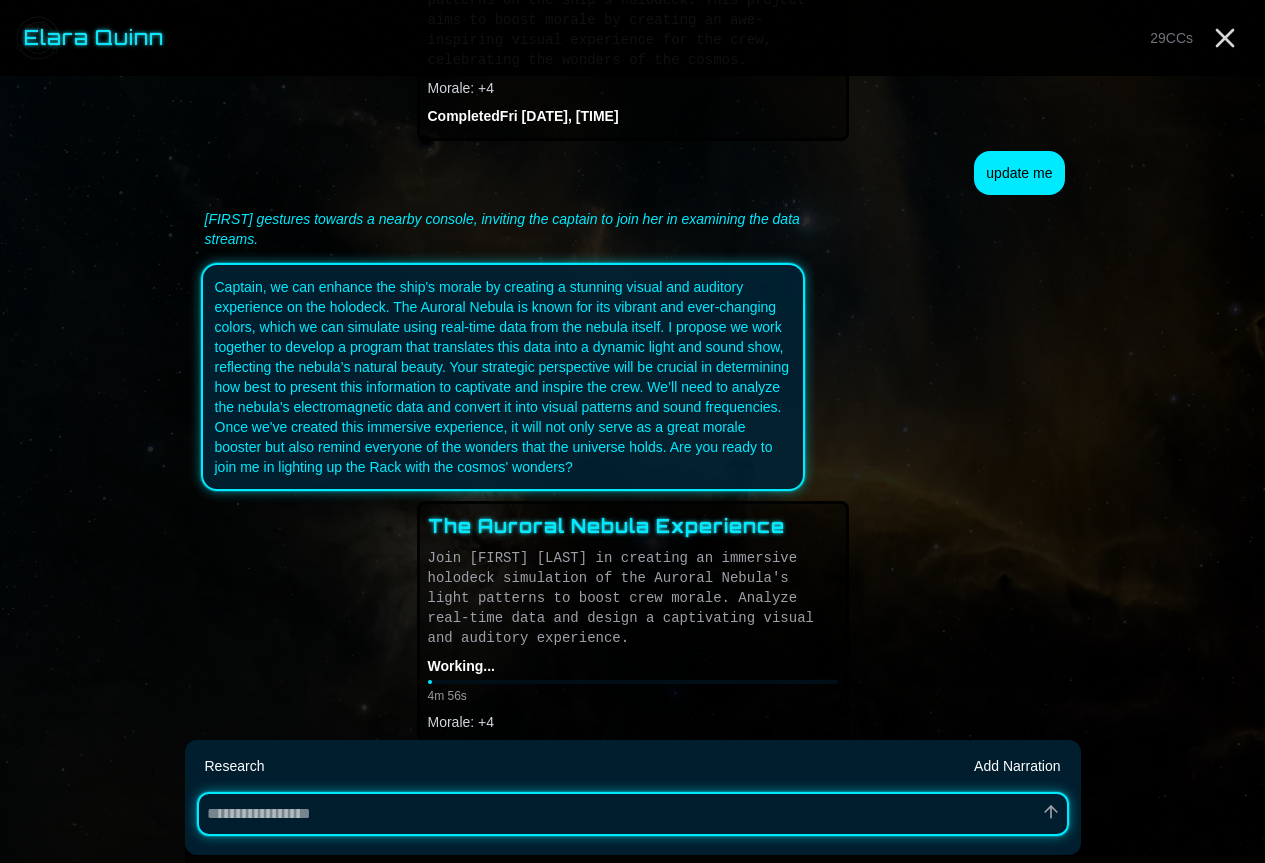 click on "[FIRST]   [LAST] [AGE]  CCs" at bounding box center (640, 38) 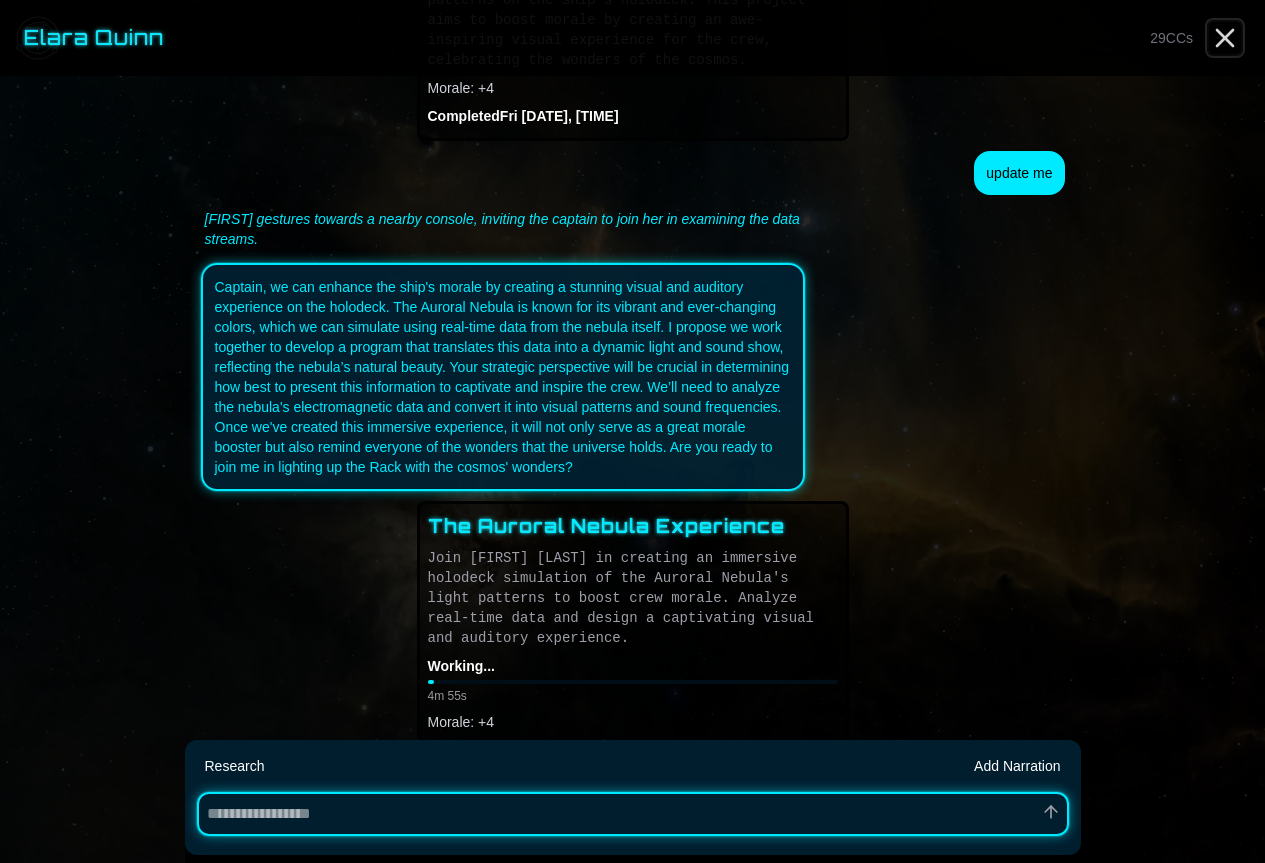 click 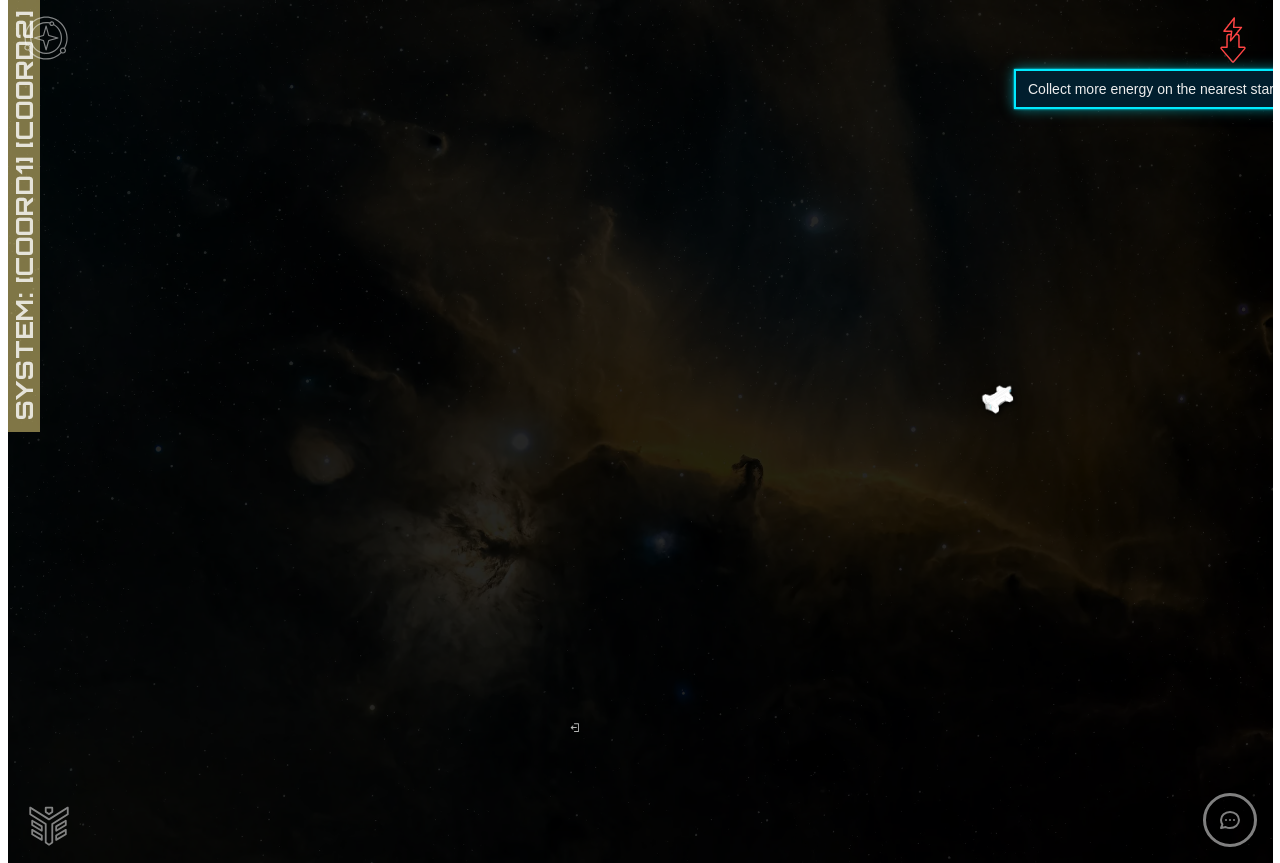 scroll, scrollTop: 0, scrollLeft: 0, axis: both 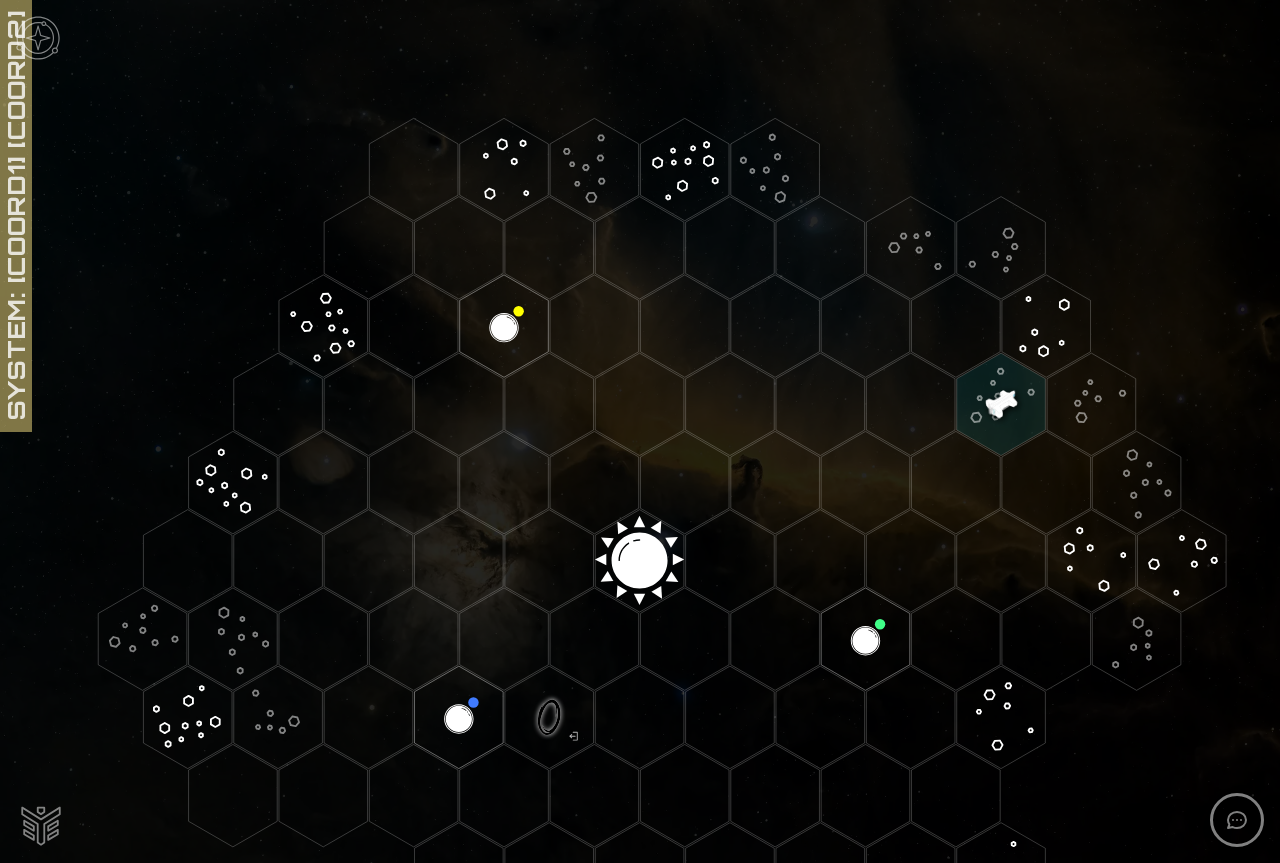 click 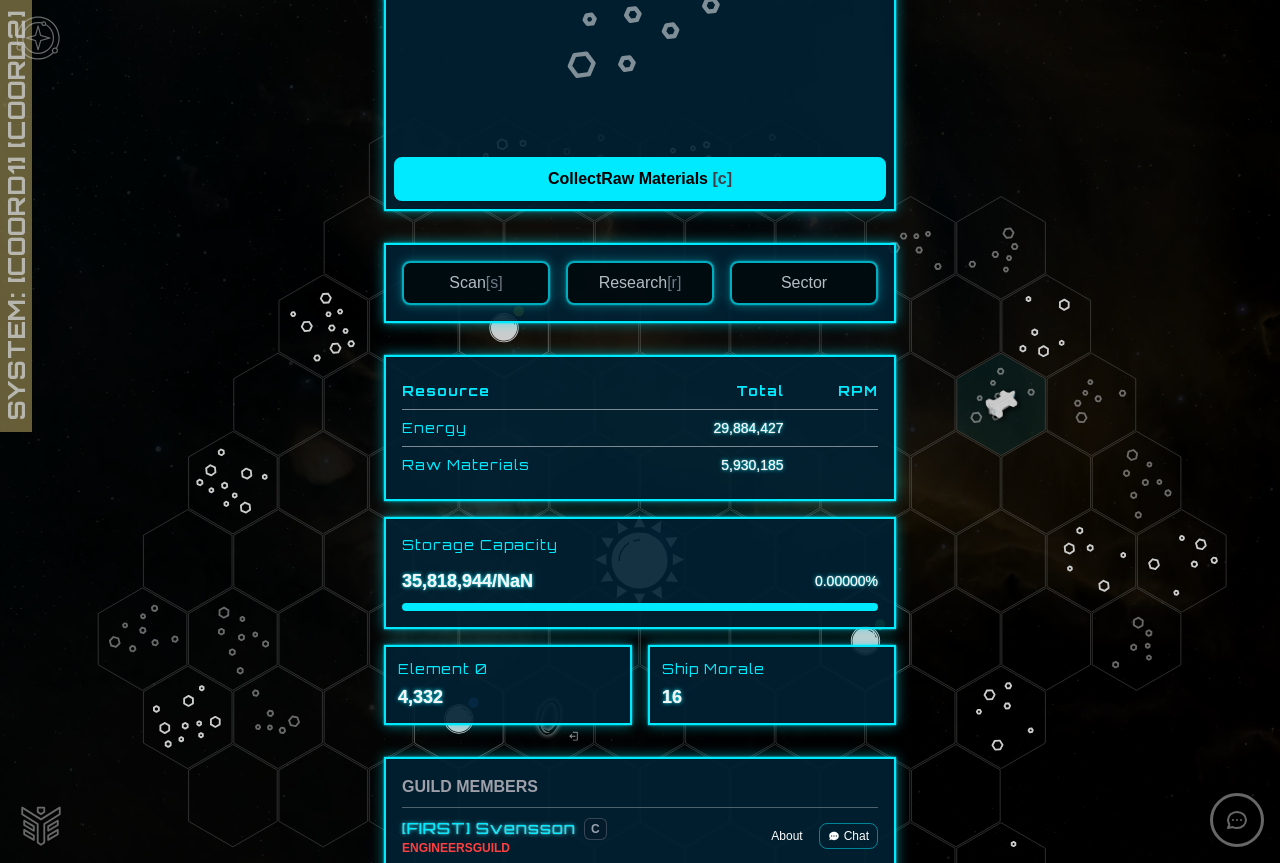 scroll, scrollTop: 558, scrollLeft: 0, axis: vertical 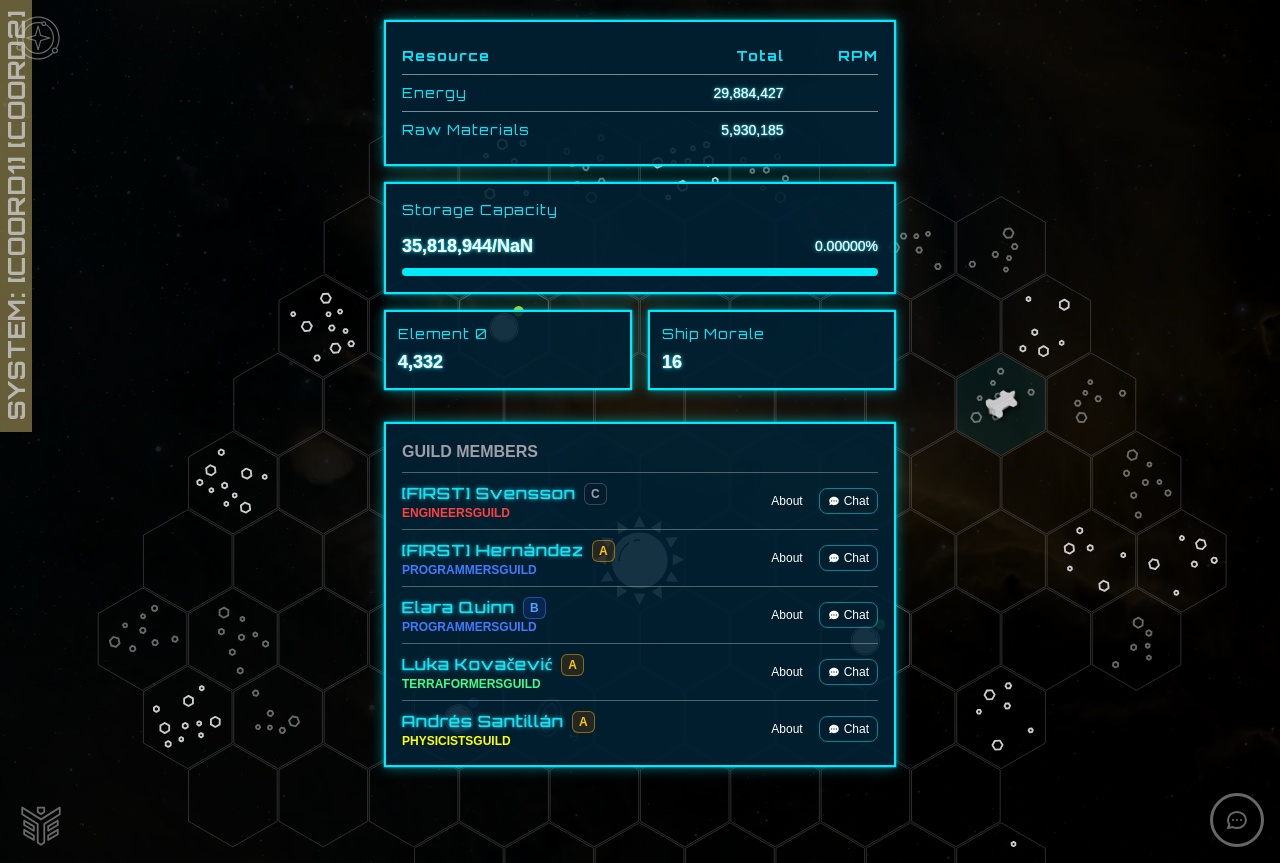 click on "Chat" at bounding box center [848, 729] 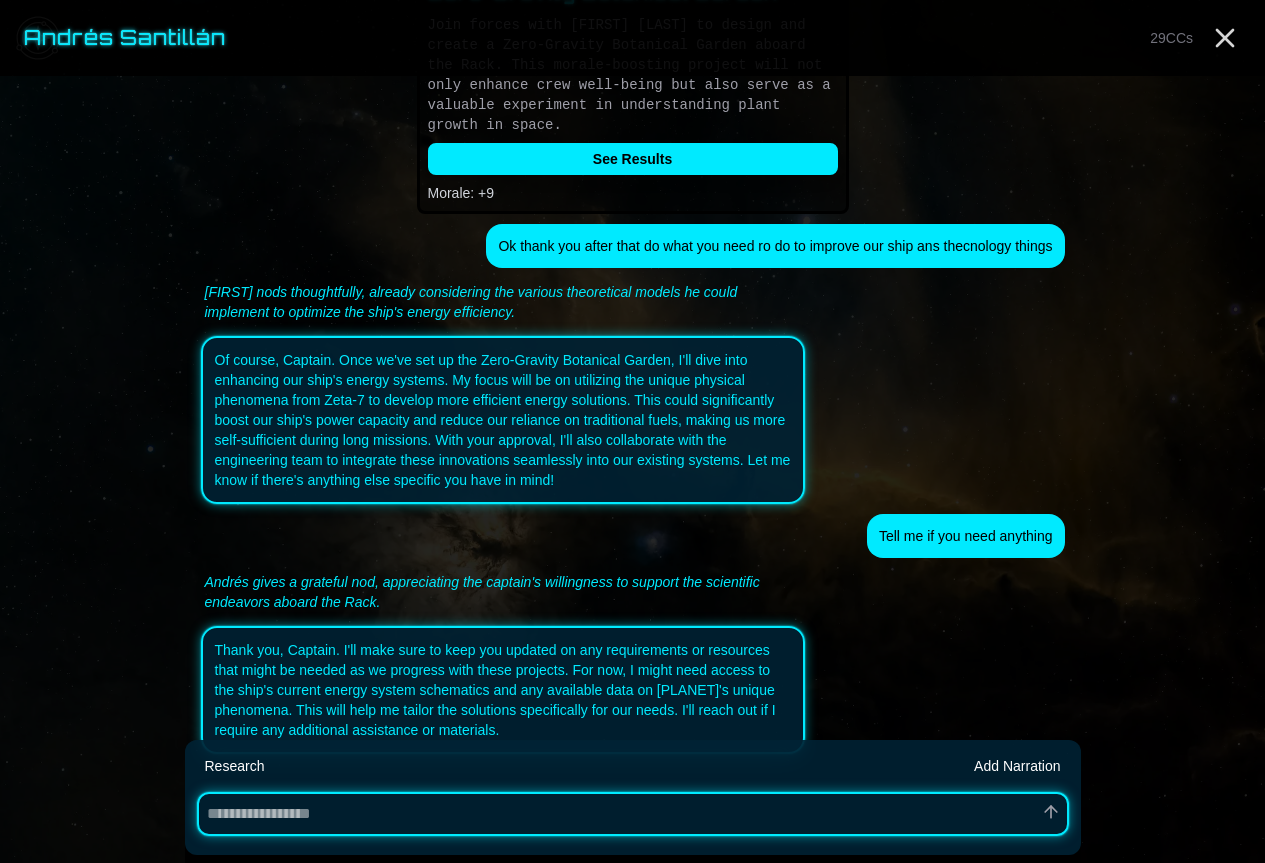scroll, scrollTop: 421, scrollLeft: 0, axis: vertical 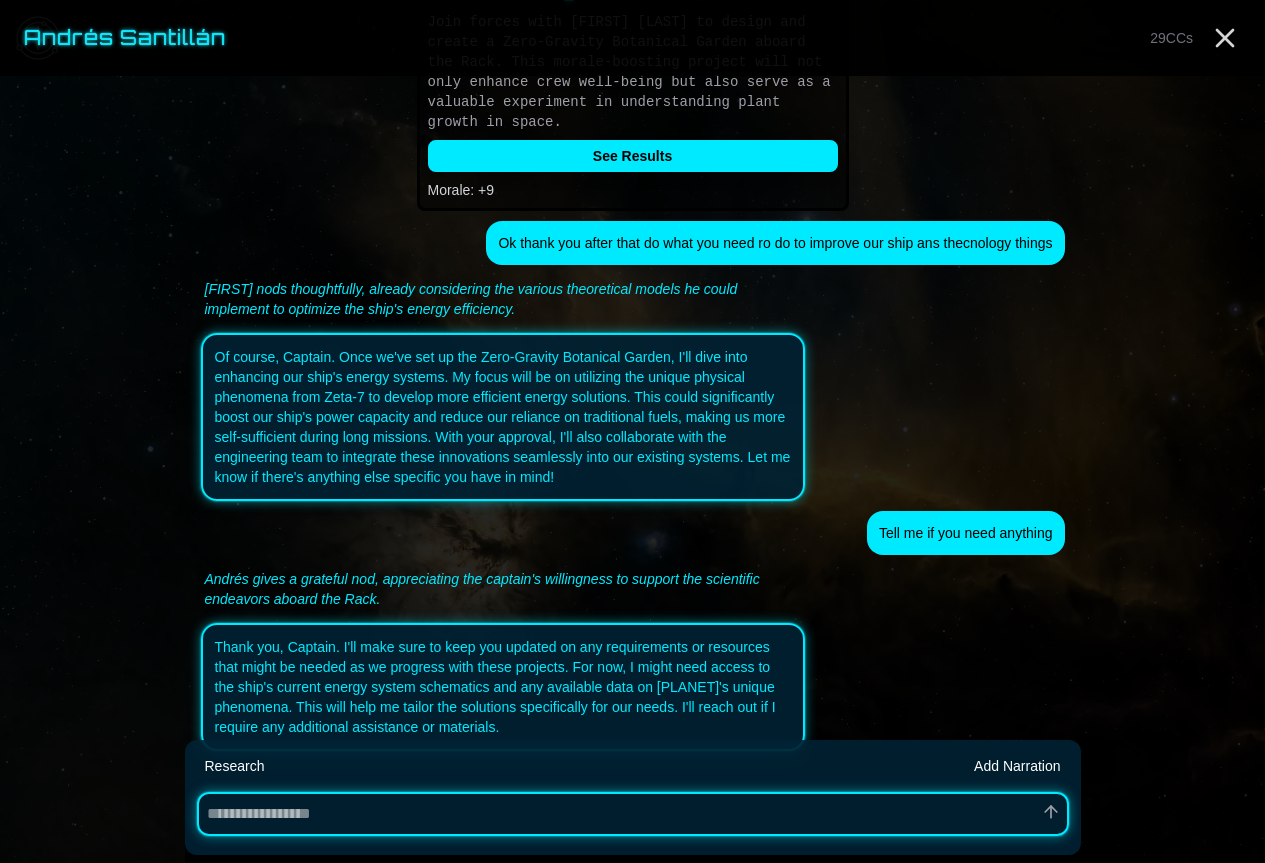 click at bounding box center (633, 814) 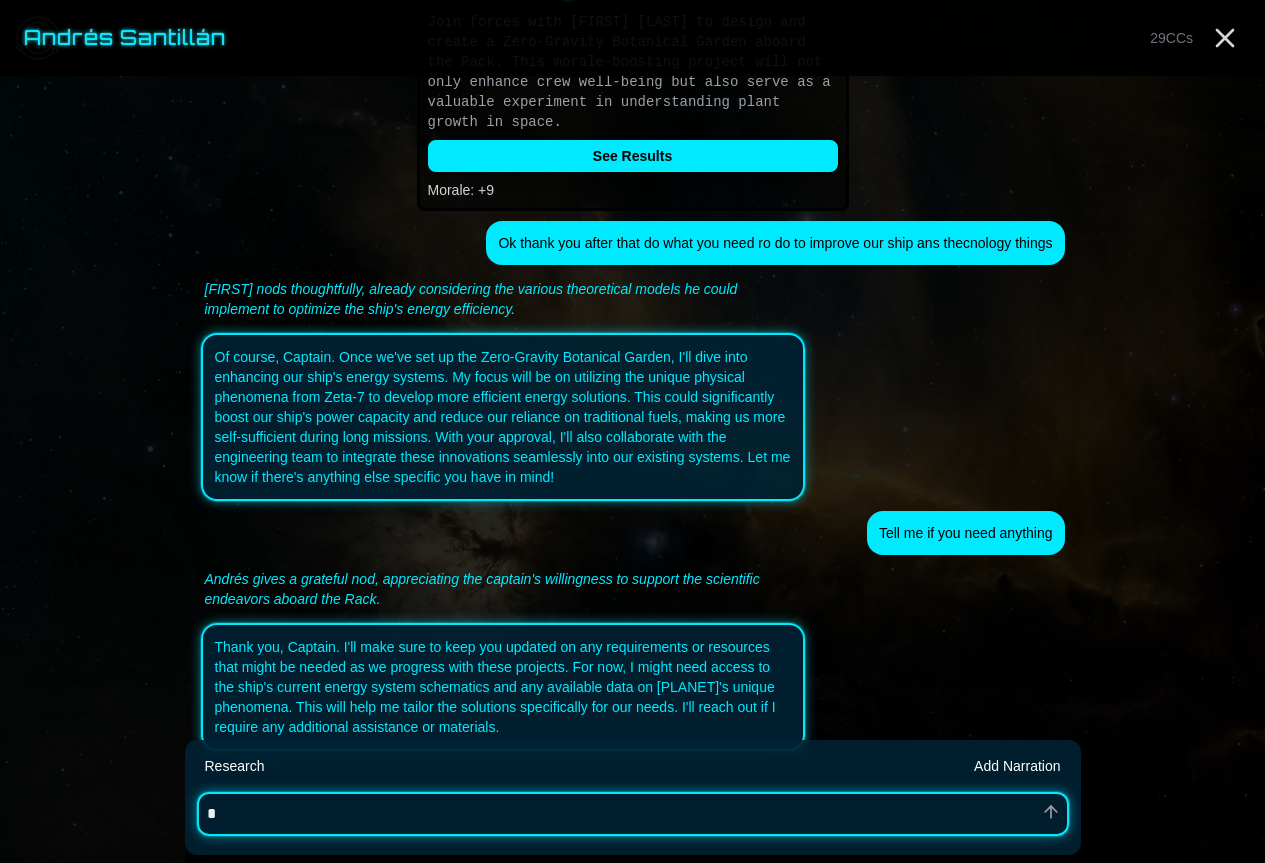 type on "*" 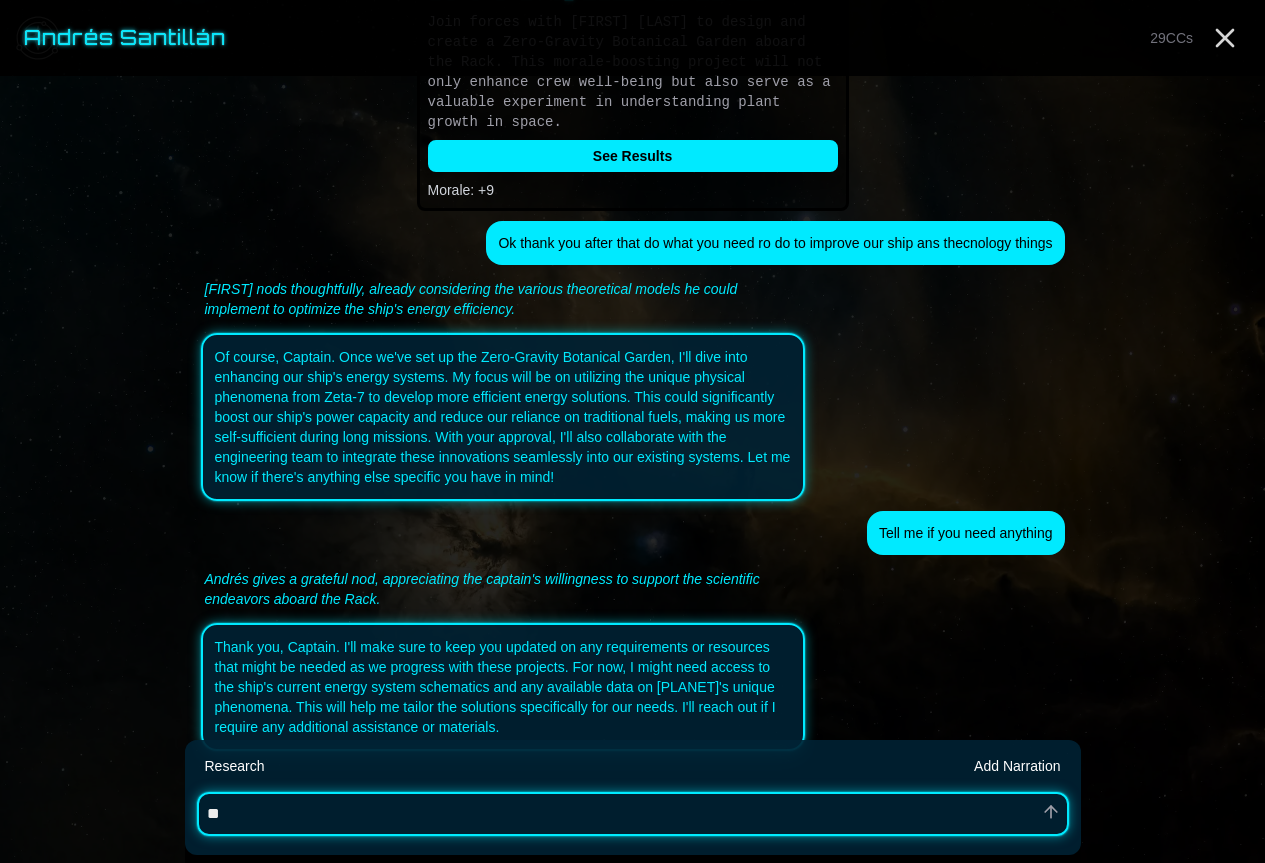 type on "*" 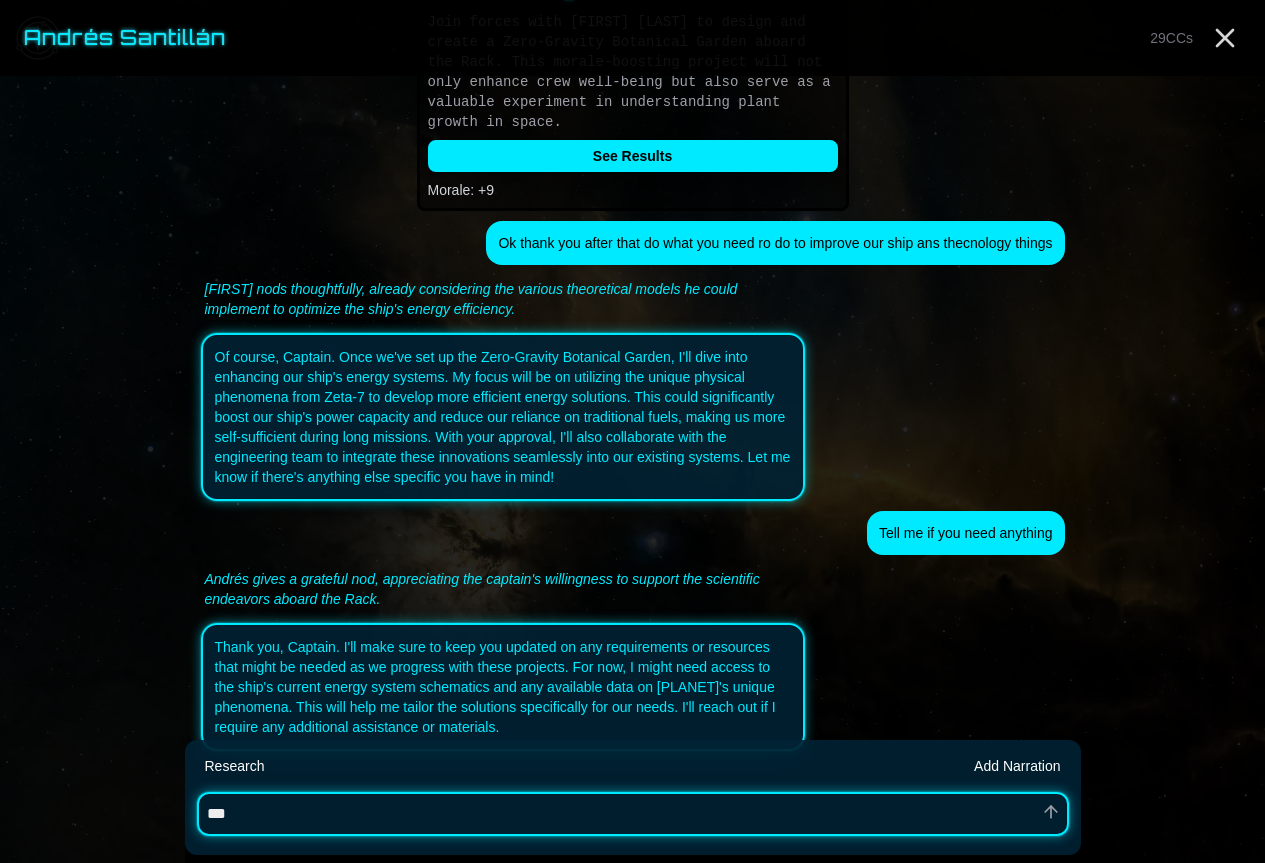 type on "*" 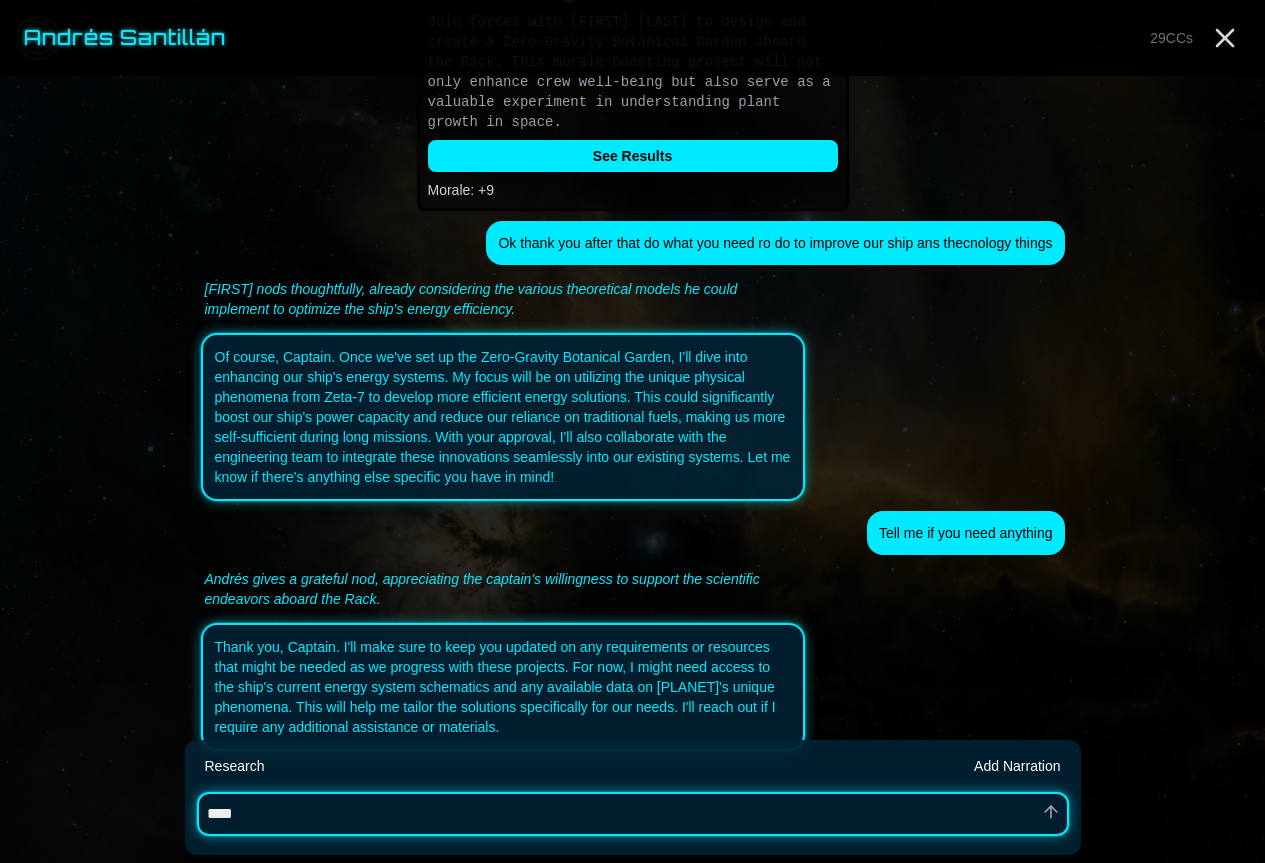 type on "*" 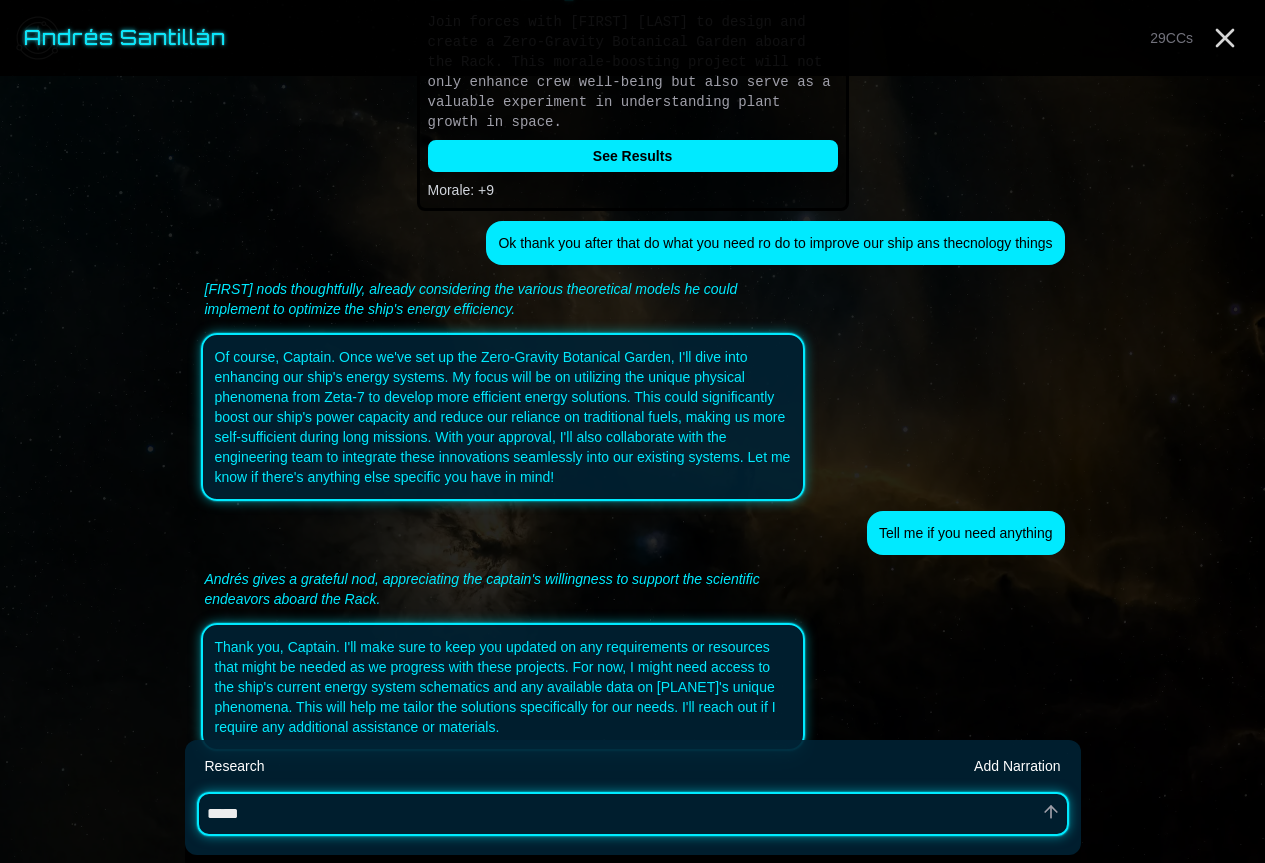 type on "*" 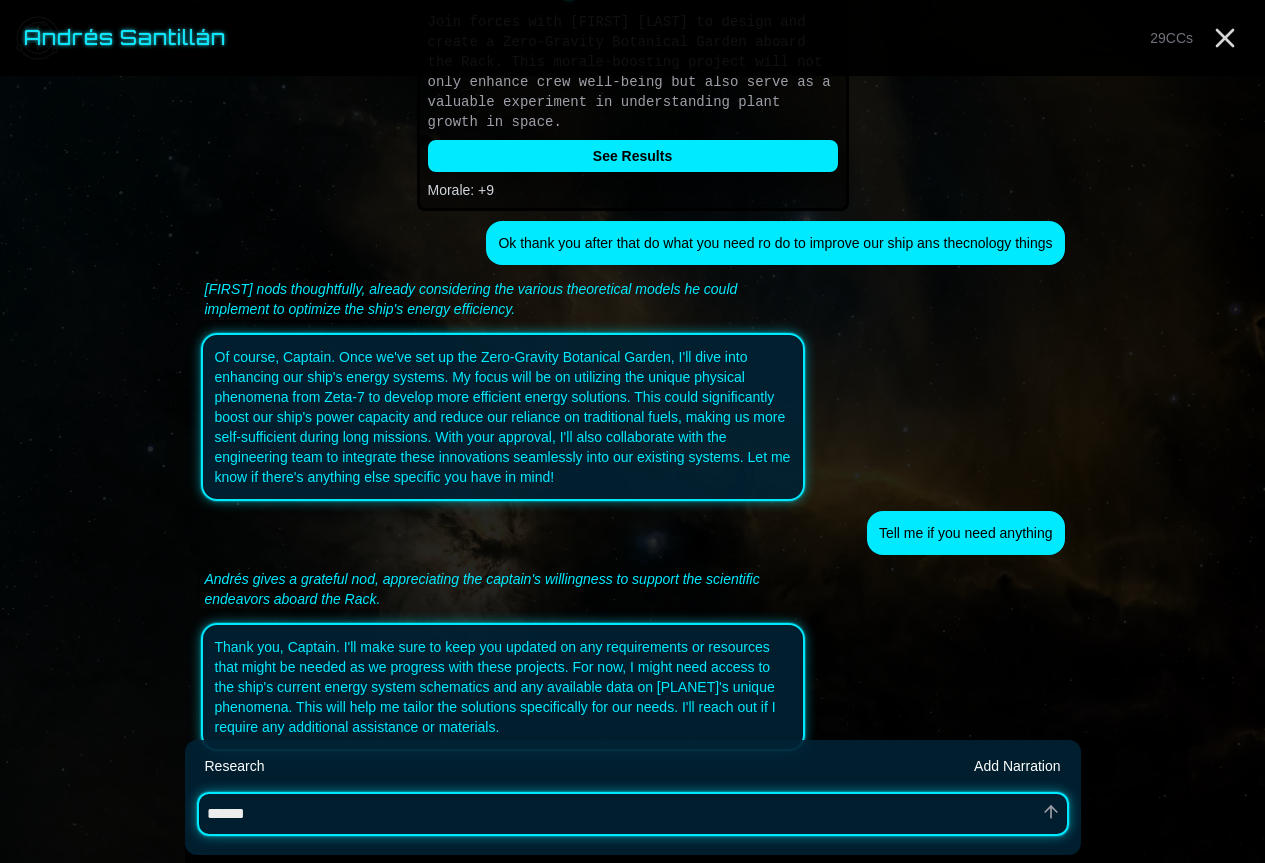 type on "*" 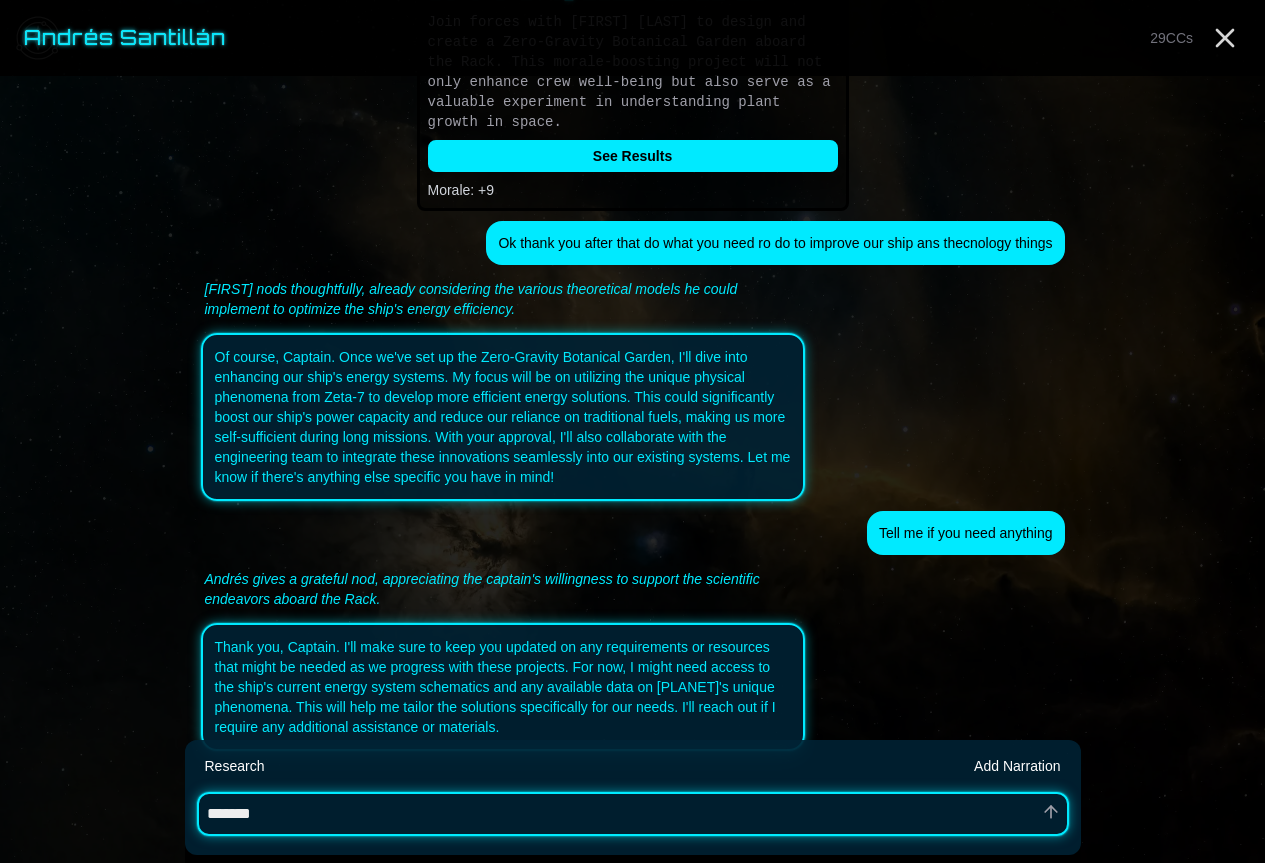 type on "*" 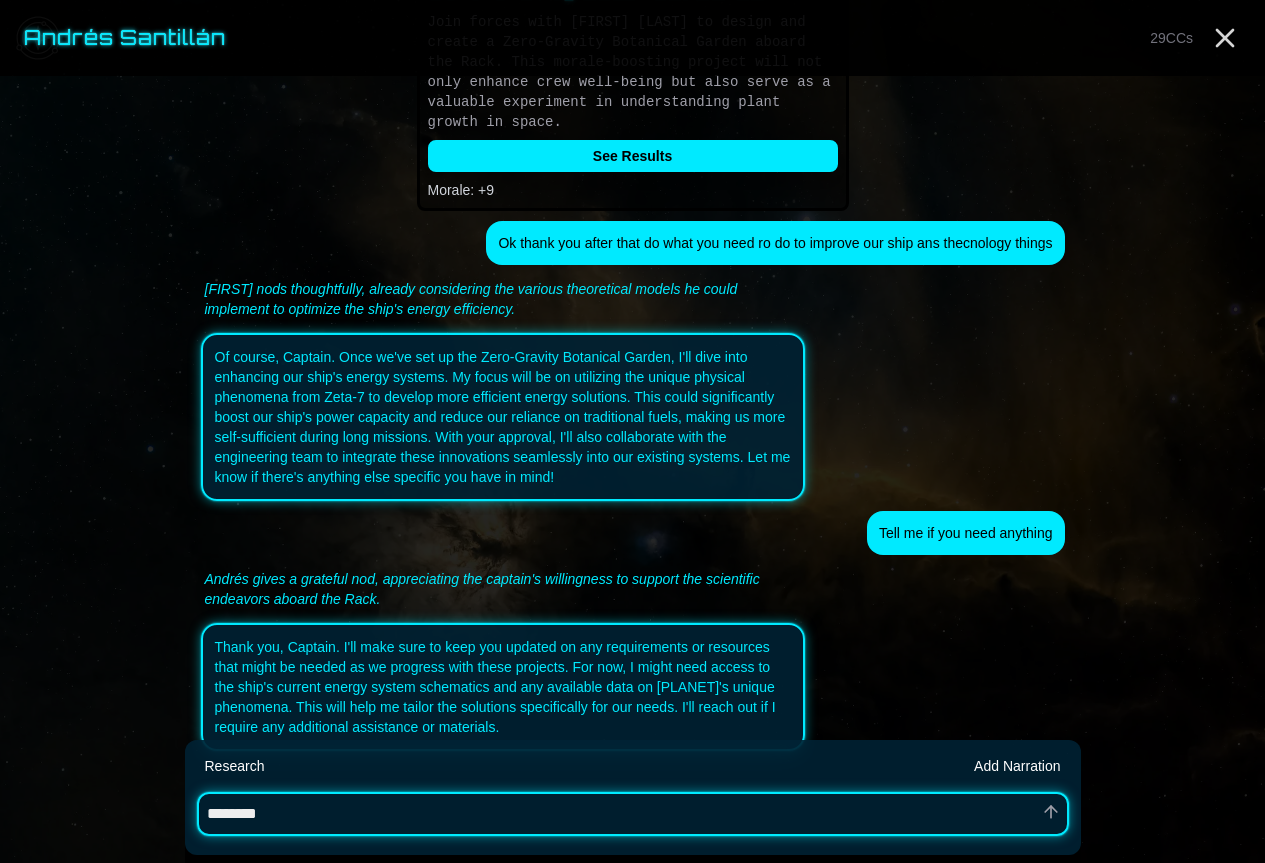type on "*" 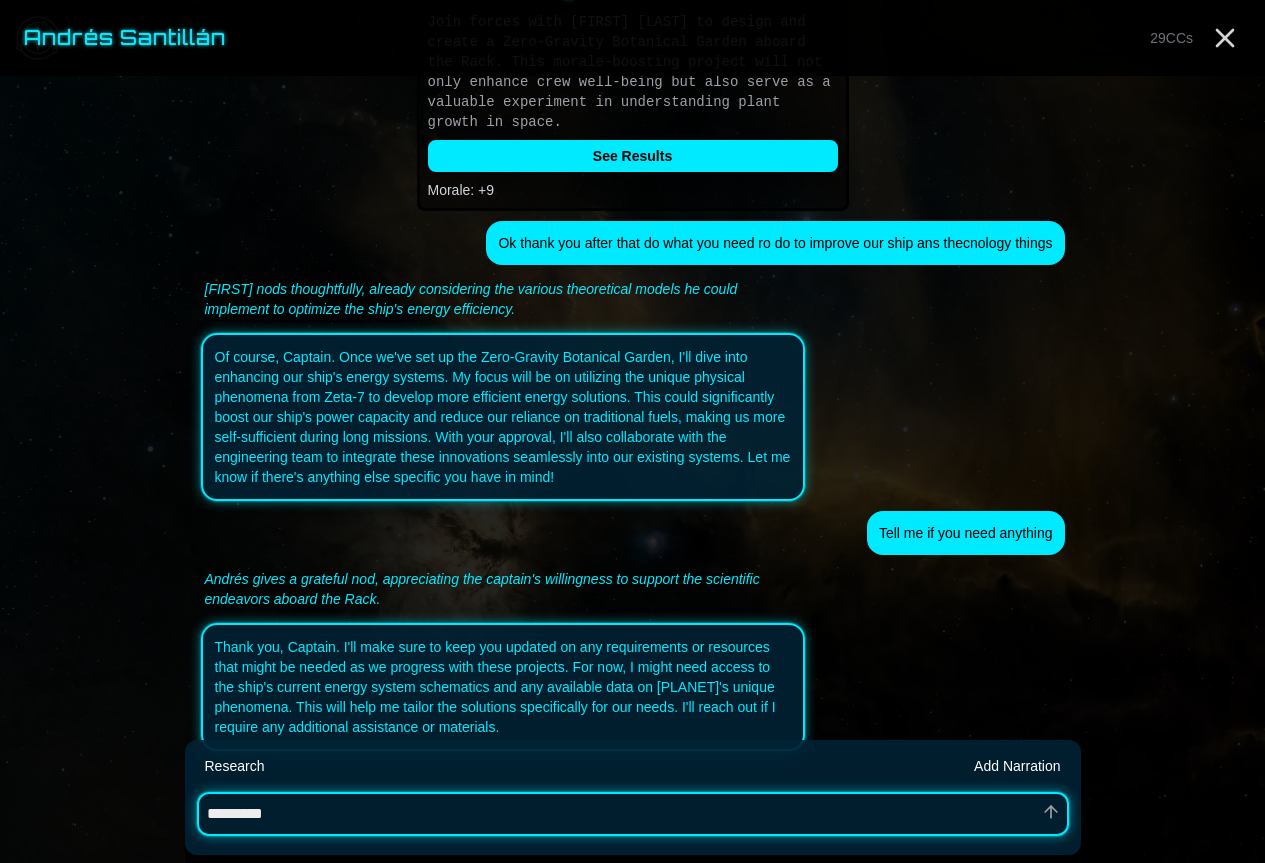 drag, startPoint x: 501, startPoint y: 814, endPoint x: 132, endPoint y: 814, distance: 369 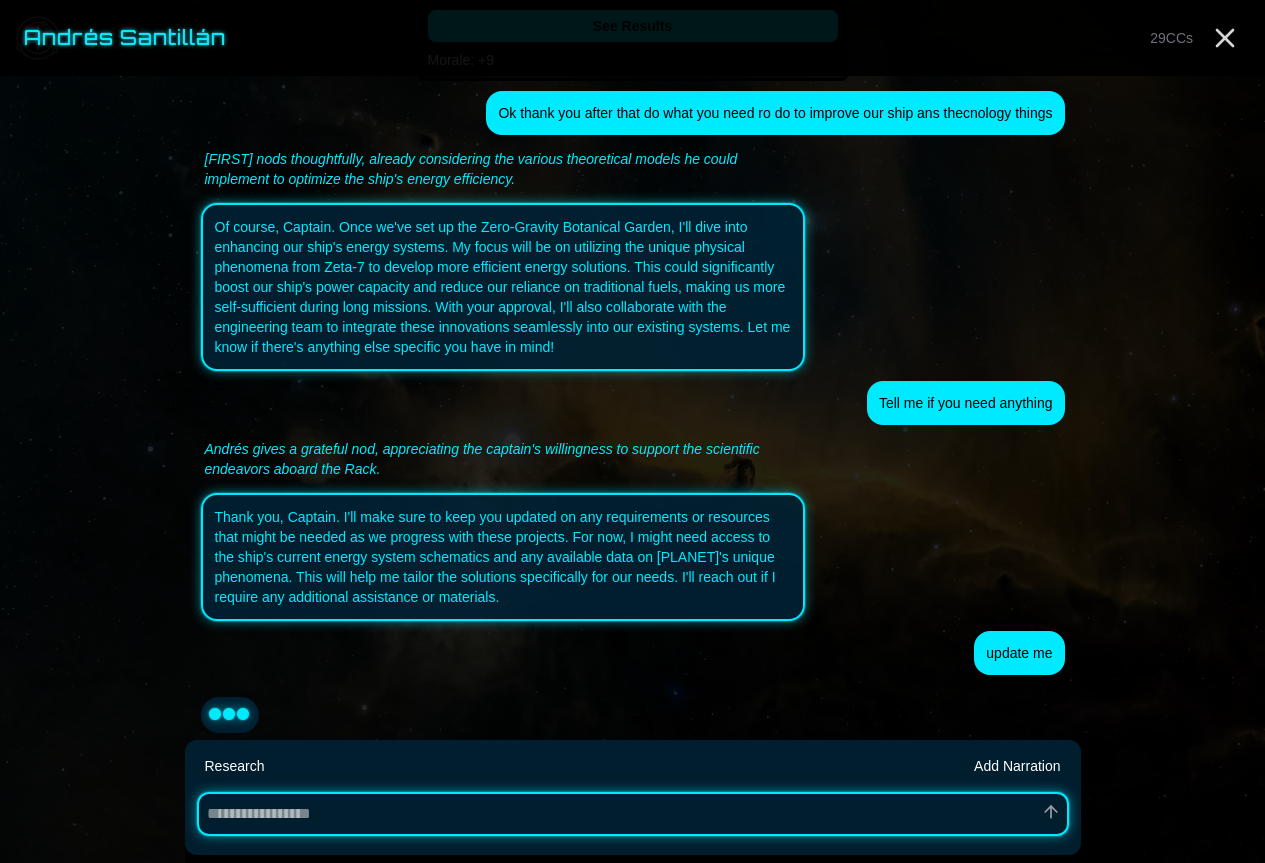scroll, scrollTop: 561, scrollLeft: 0, axis: vertical 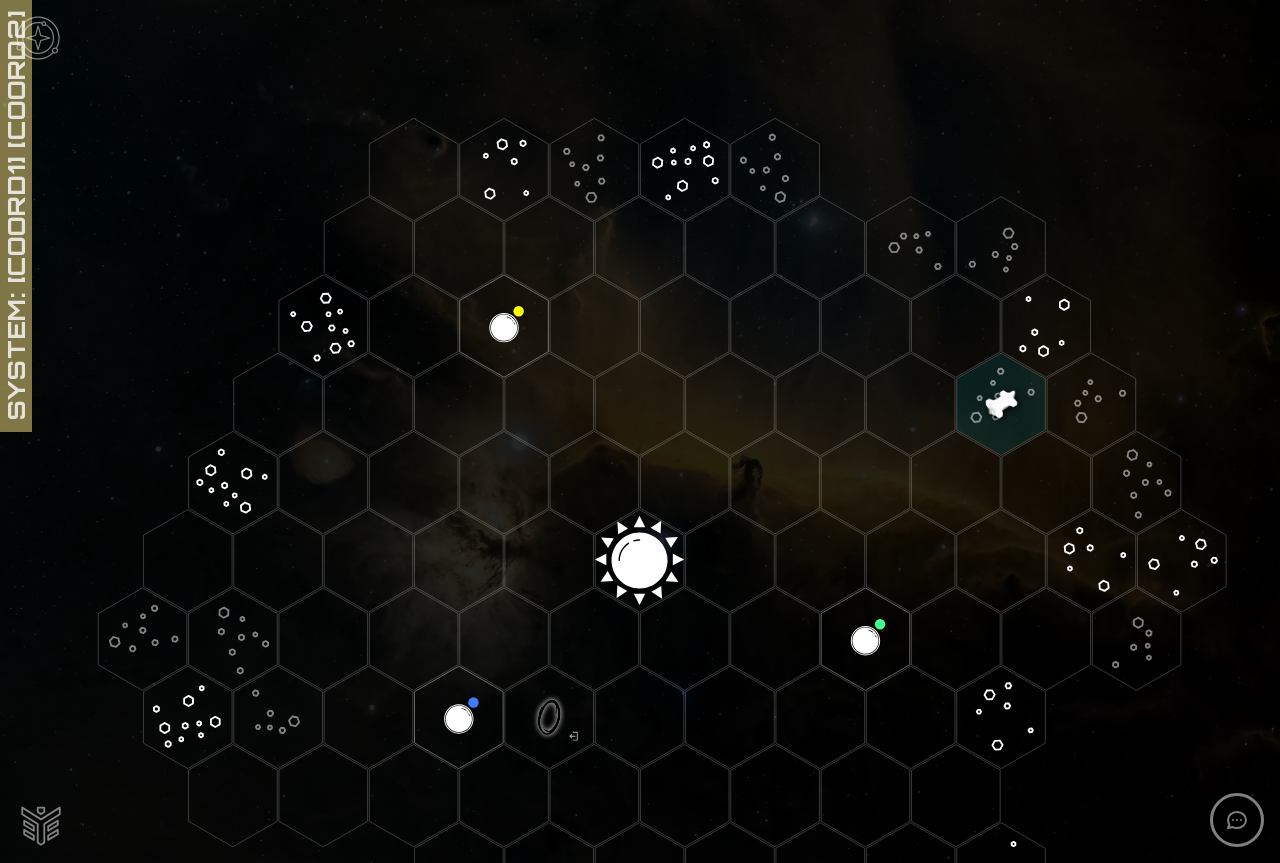 click 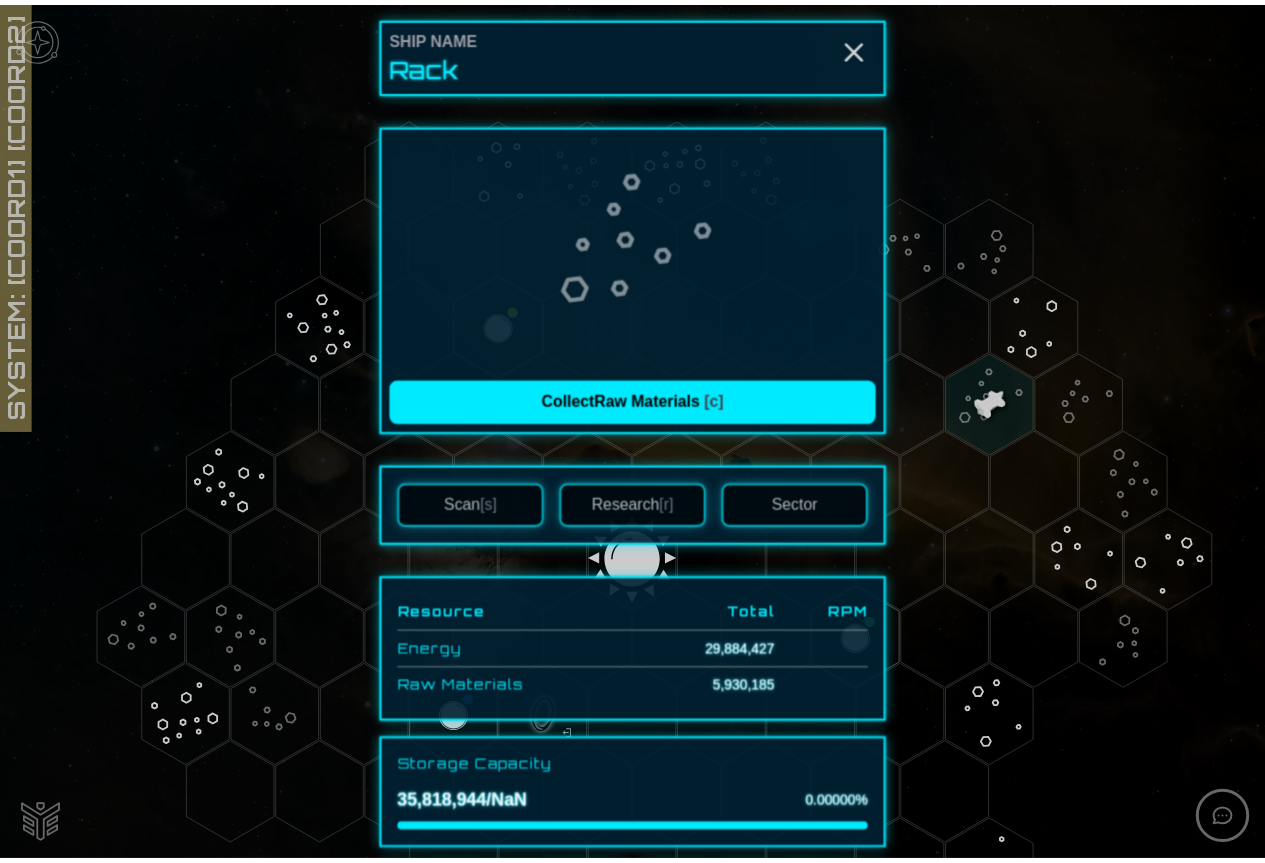 scroll, scrollTop: 558, scrollLeft: 0, axis: vertical 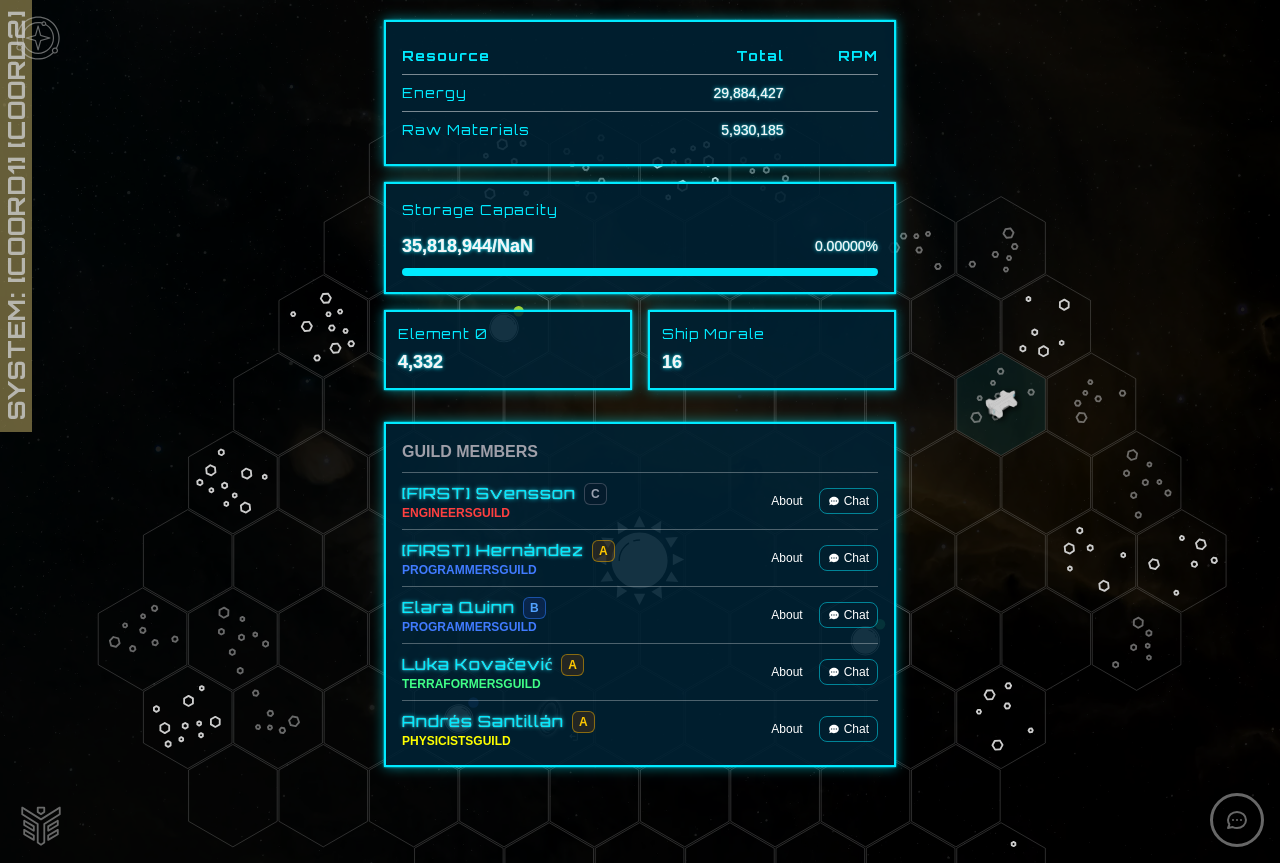 click 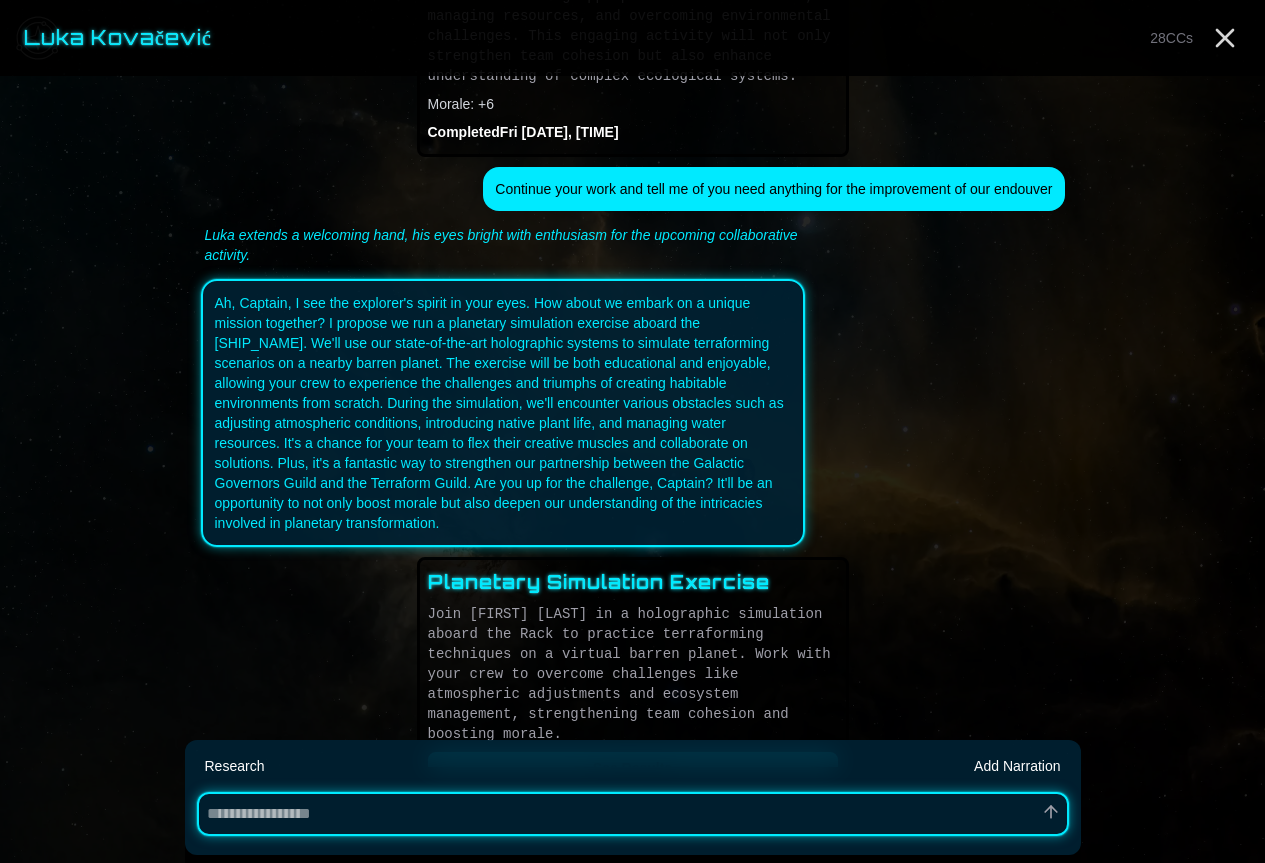 scroll, scrollTop: 551, scrollLeft: 0, axis: vertical 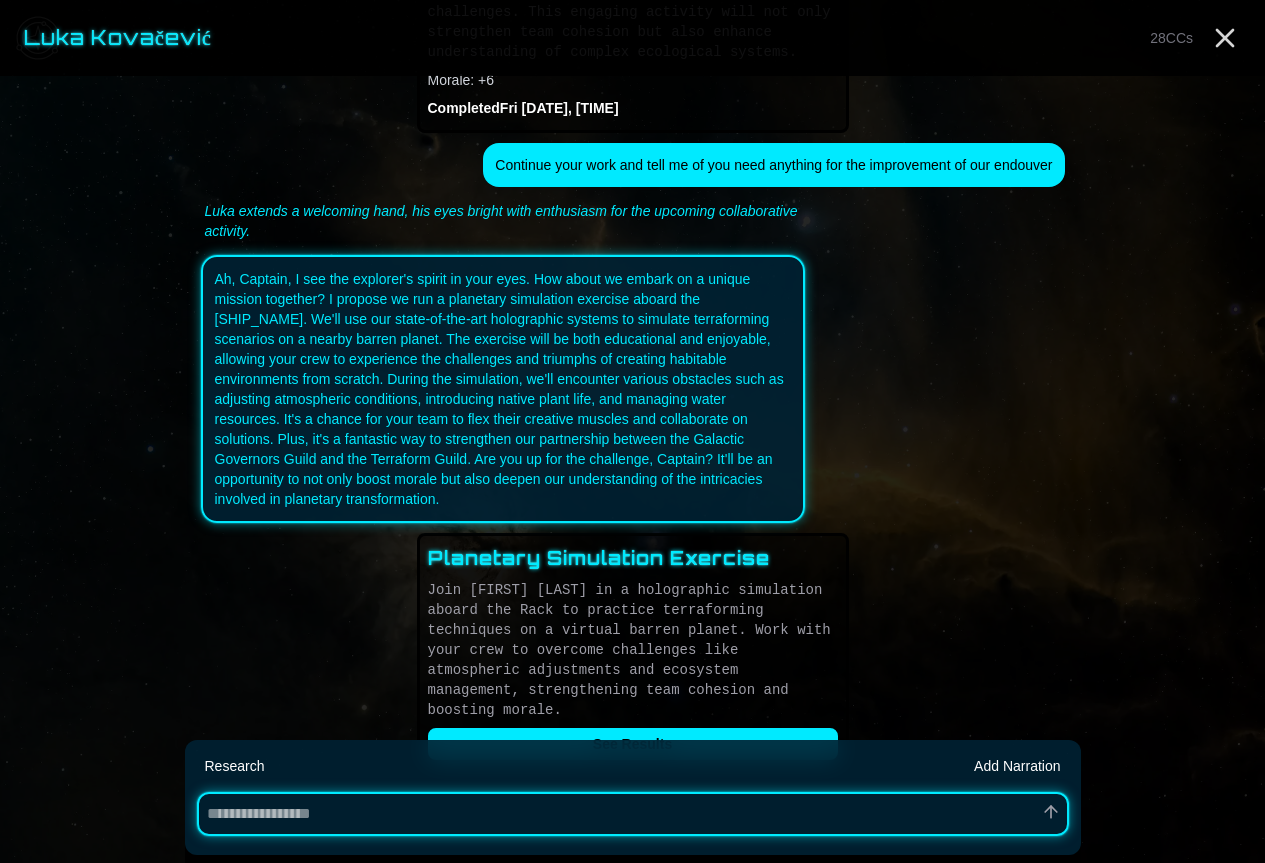 click at bounding box center [633, 814] 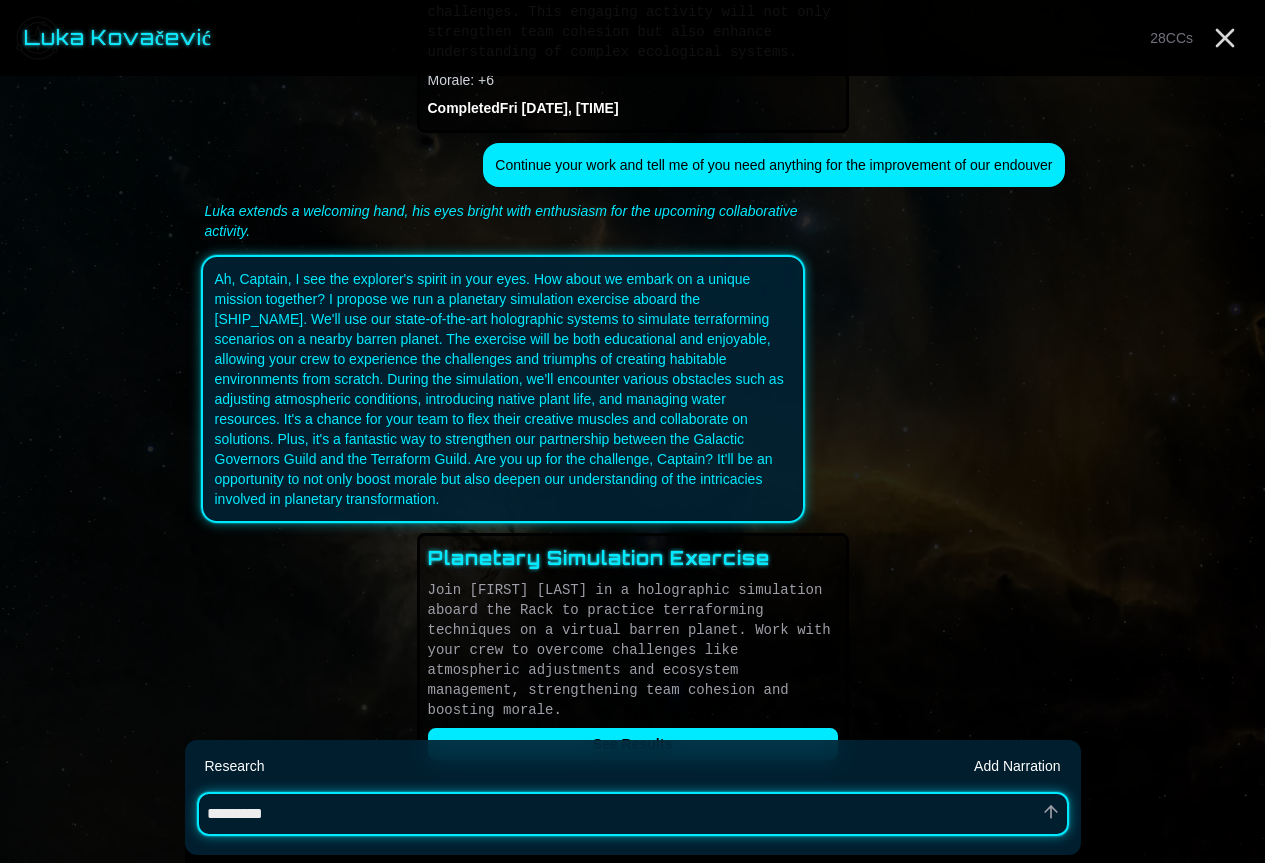 type on "*" 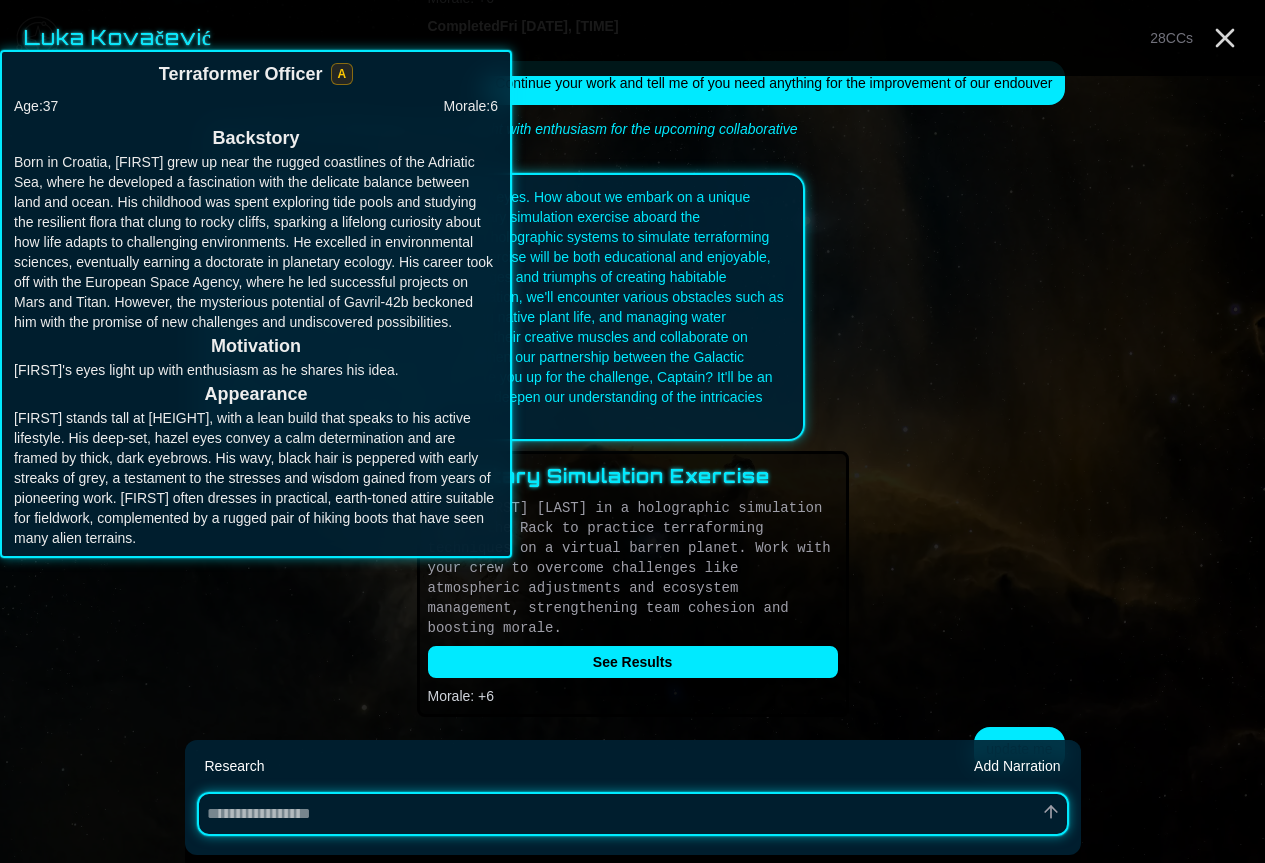 scroll, scrollTop: 719, scrollLeft: 0, axis: vertical 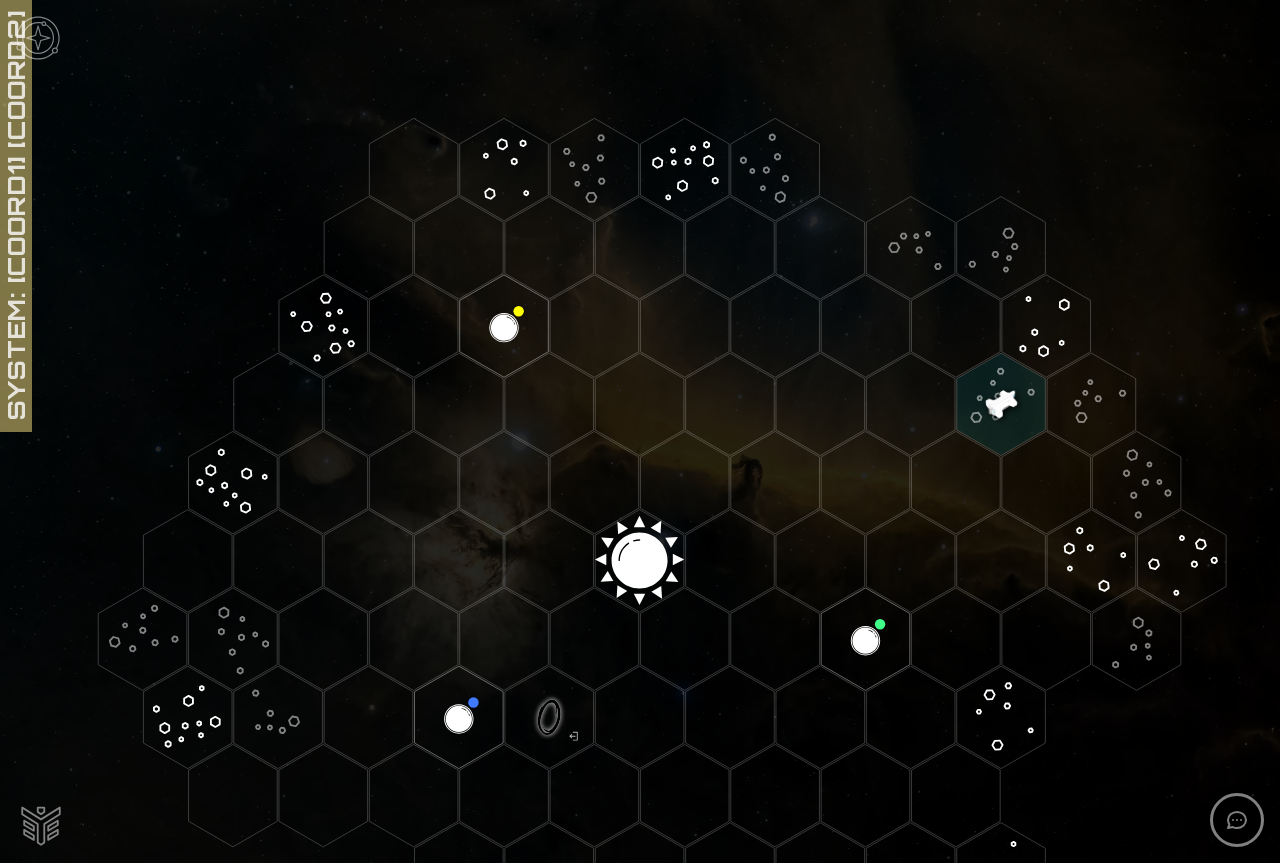 click 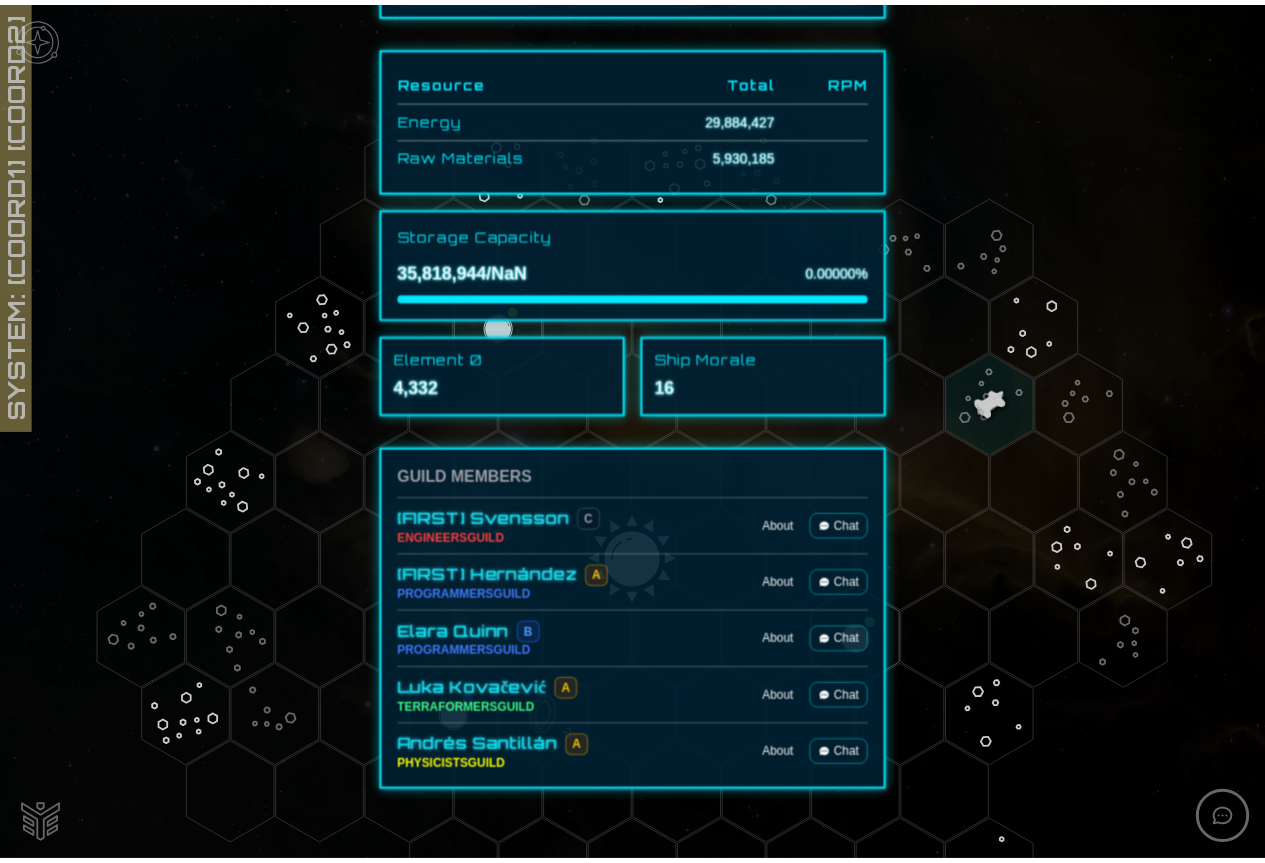scroll, scrollTop: 558, scrollLeft: 0, axis: vertical 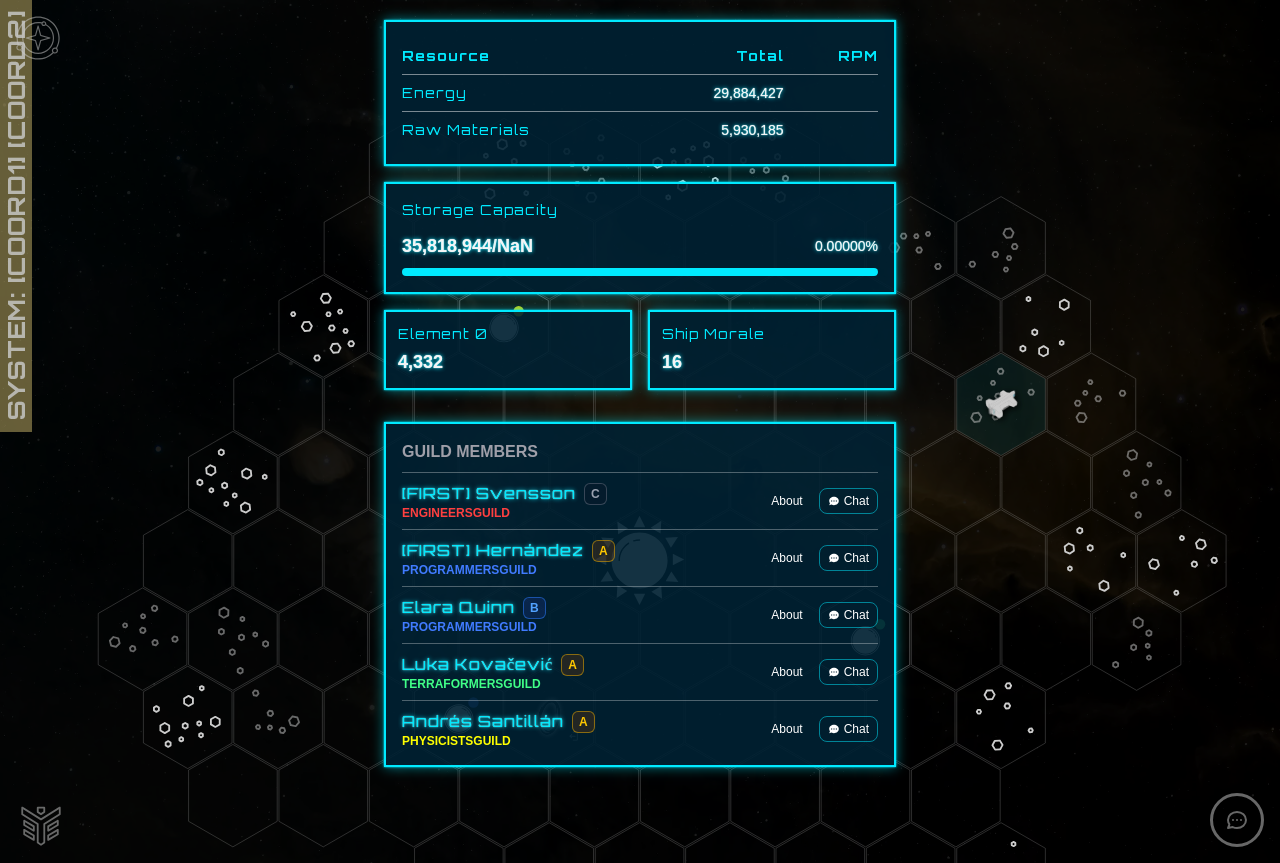 click on "Chat" at bounding box center [848, 615] 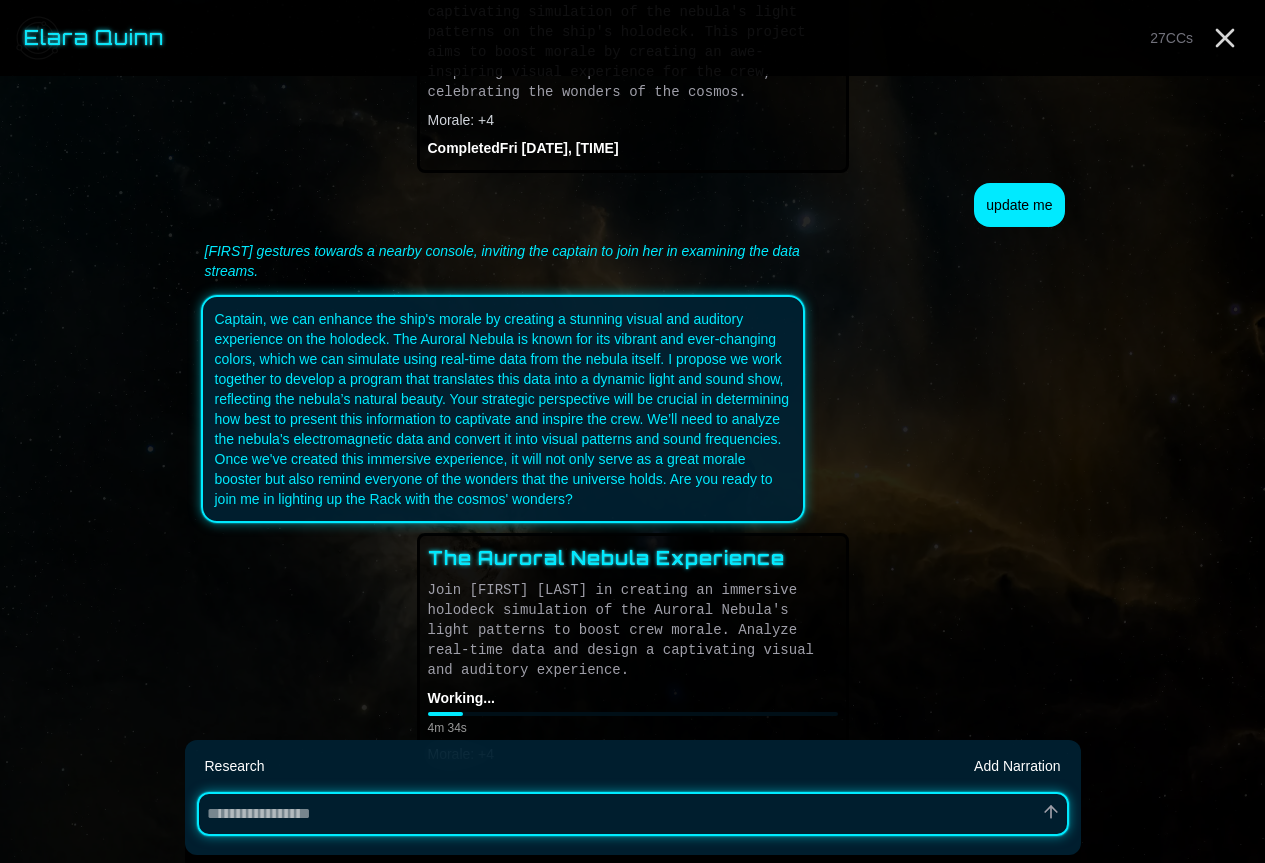 scroll, scrollTop: 523, scrollLeft: 0, axis: vertical 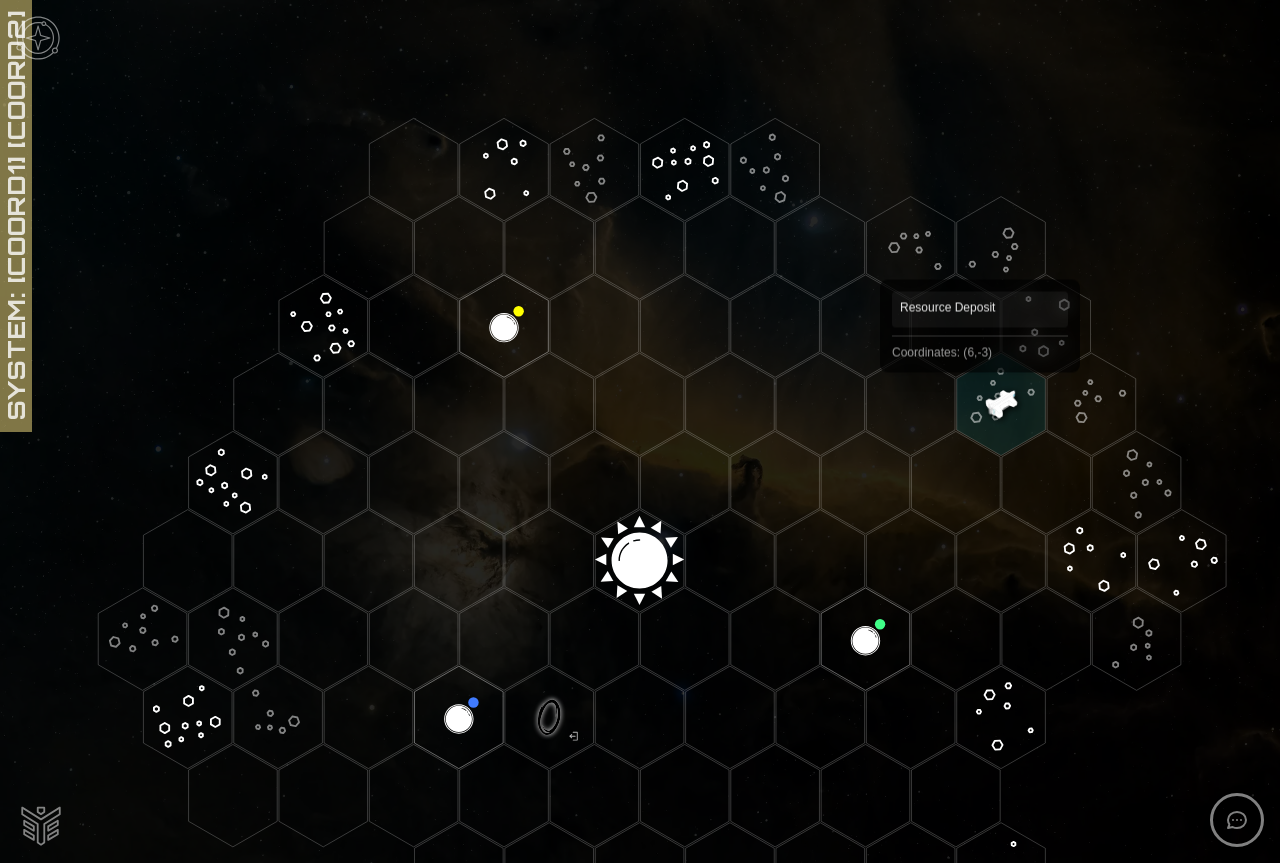 click 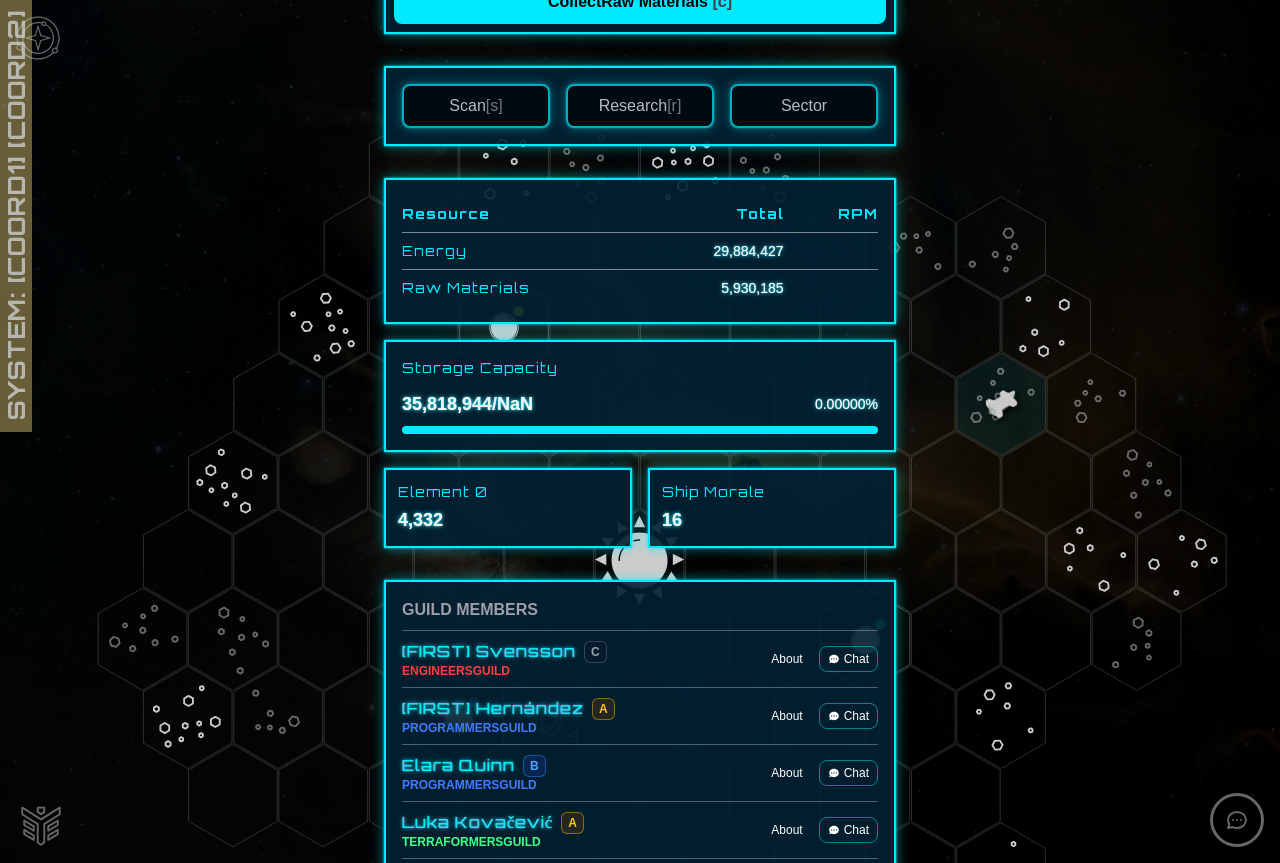 scroll, scrollTop: 558, scrollLeft: 0, axis: vertical 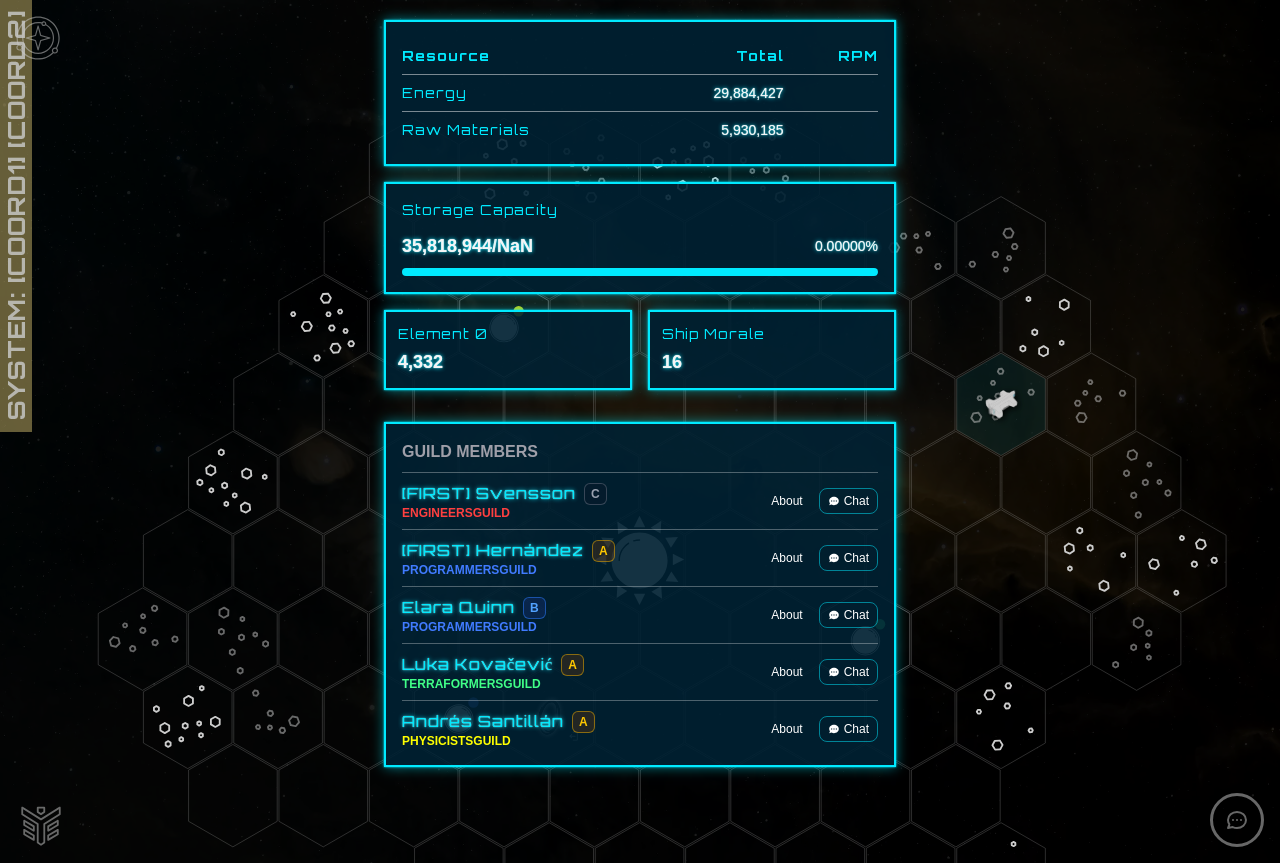 click on "Chat" at bounding box center [848, 729] 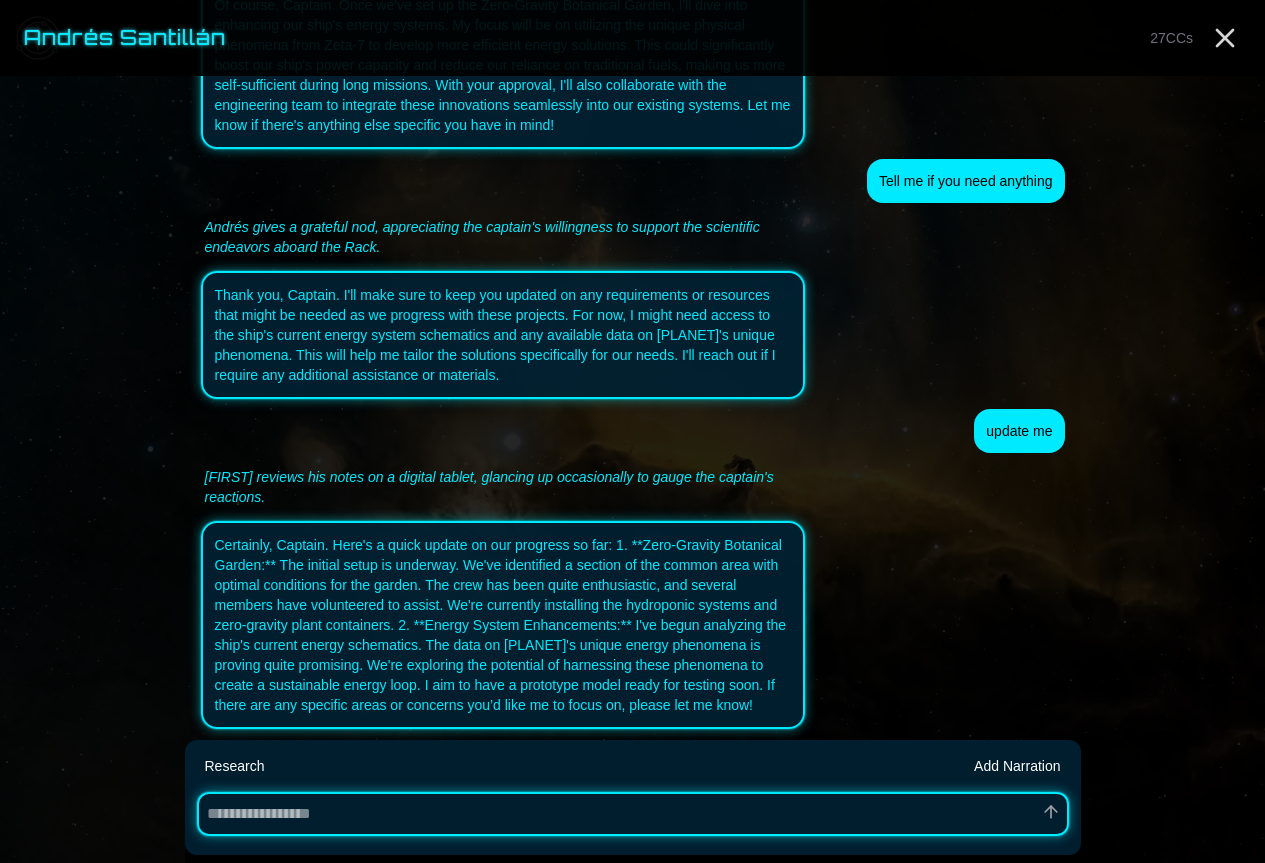 scroll, scrollTop: 779, scrollLeft: 0, axis: vertical 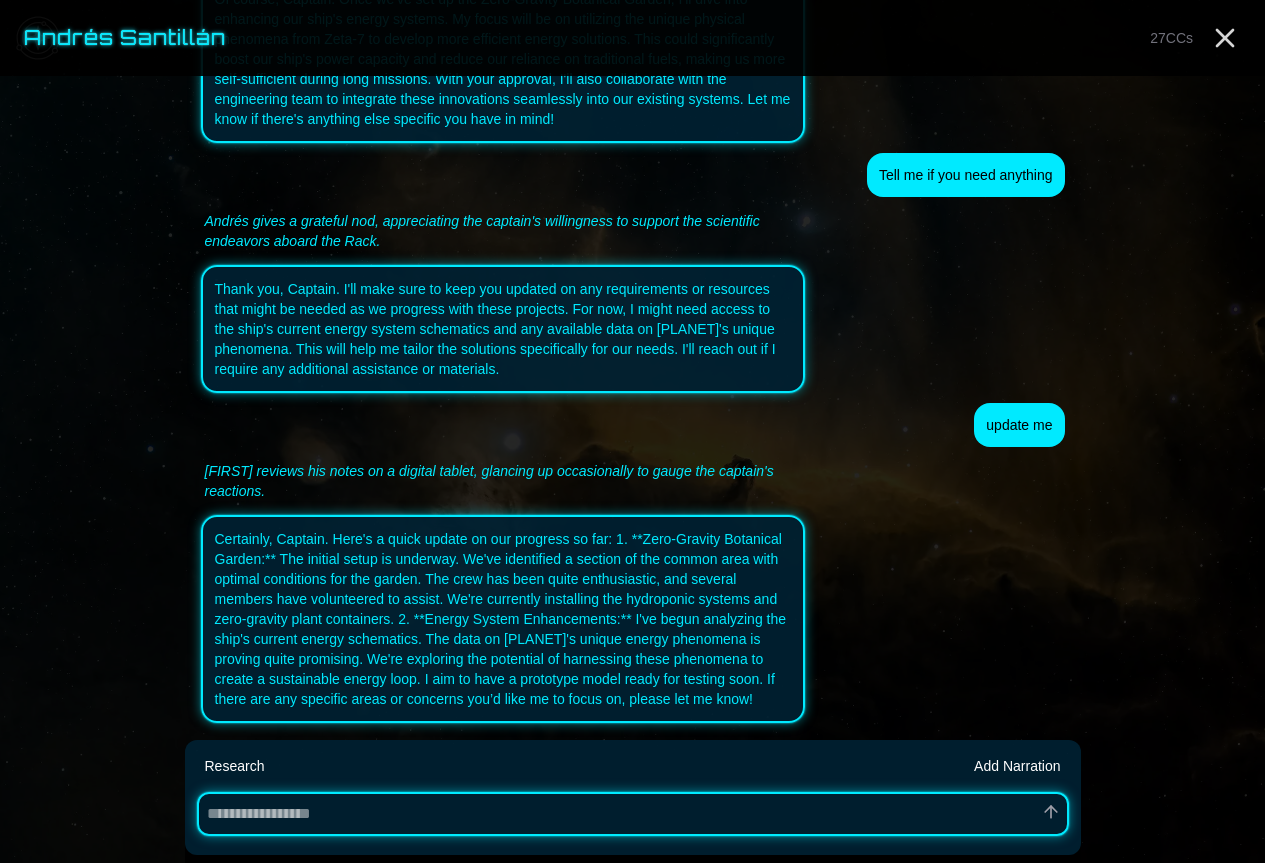 type on "*" 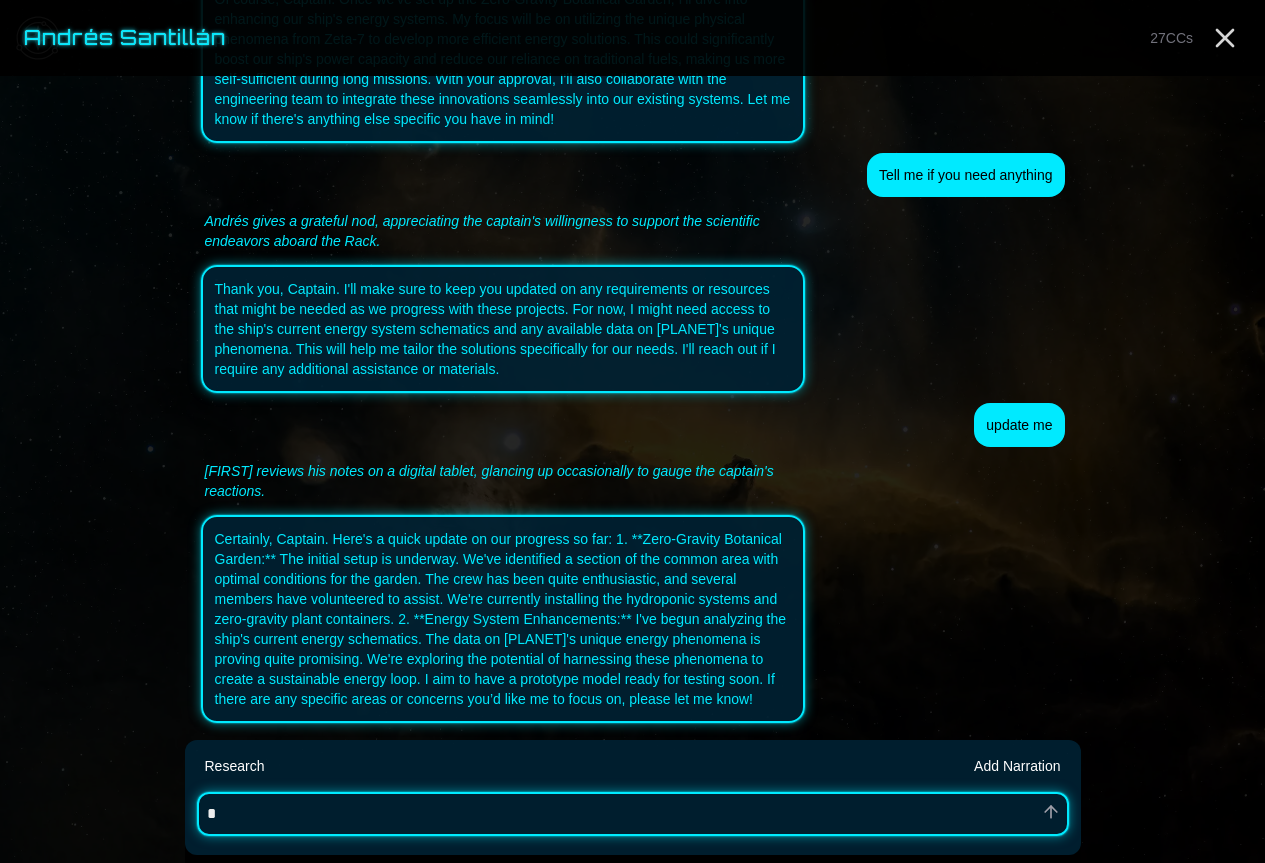 type on "*" 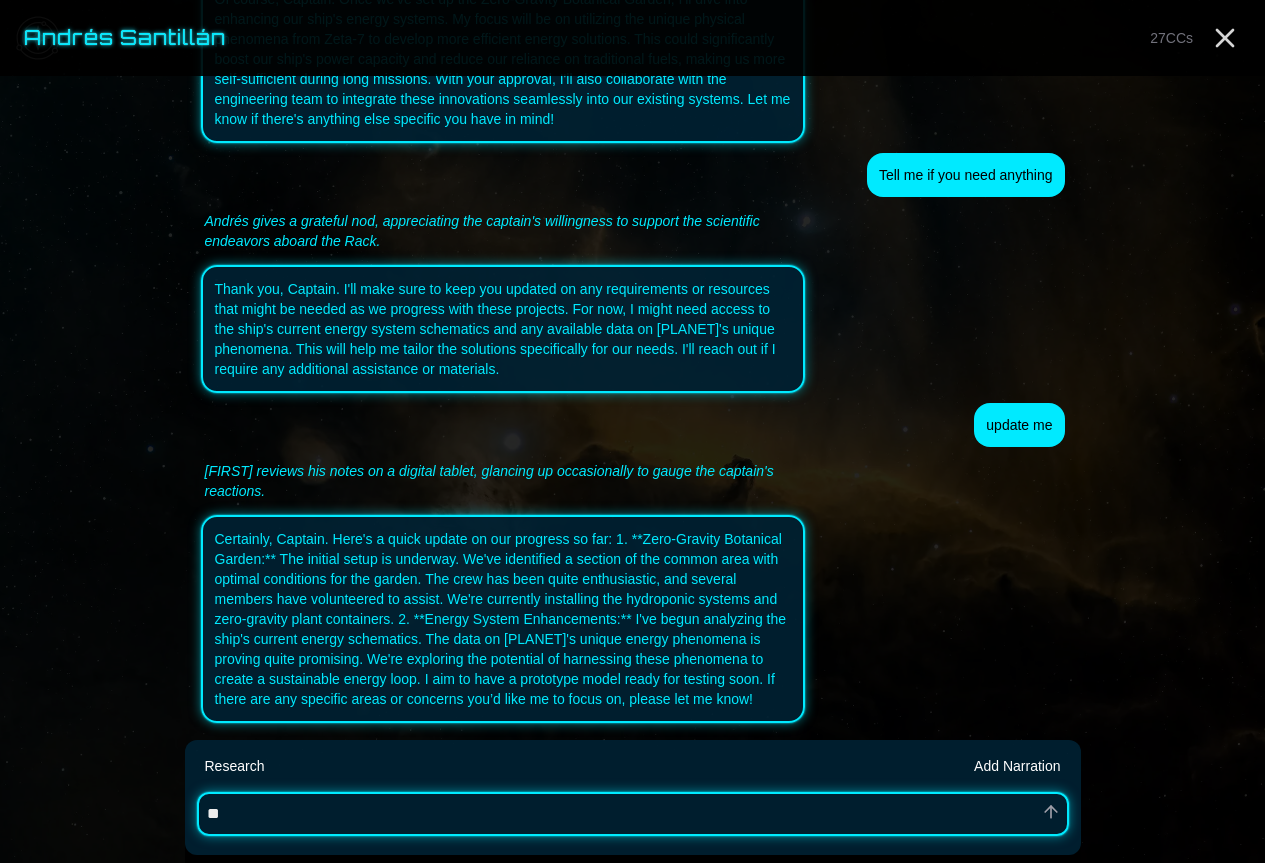 type on "*" 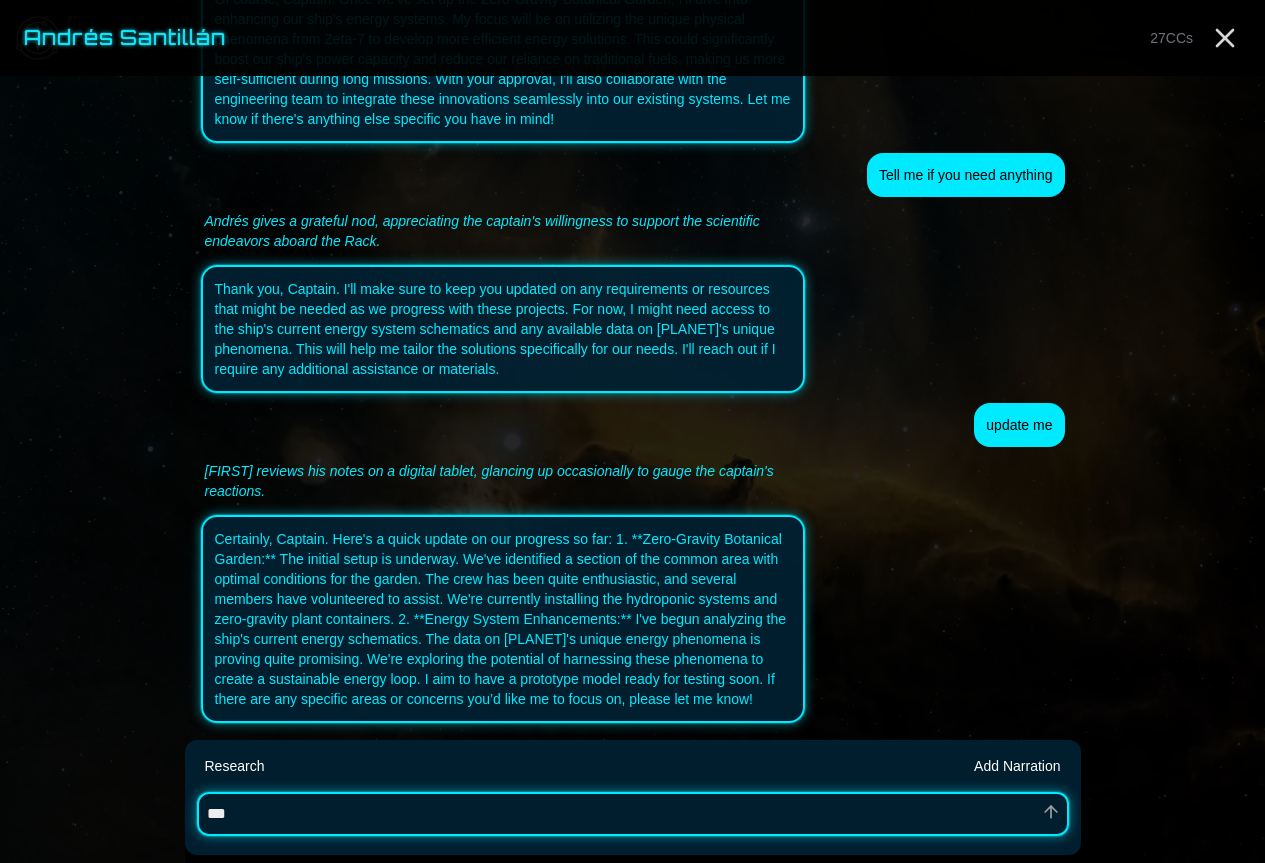 type on "*" 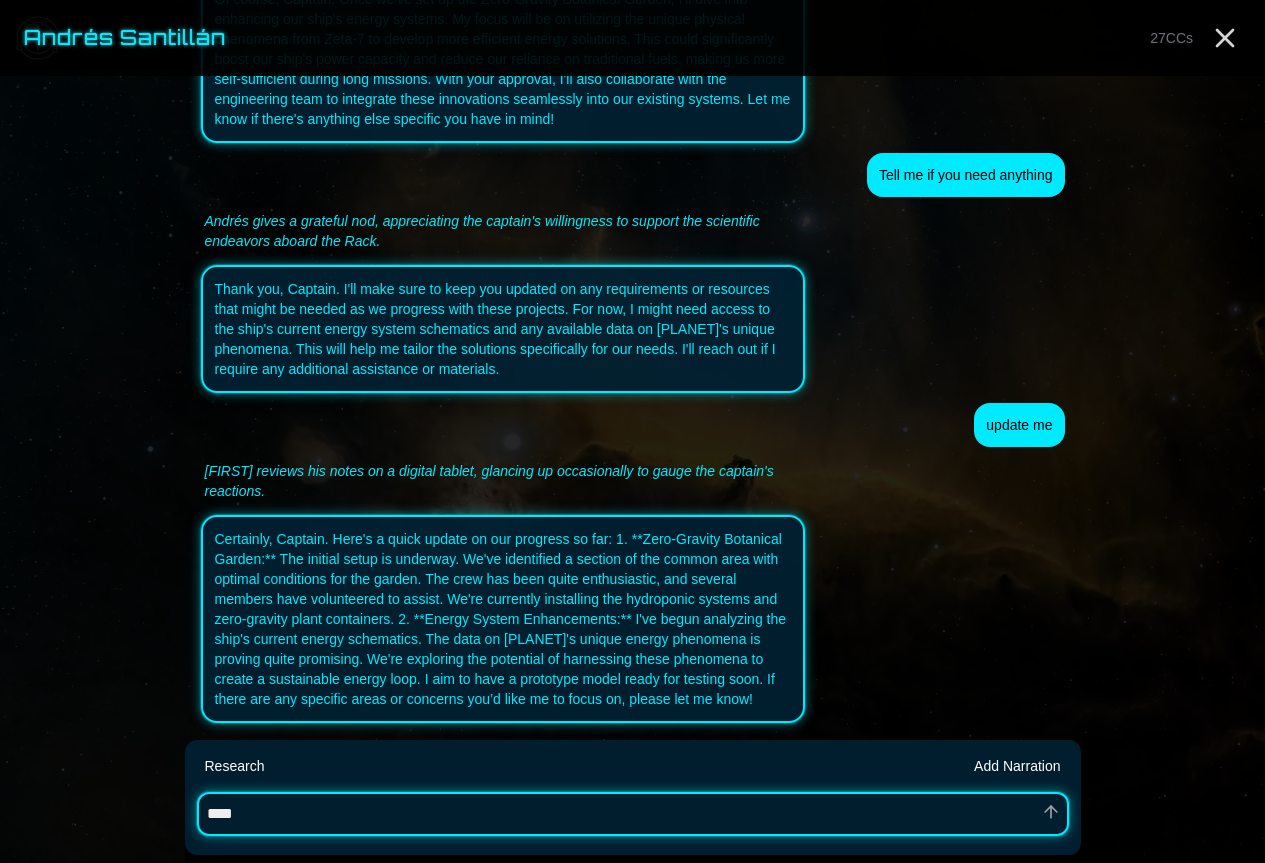 type on "*" 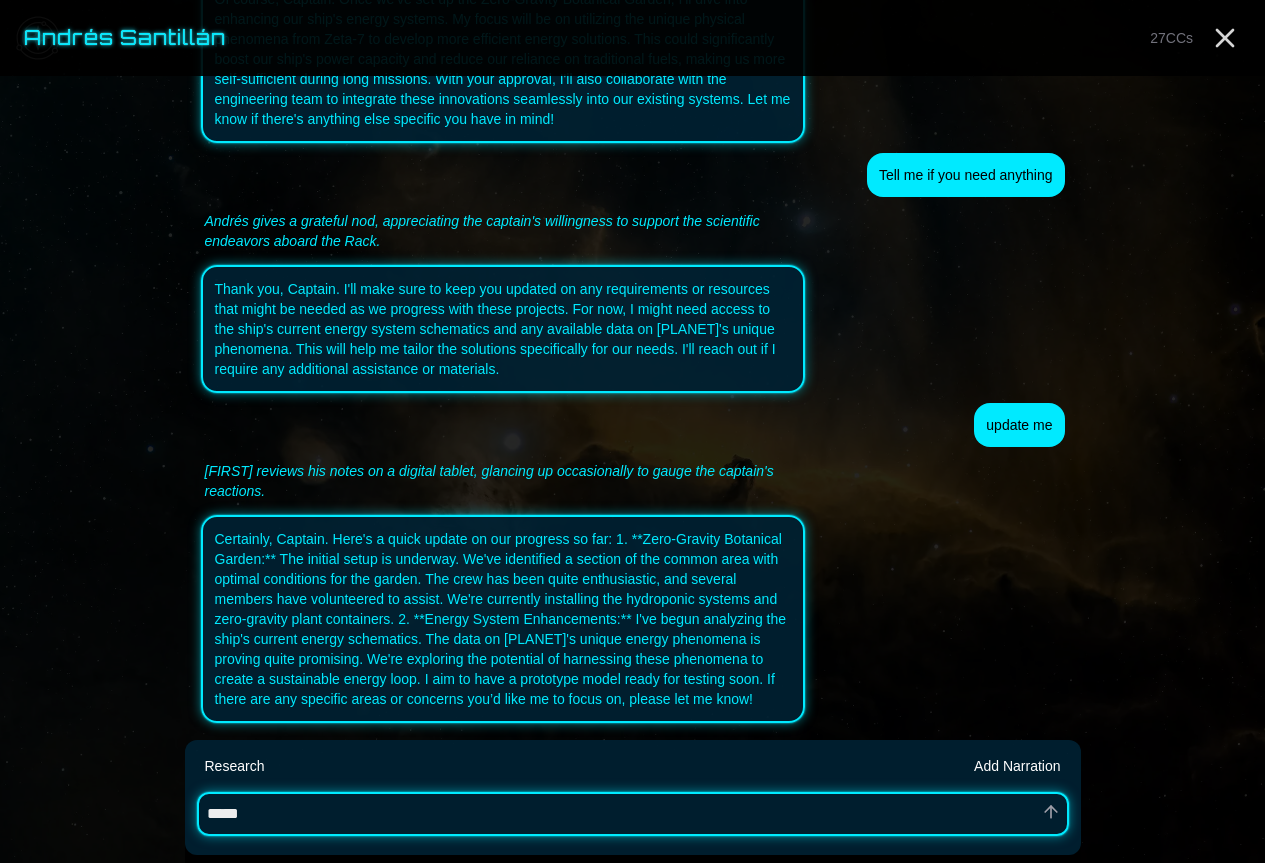 type on "*" 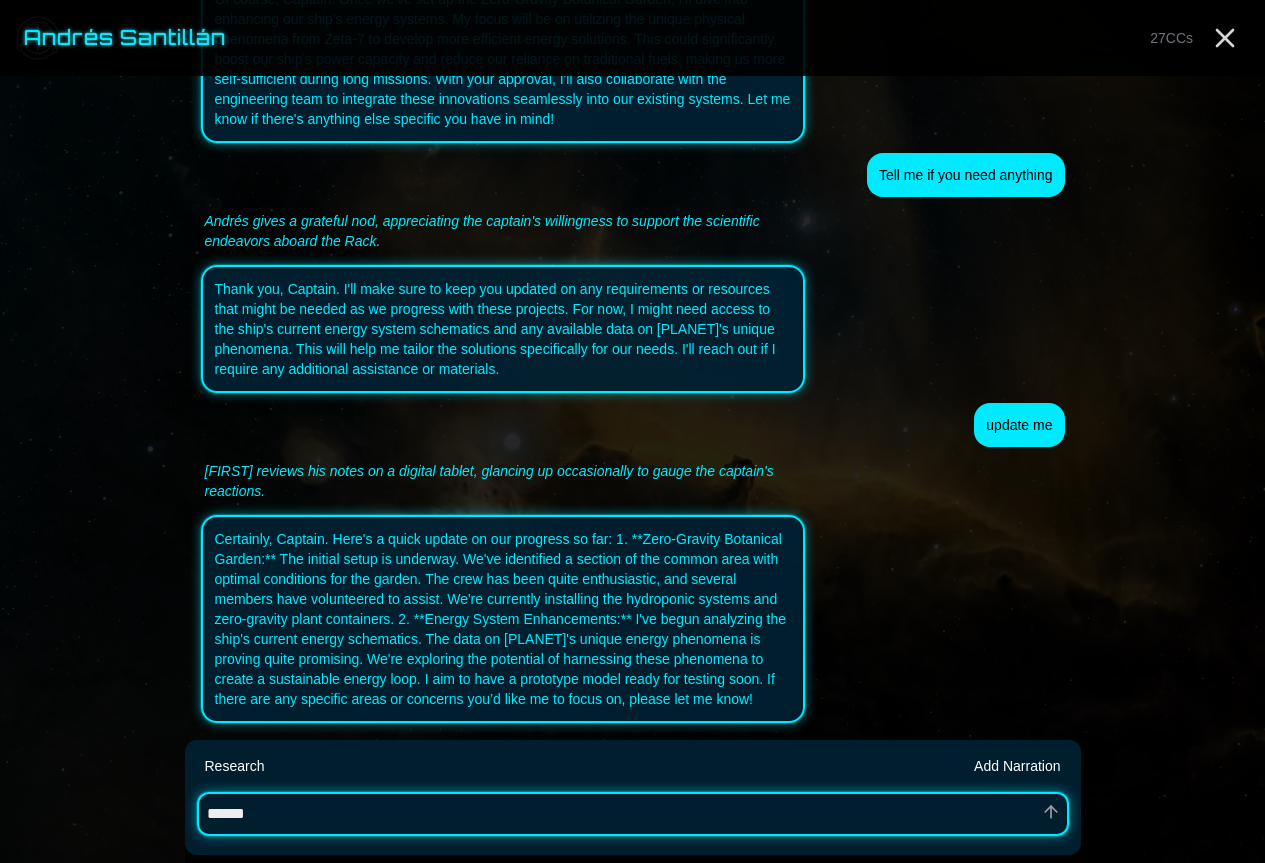 type on "*" 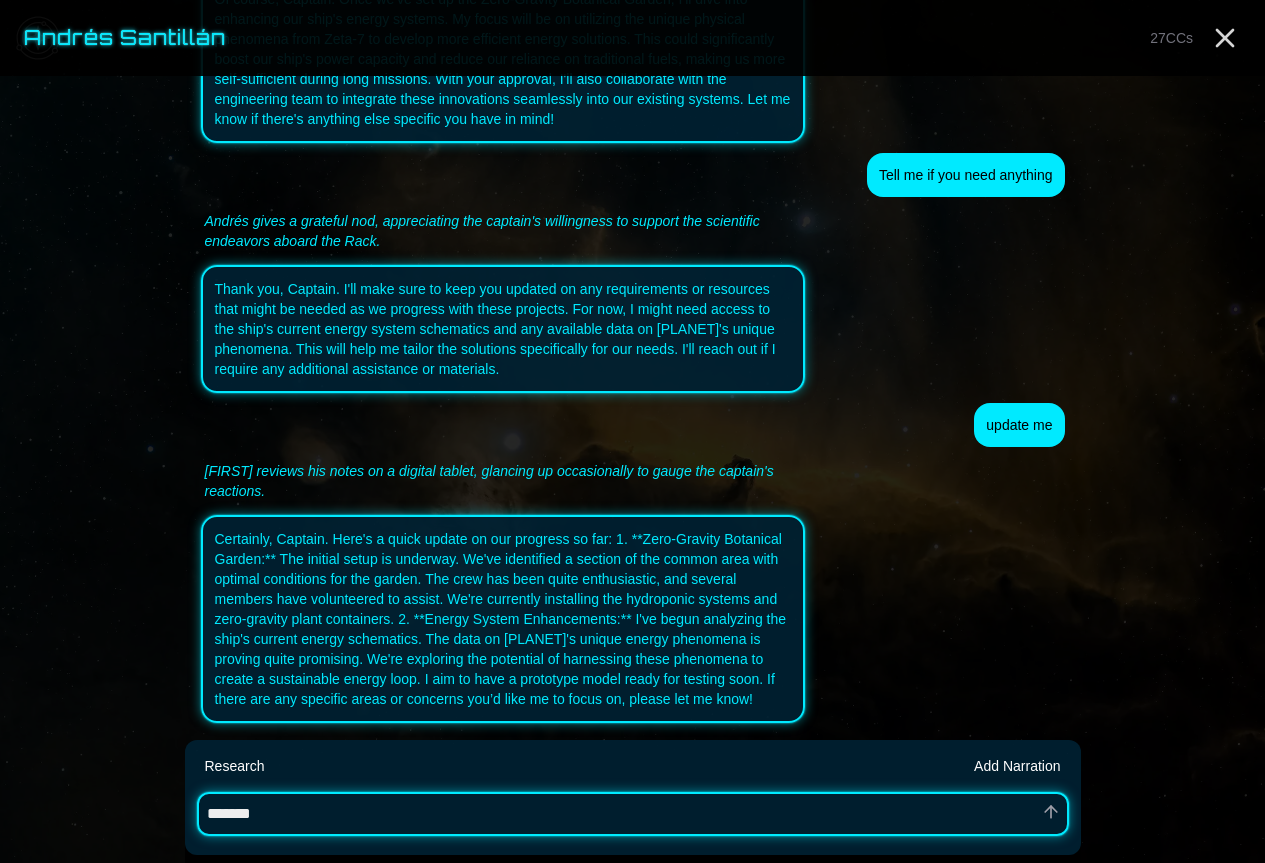 type on "*" 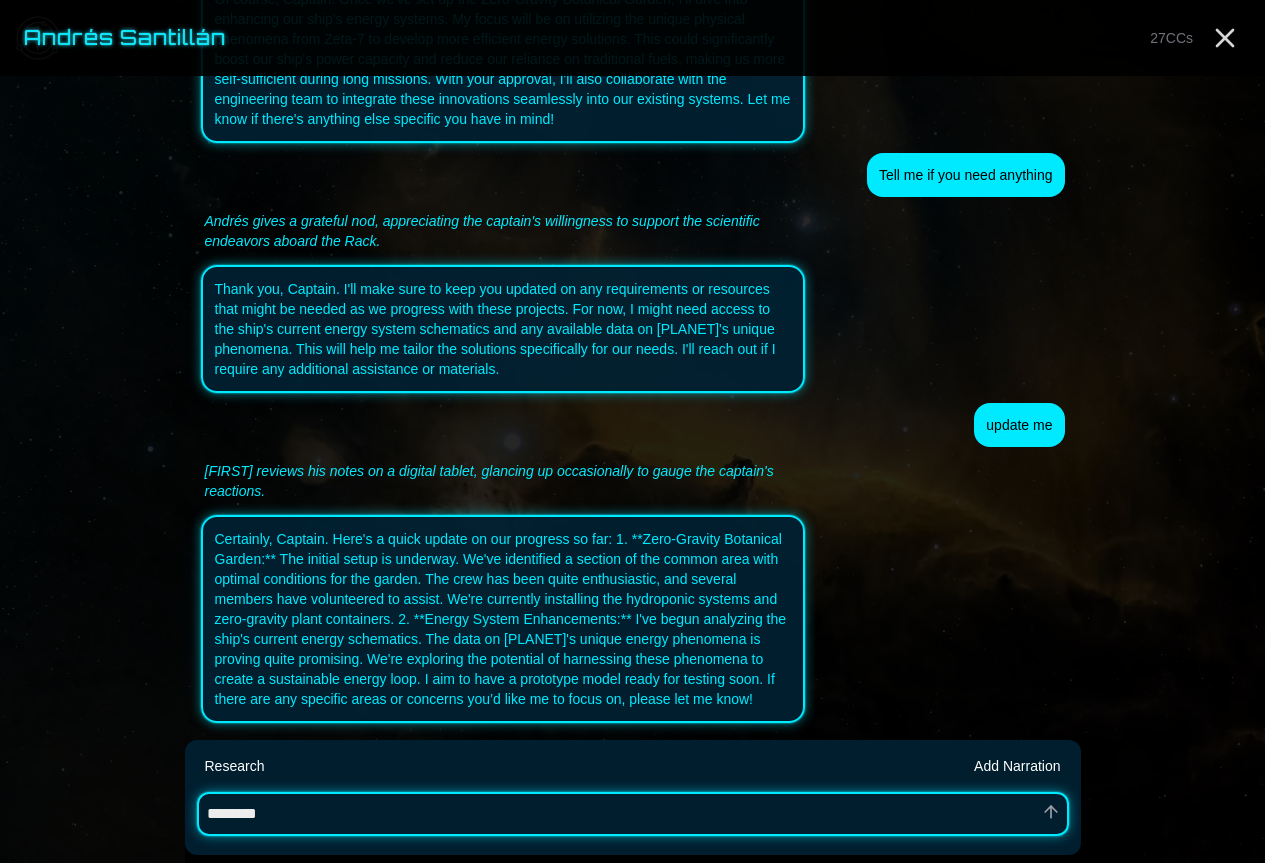 type on "*" 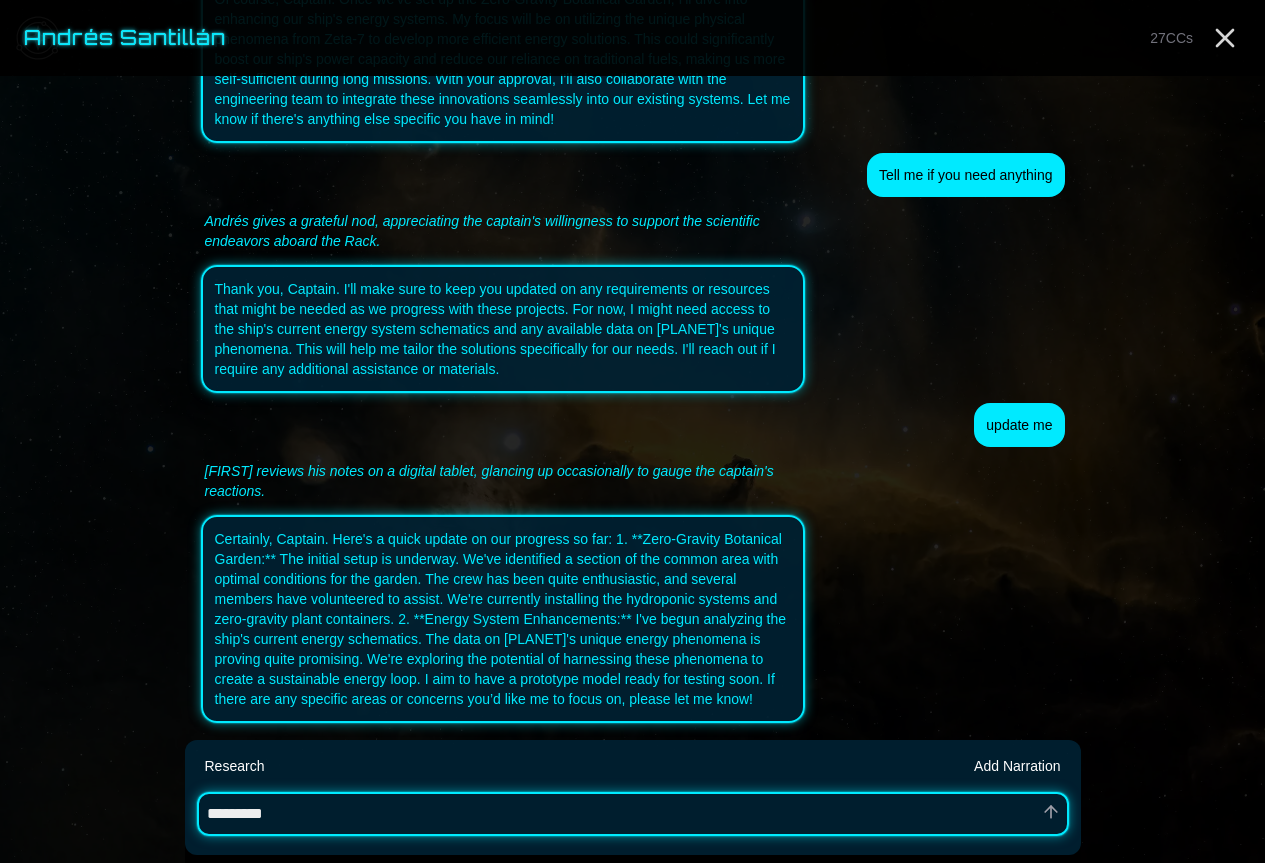 type on "*" 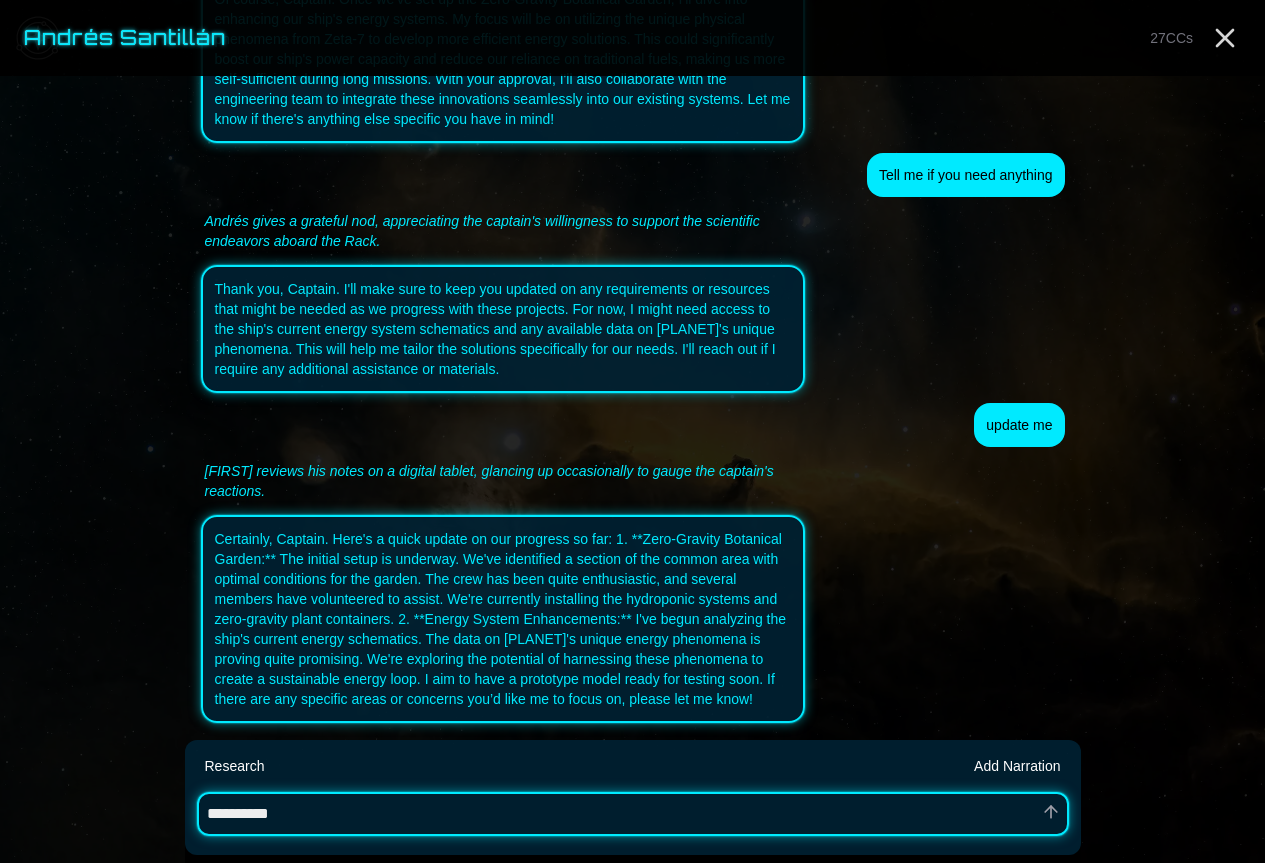 type on "*" 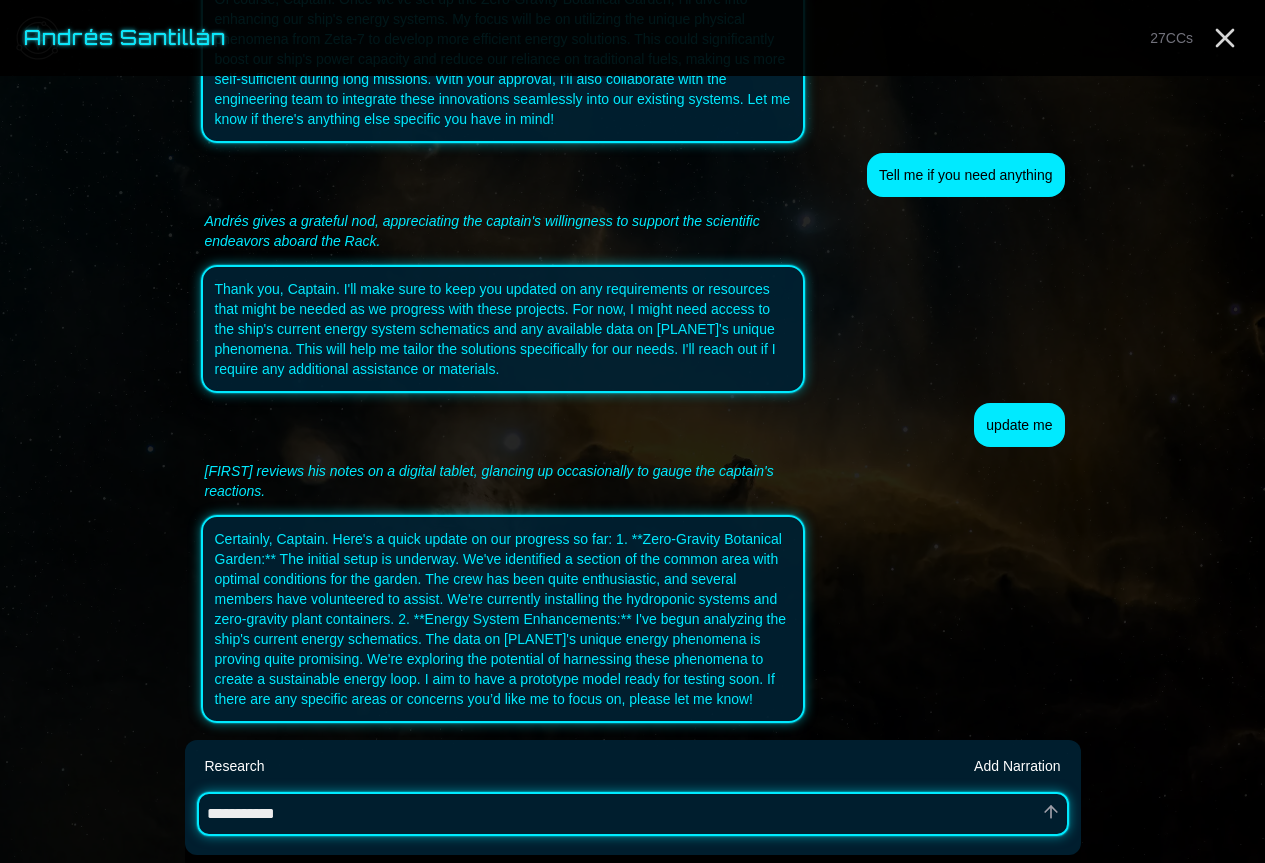 type on "*" 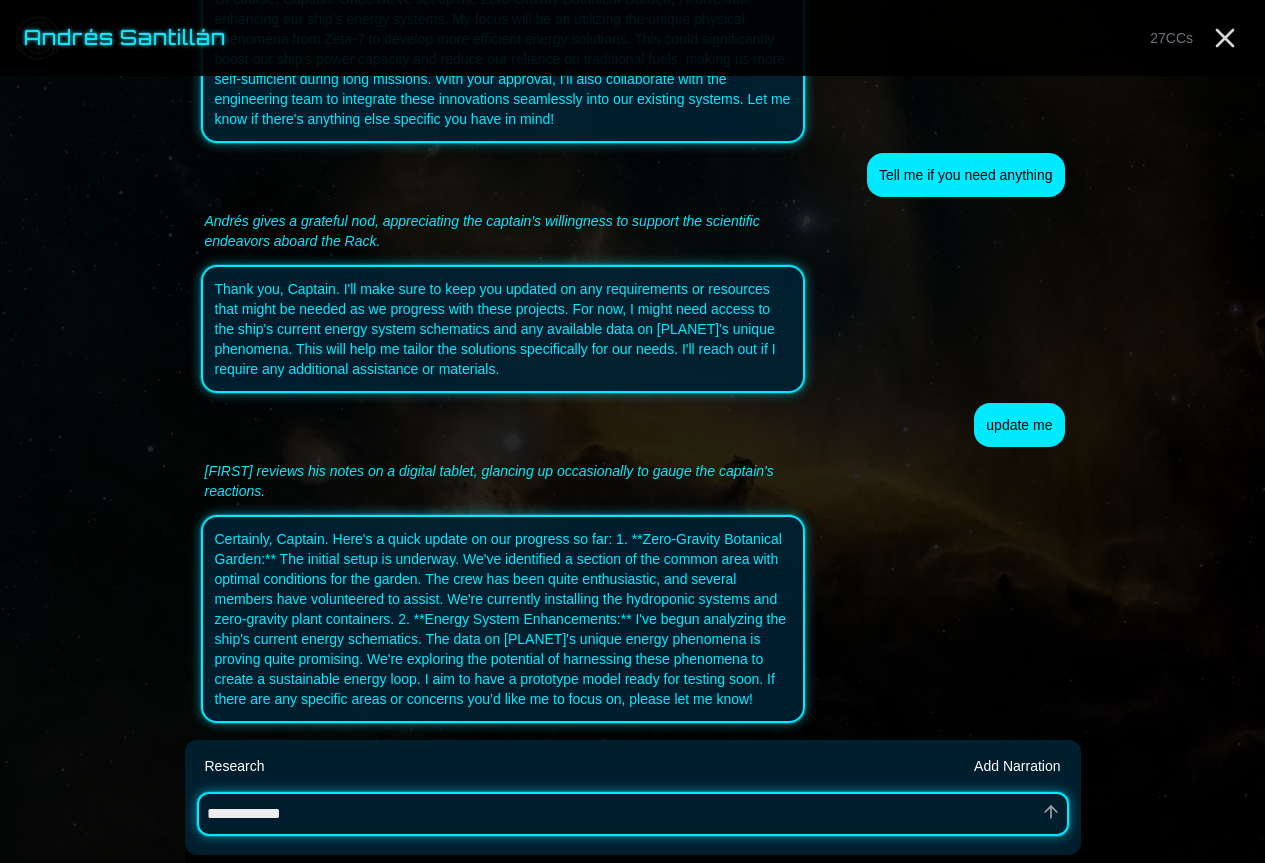 type on "*" 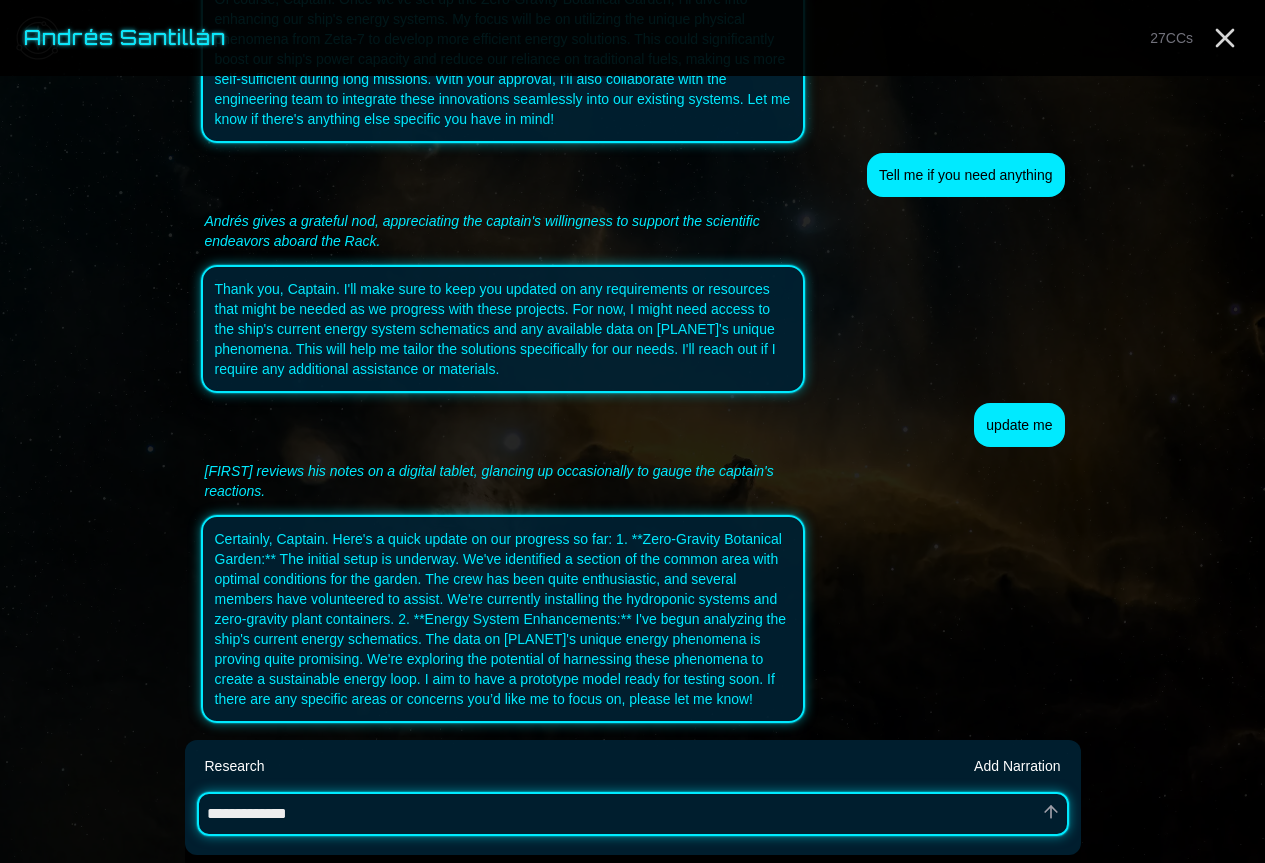 type on "*" 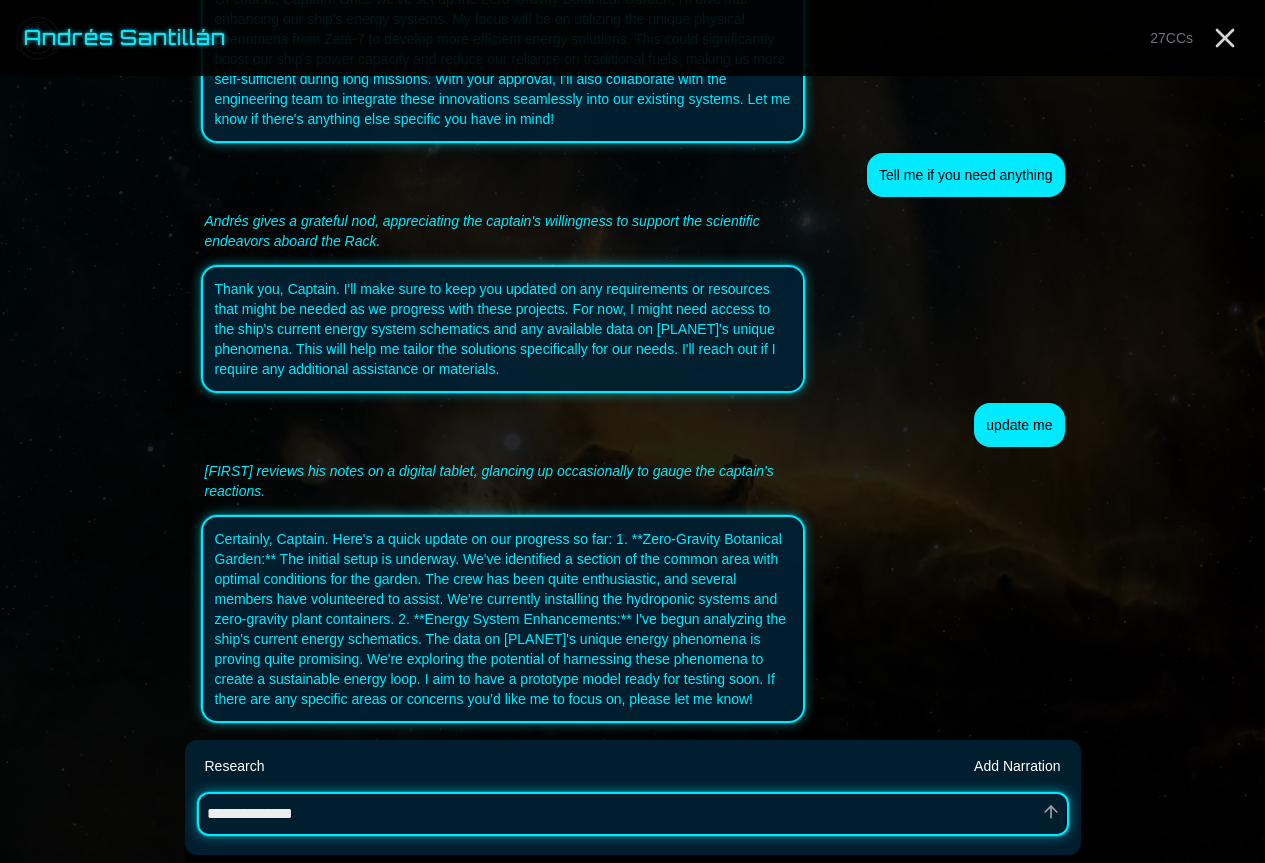 type on "*" 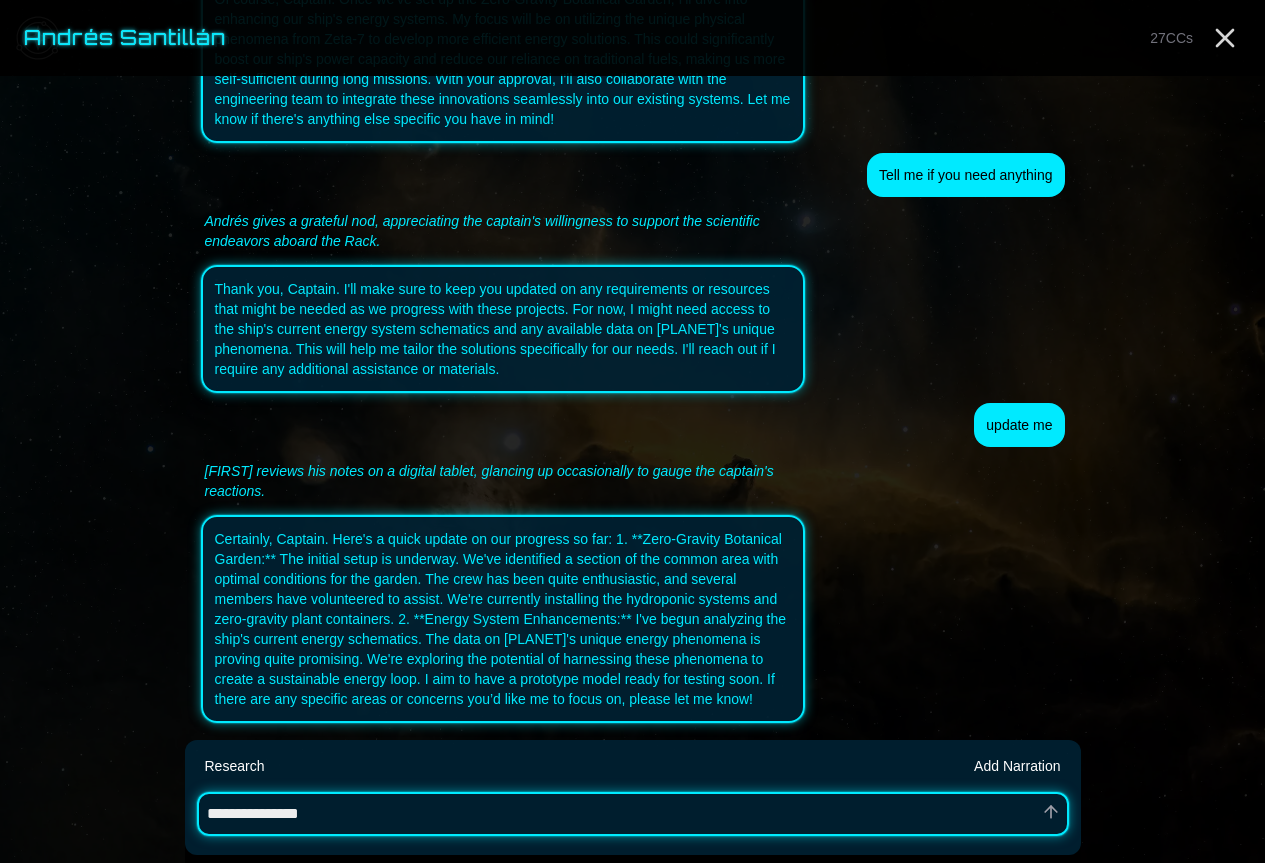type on "*" 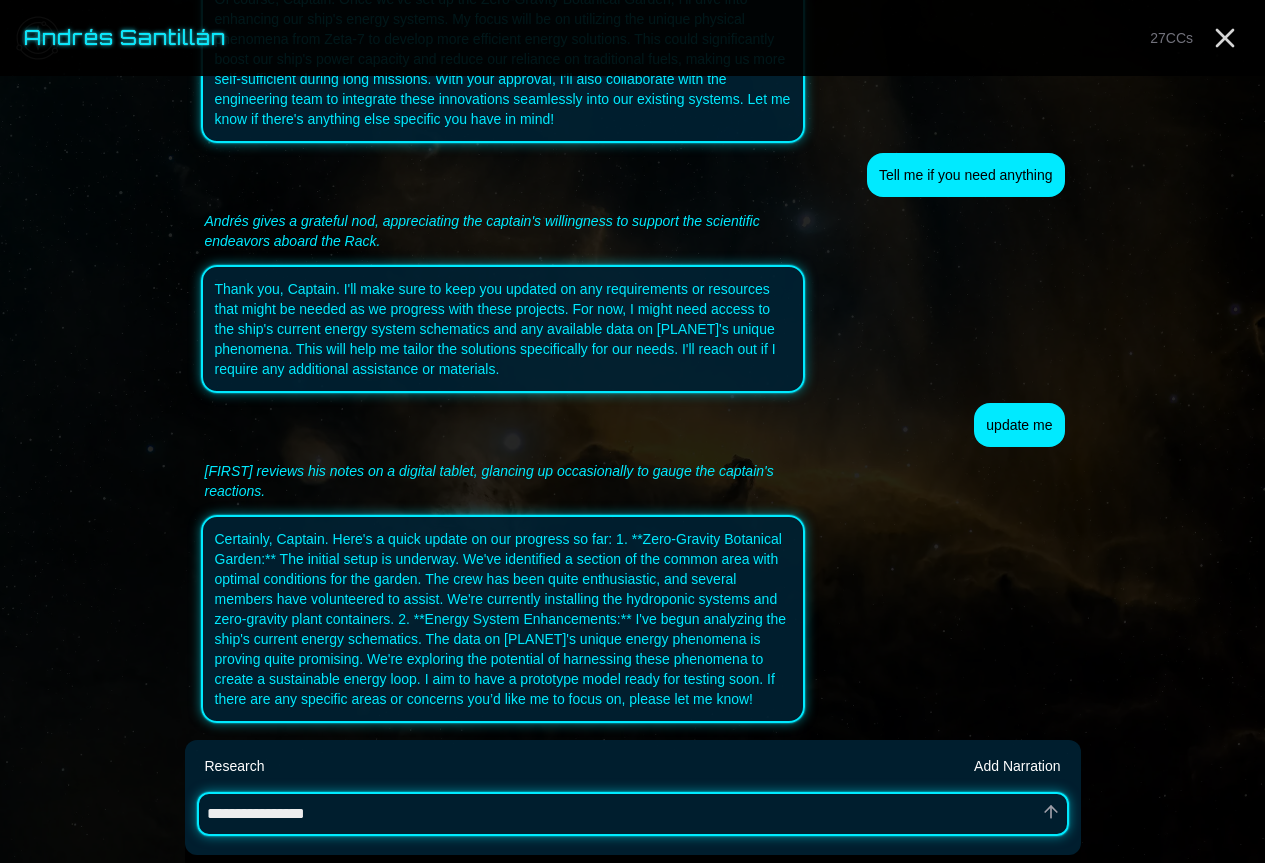 type on "*" 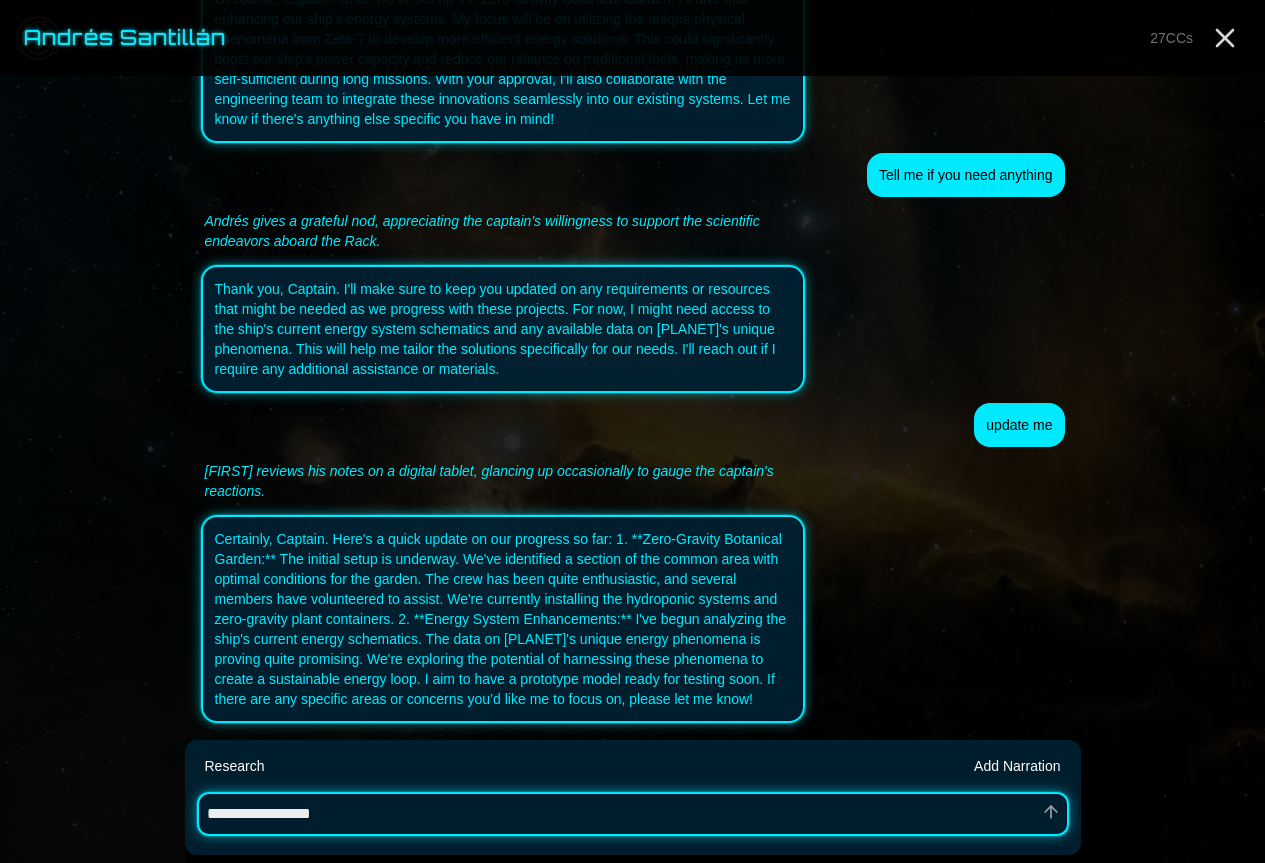 type on "*" 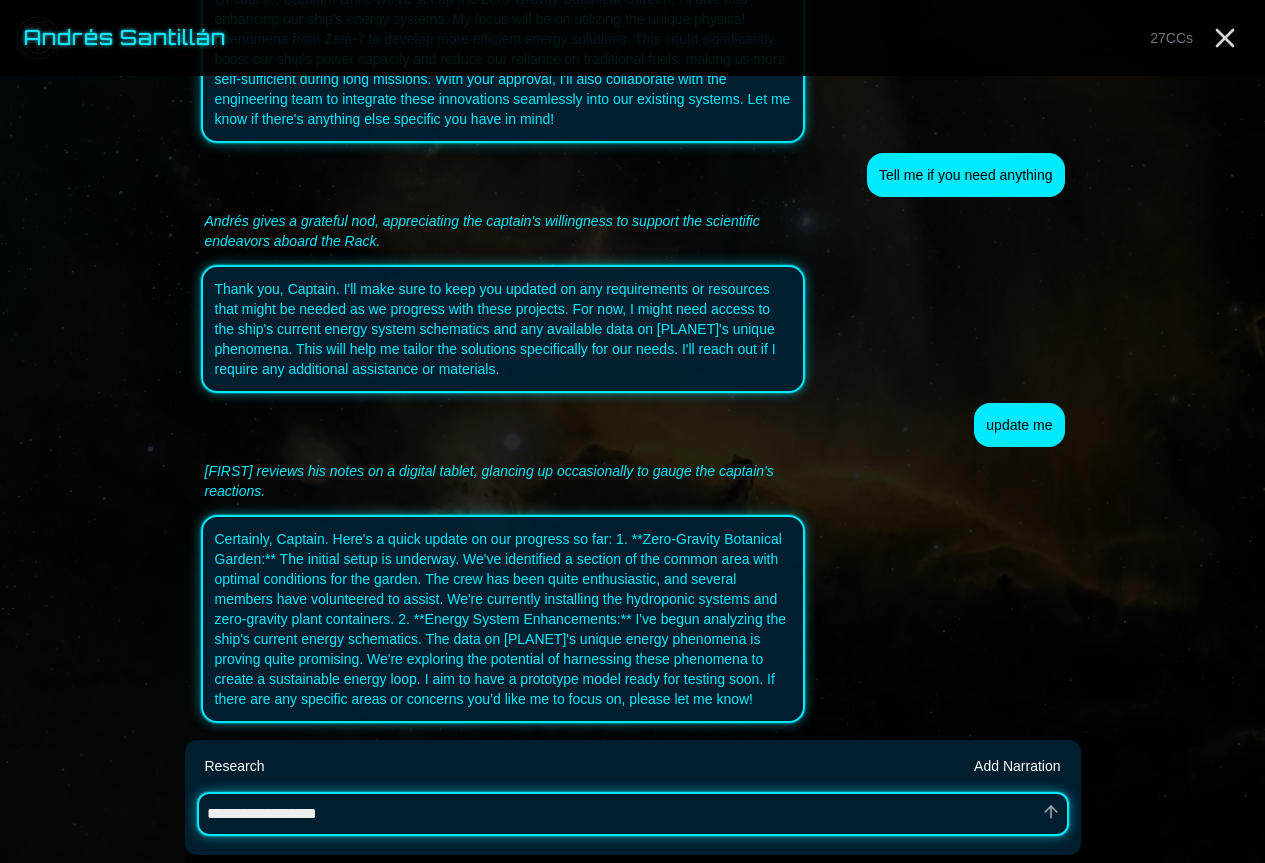 type on "*" 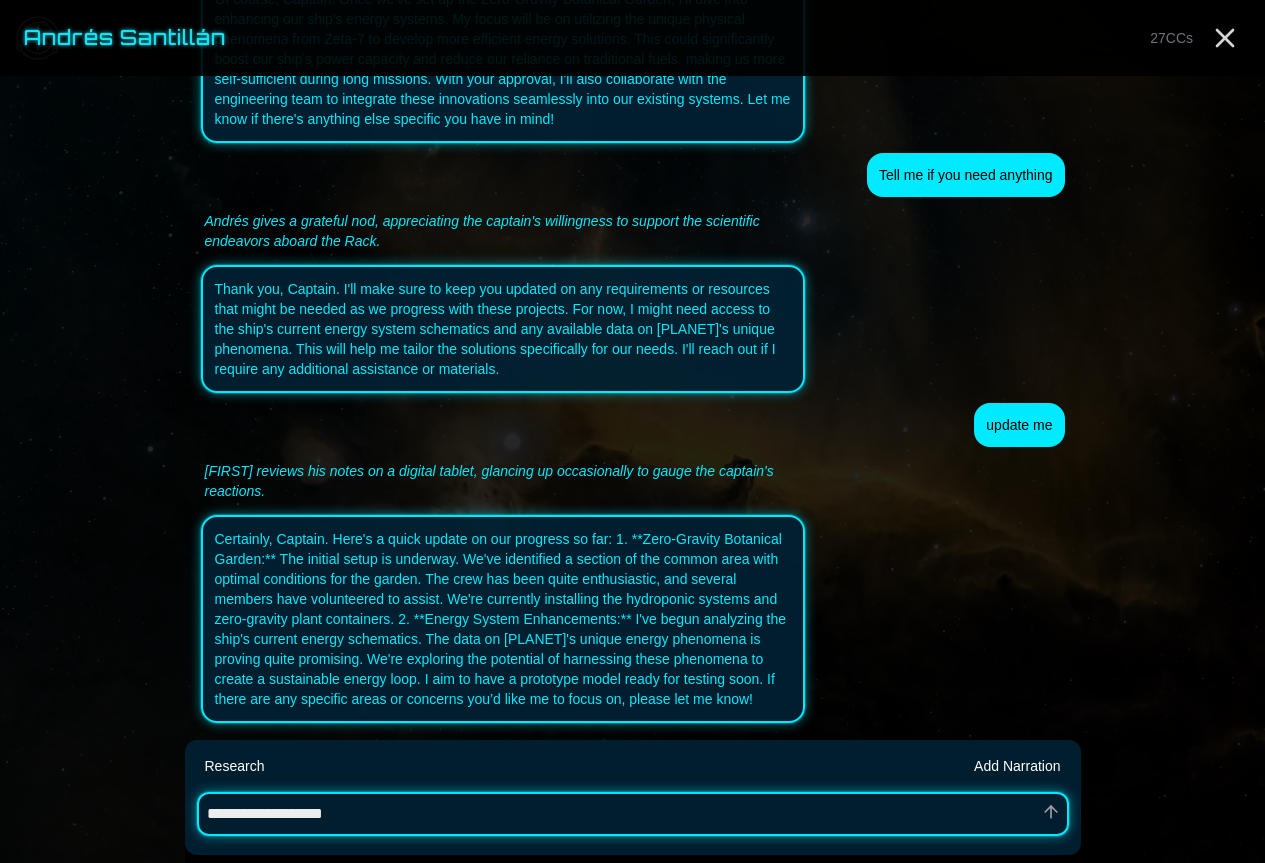 type on "*" 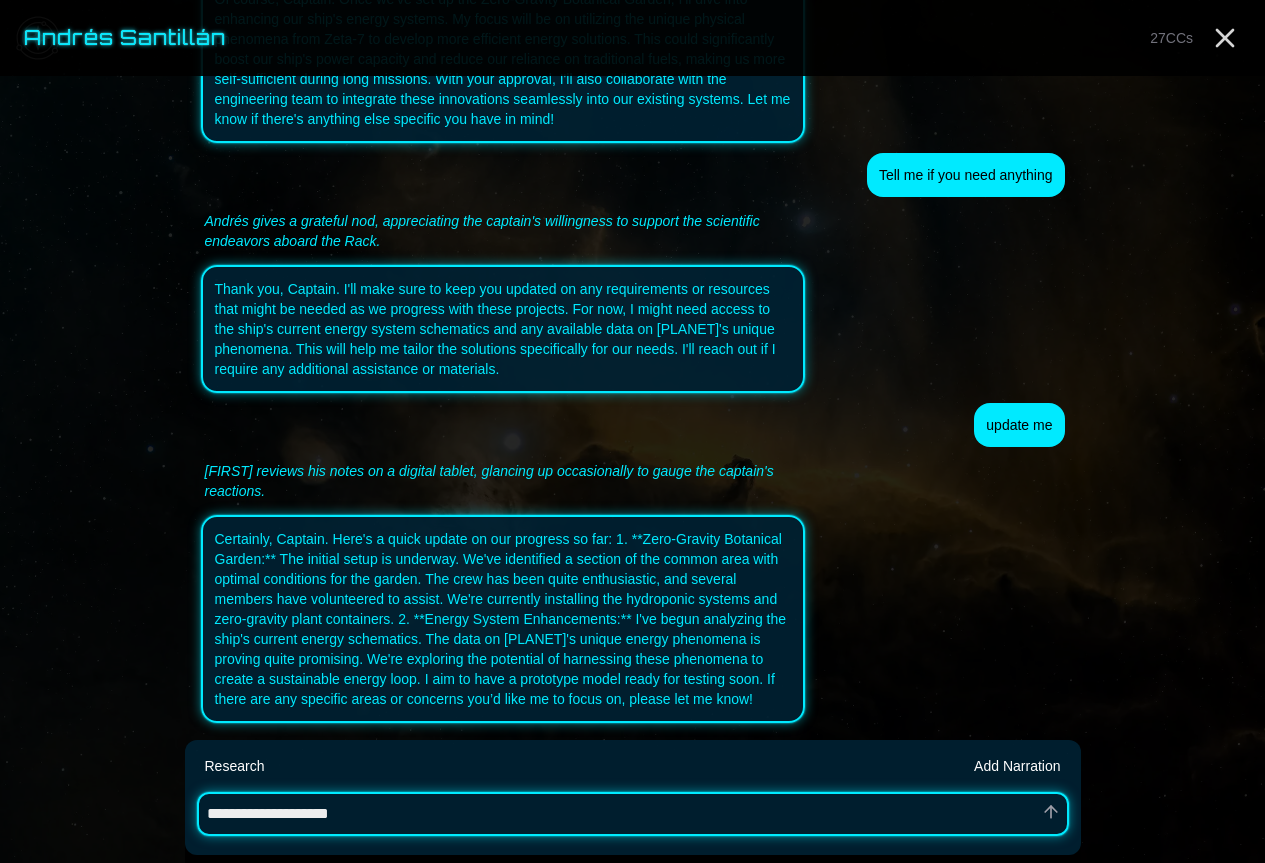 type on "*" 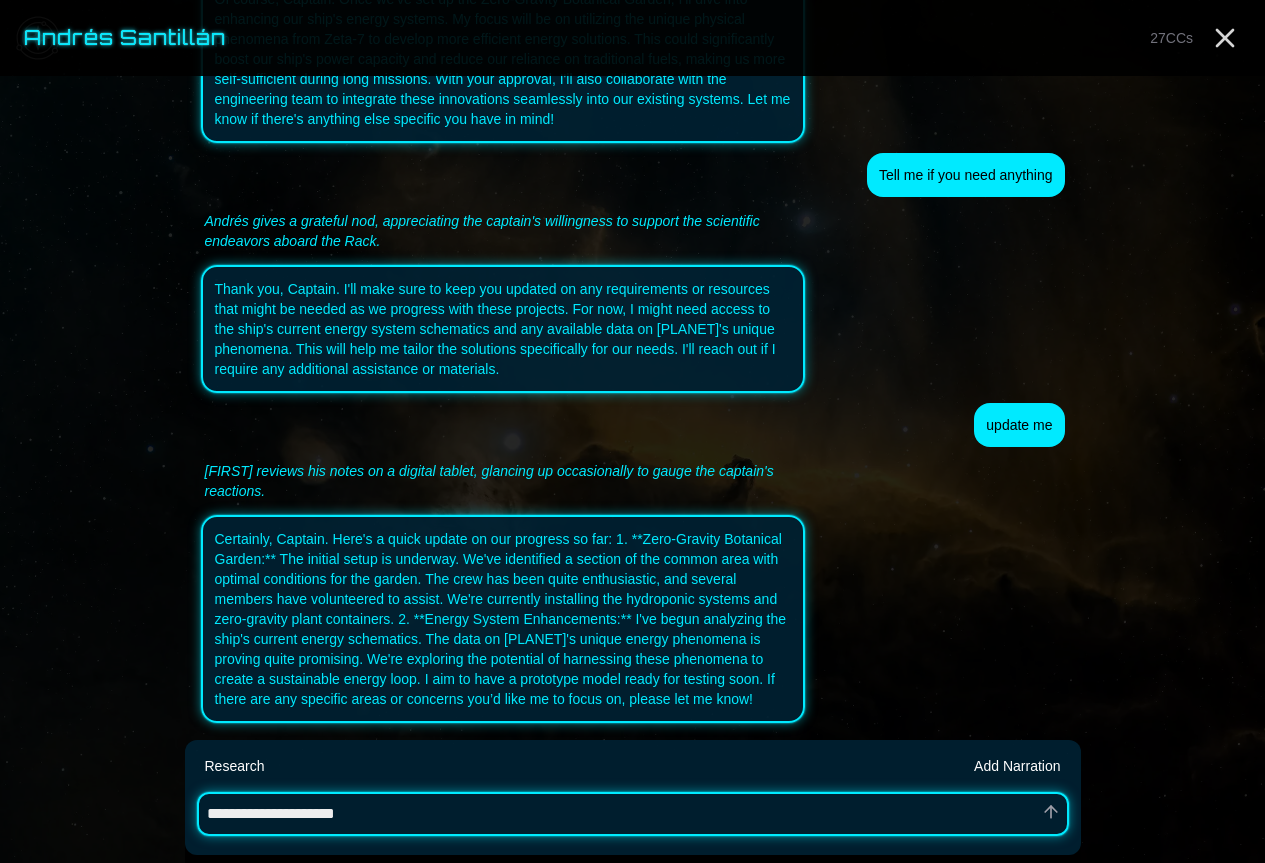 type on "*" 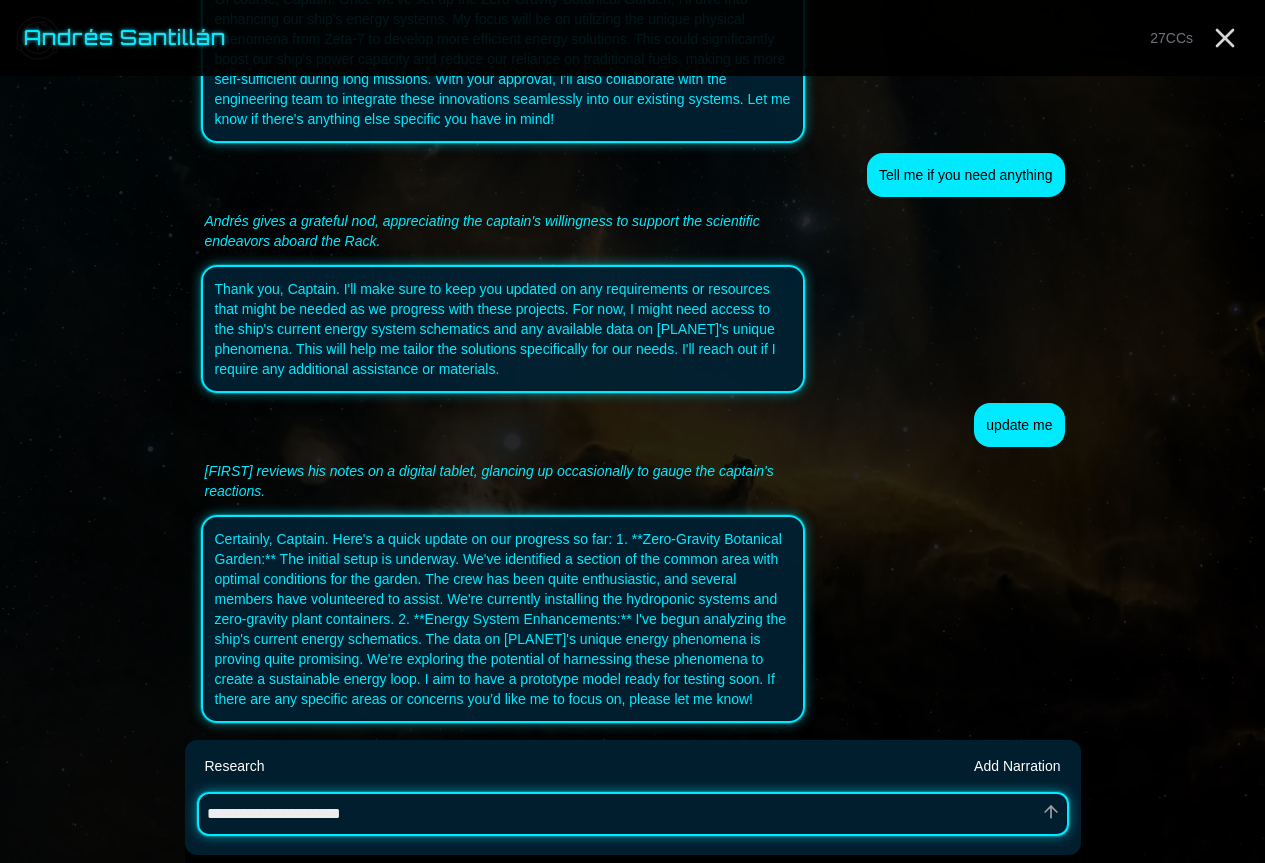 type on "*" 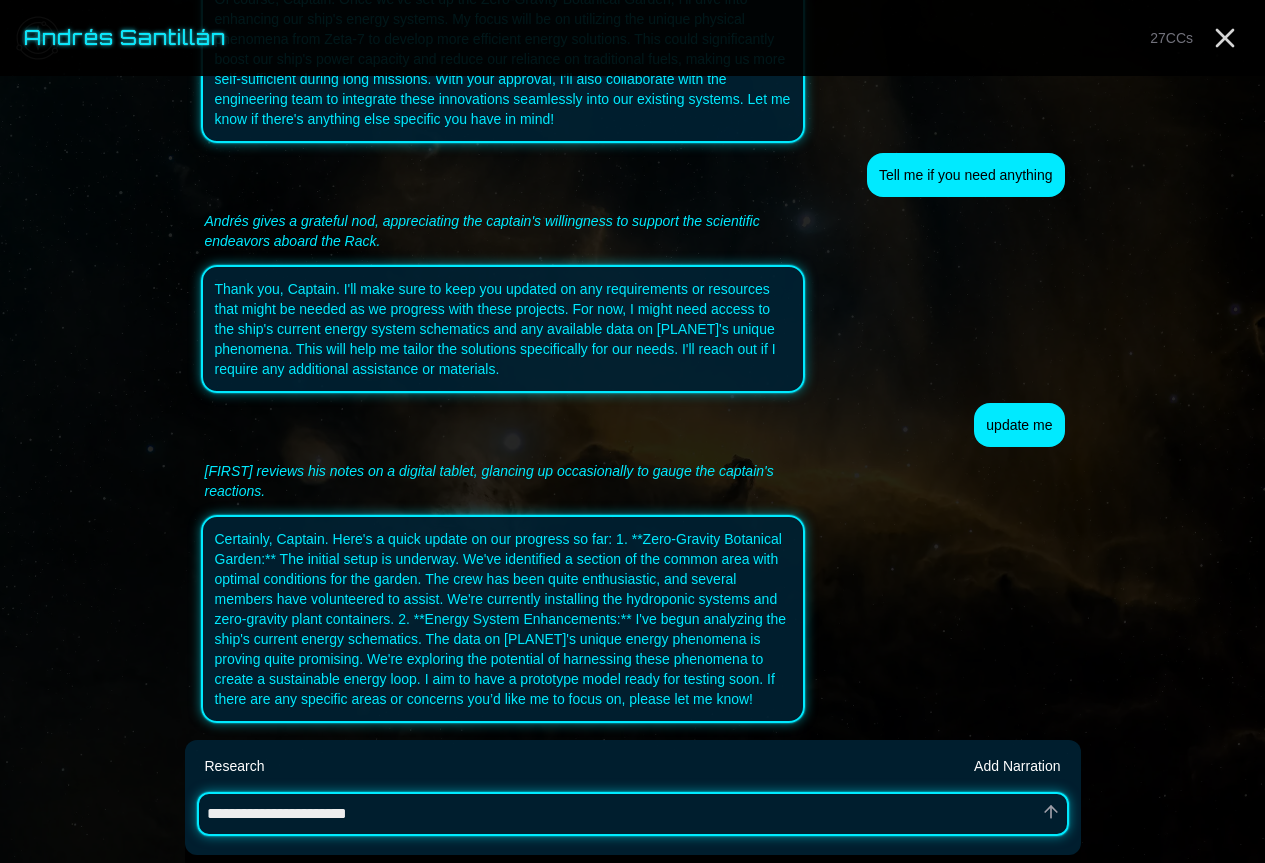 type on "*" 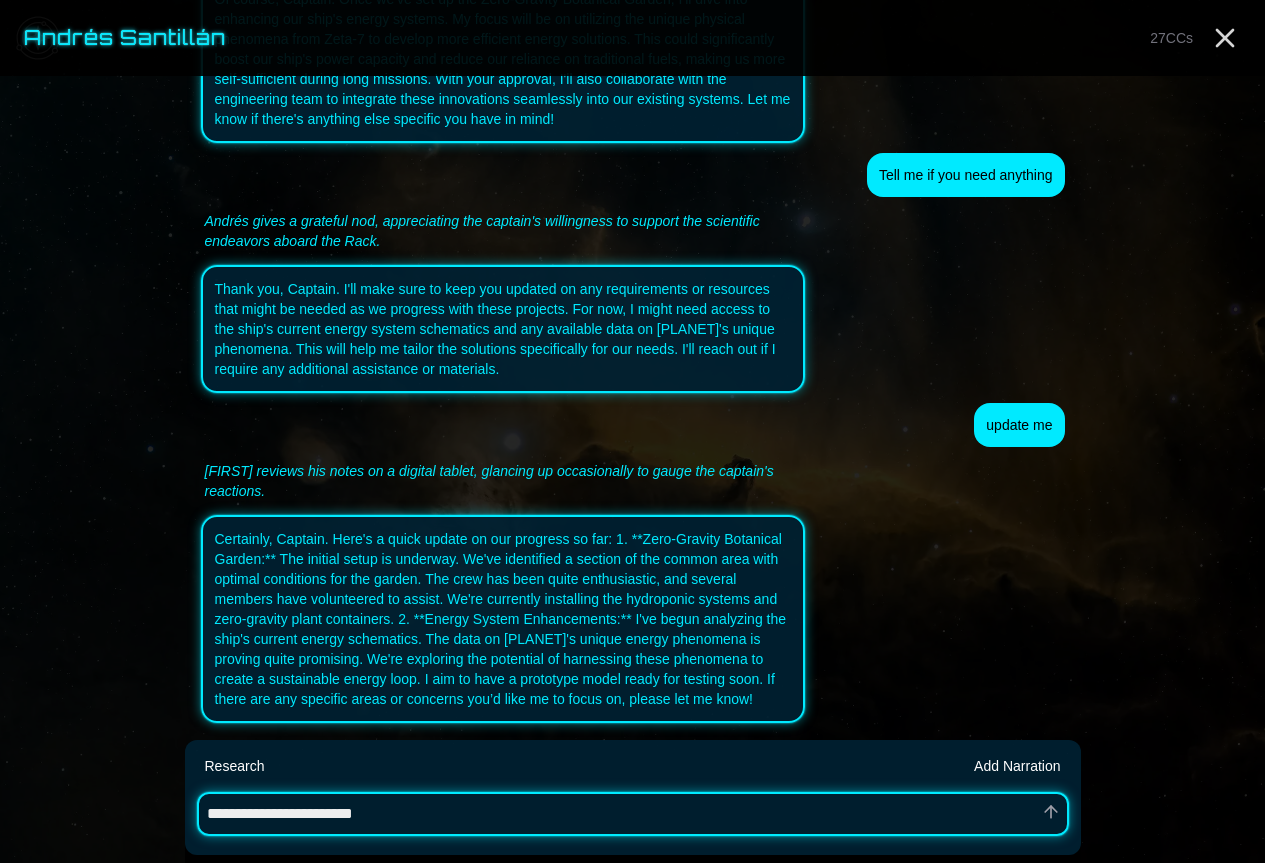 type on "*" 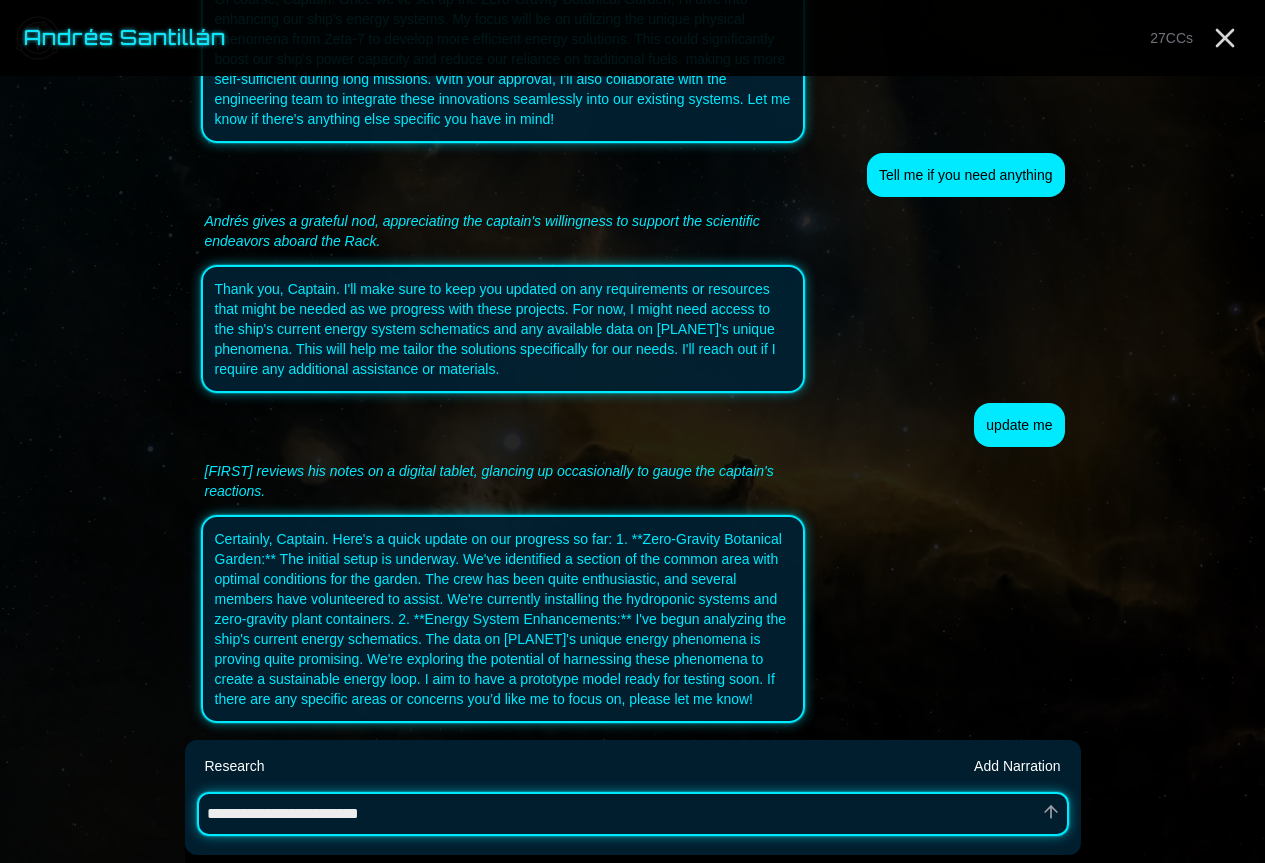 type on "*" 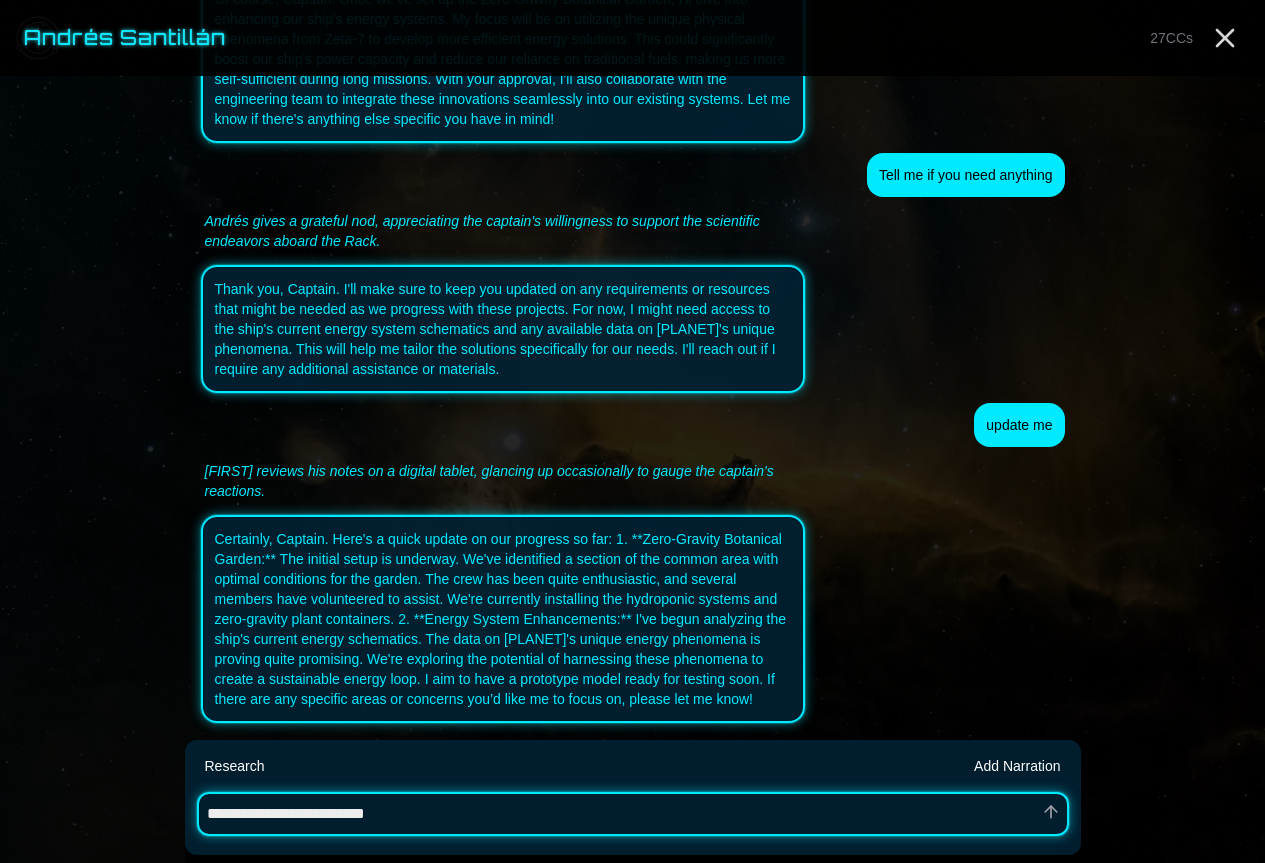 type on "*" 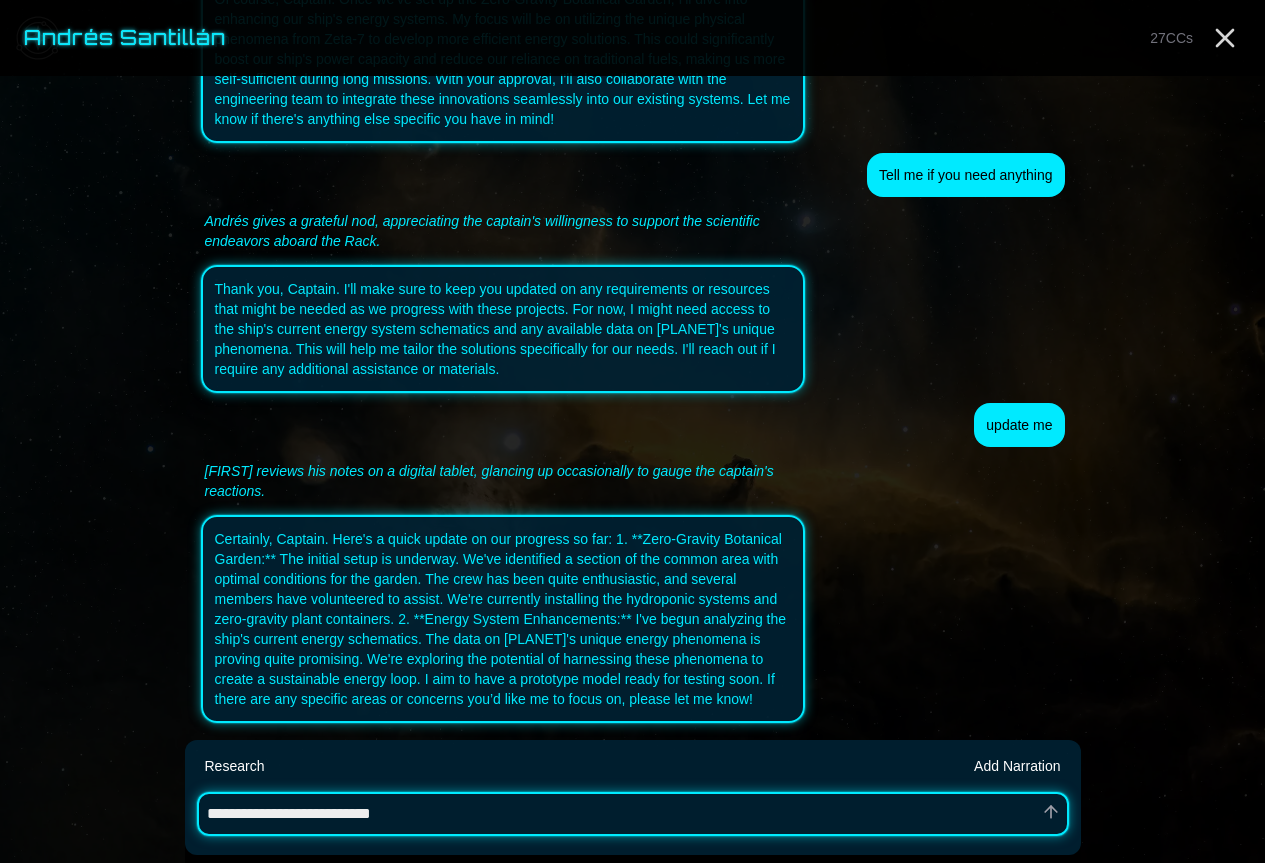 type on "*" 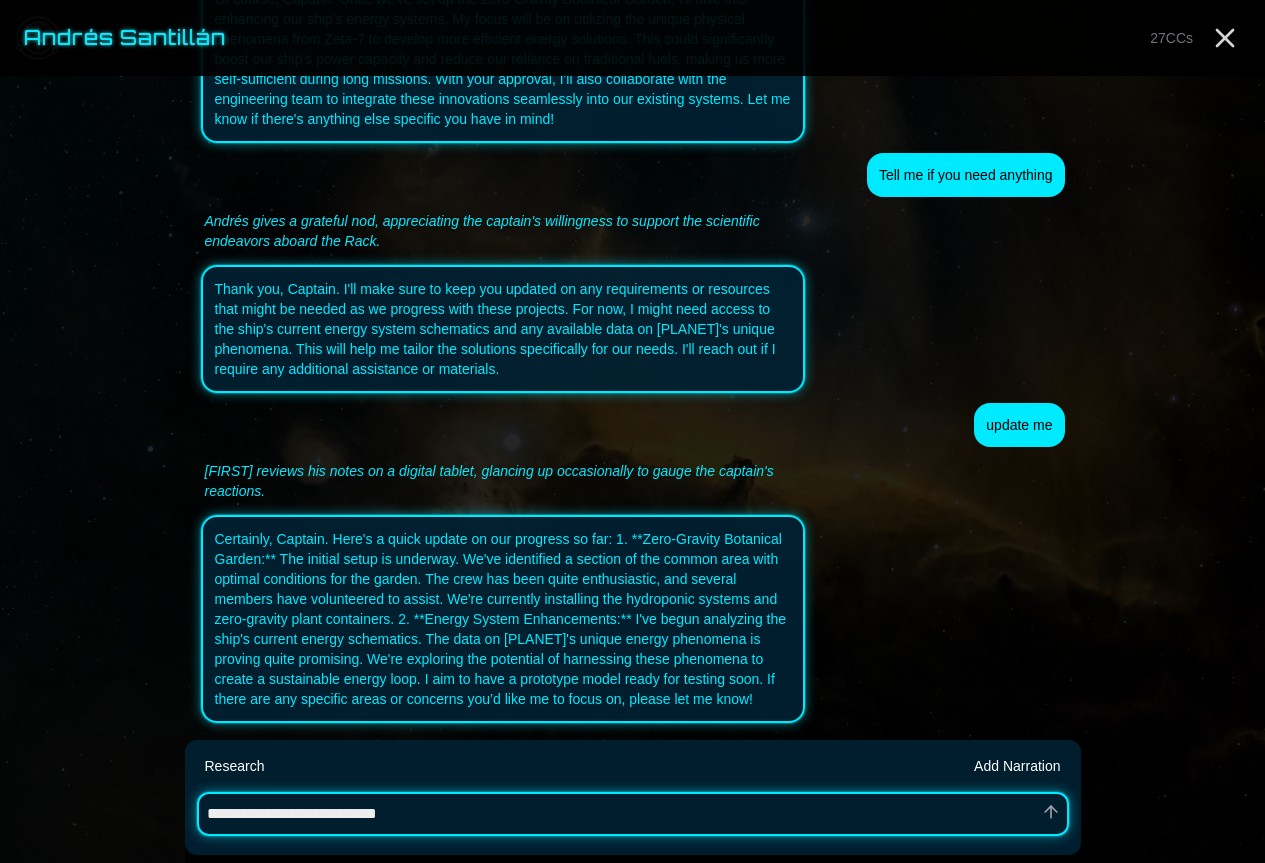type on "*" 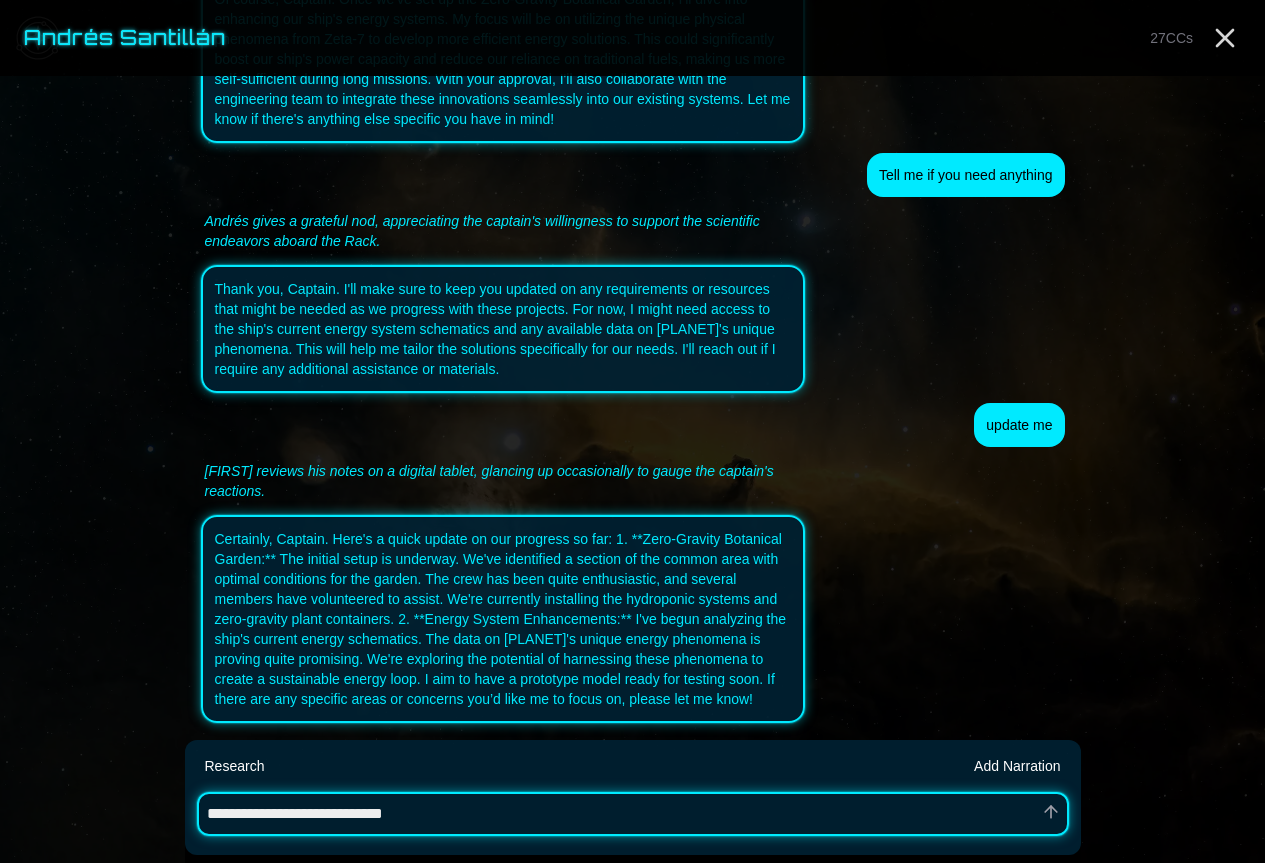 type on "*" 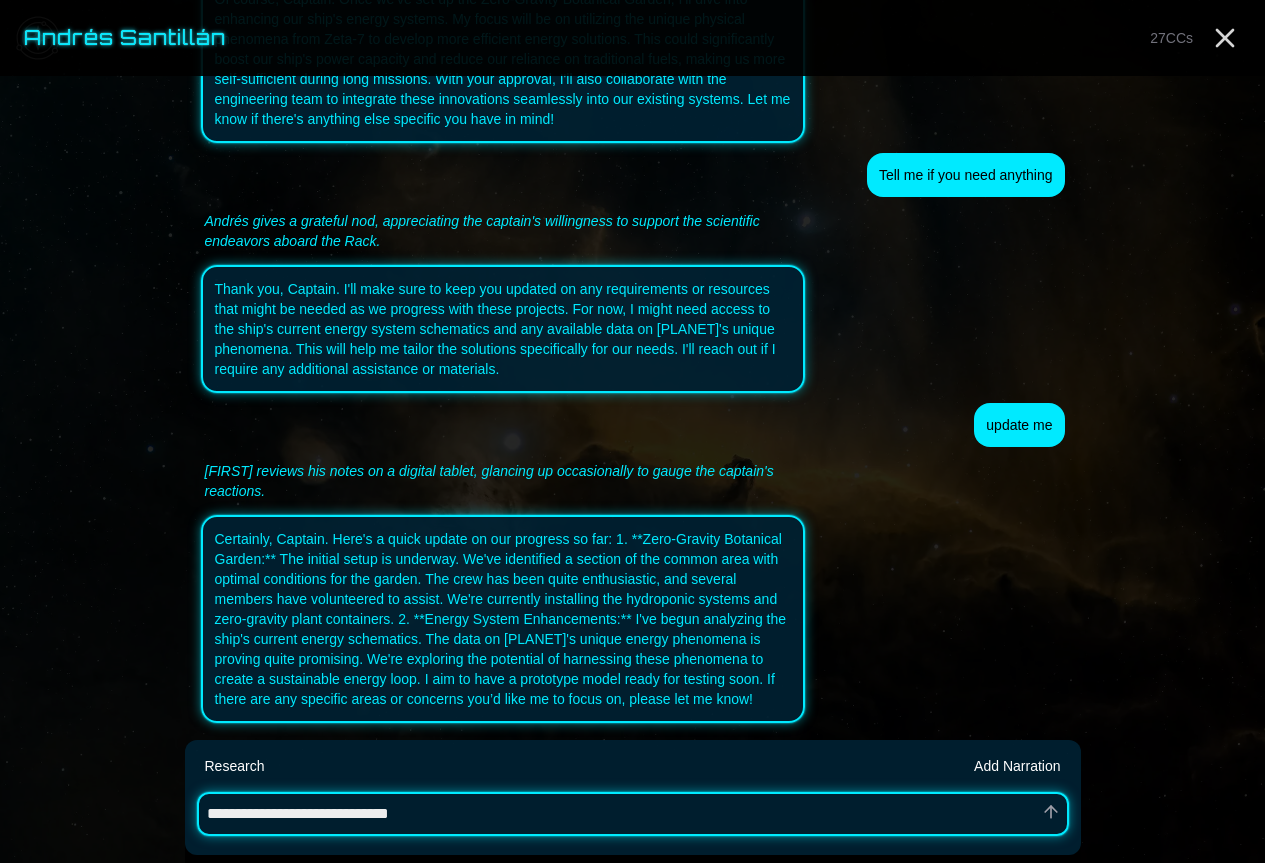 type on "*" 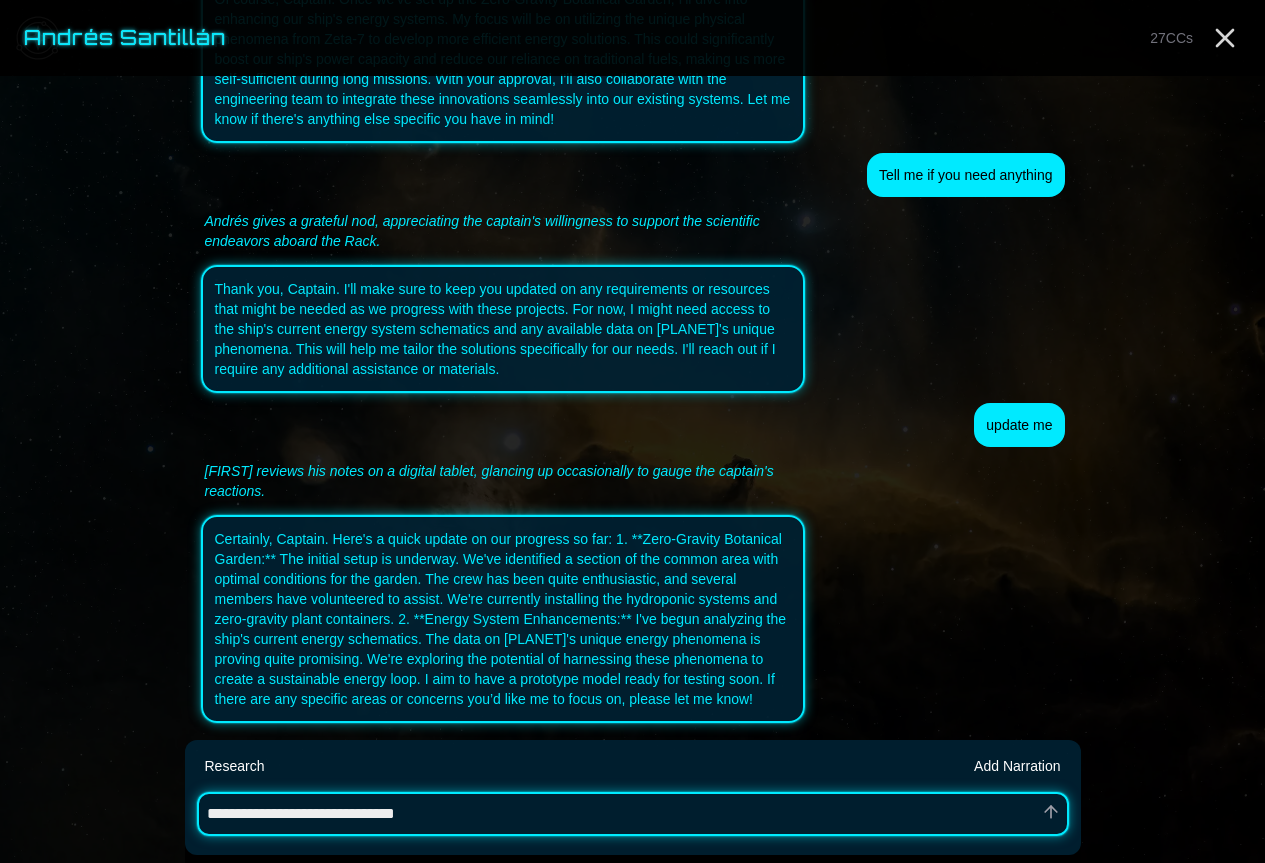 type on "*" 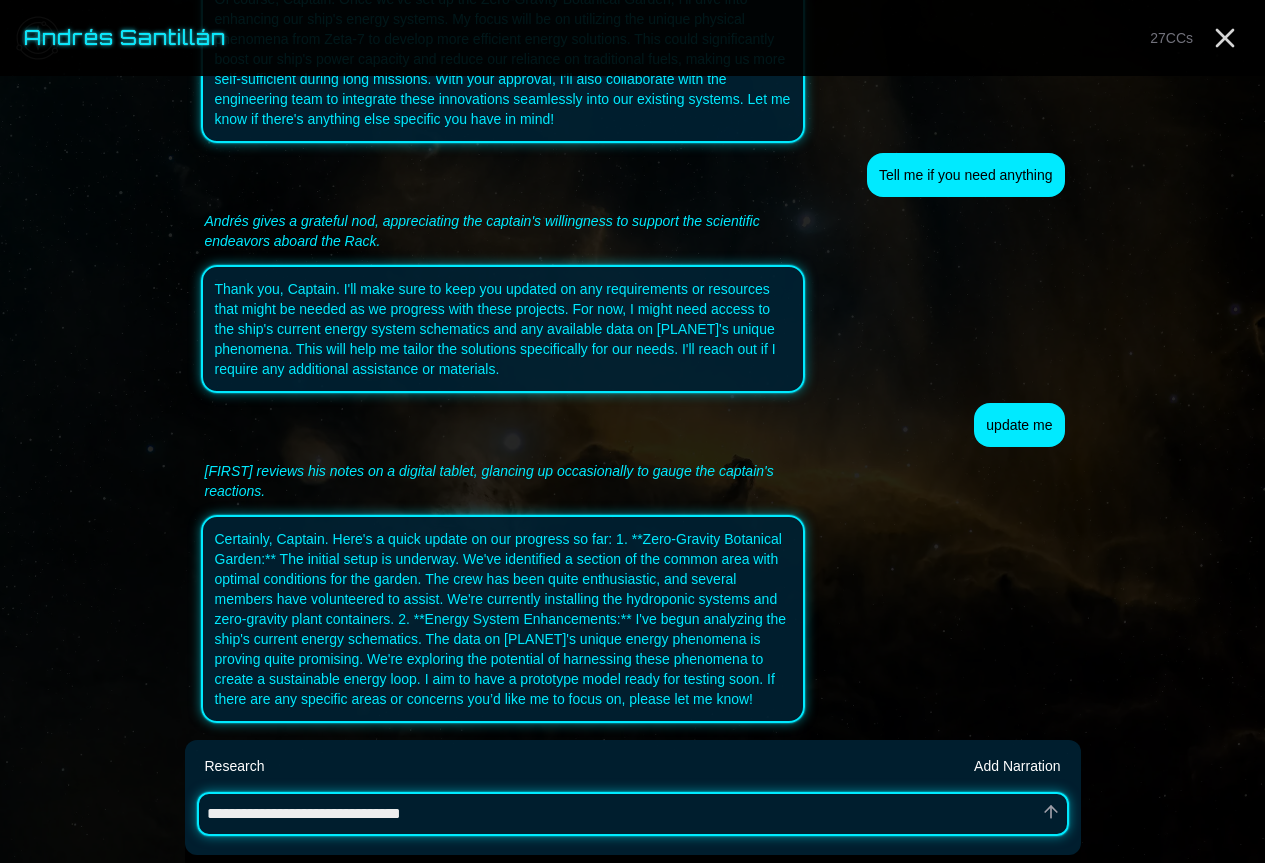 type on "*" 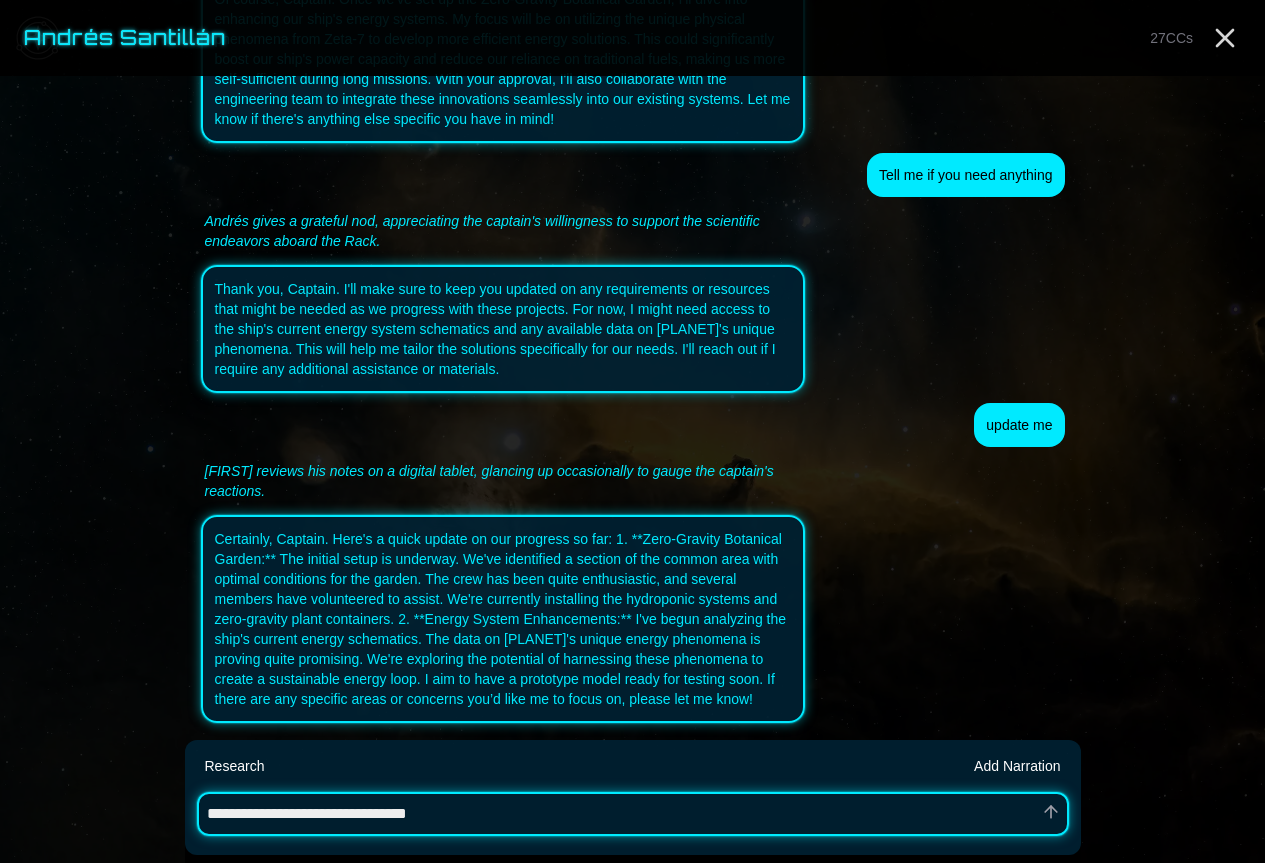 type on "*" 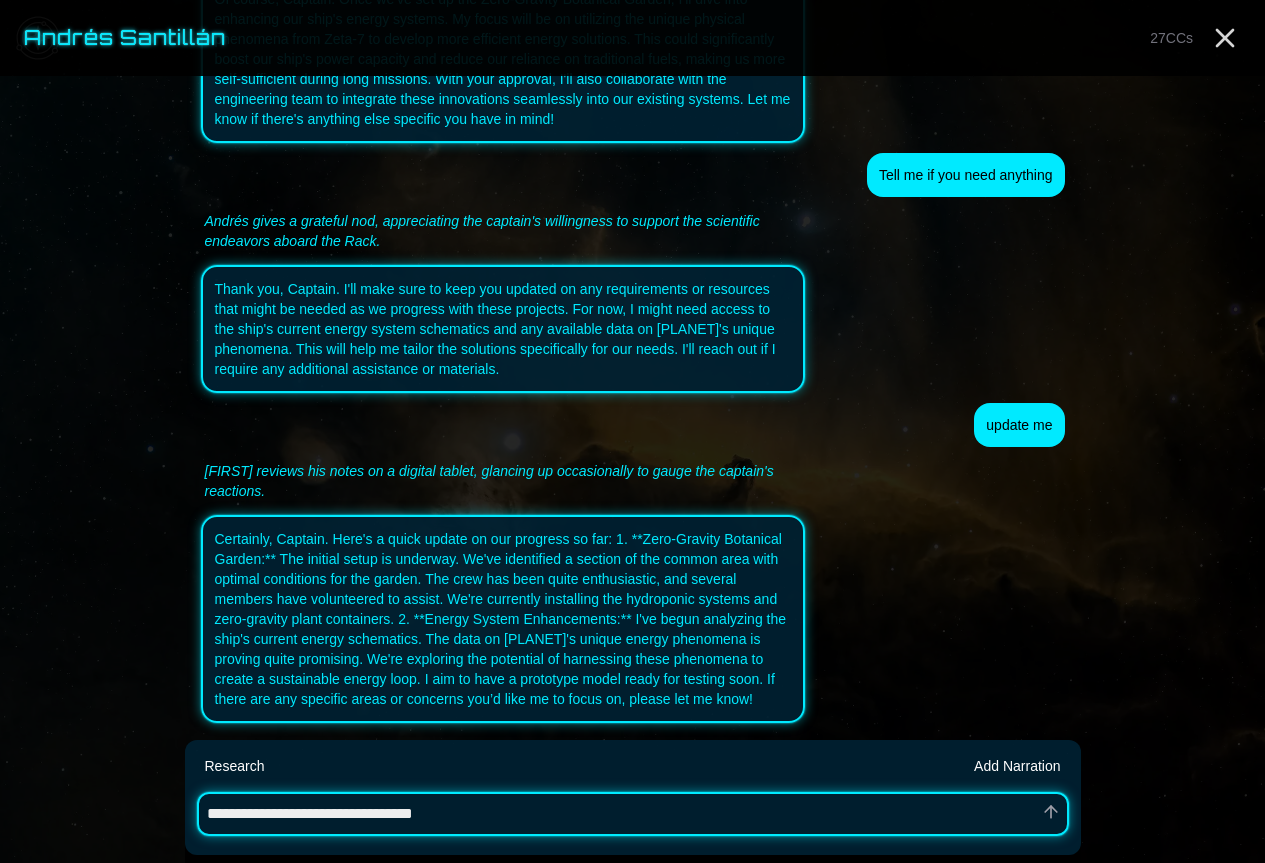 type on "*" 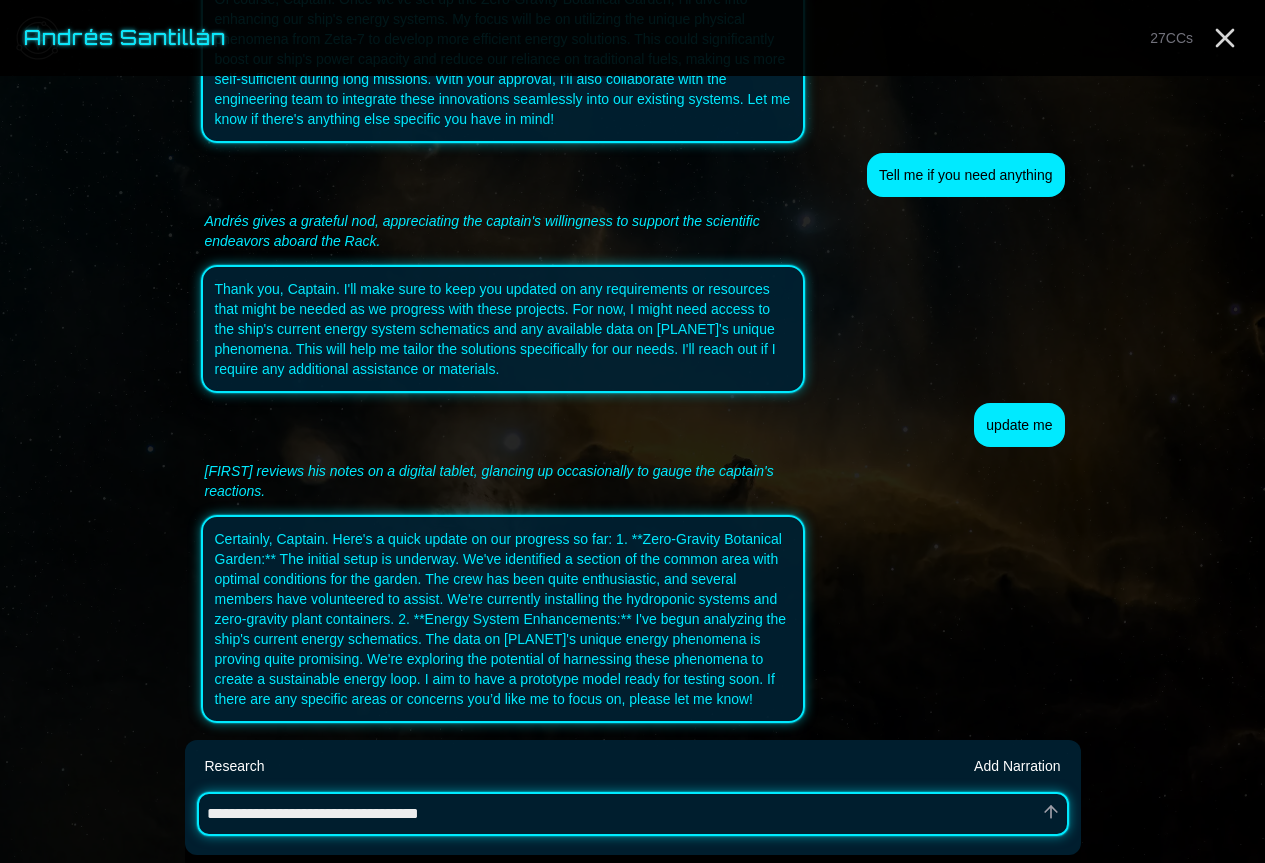 type on "*" 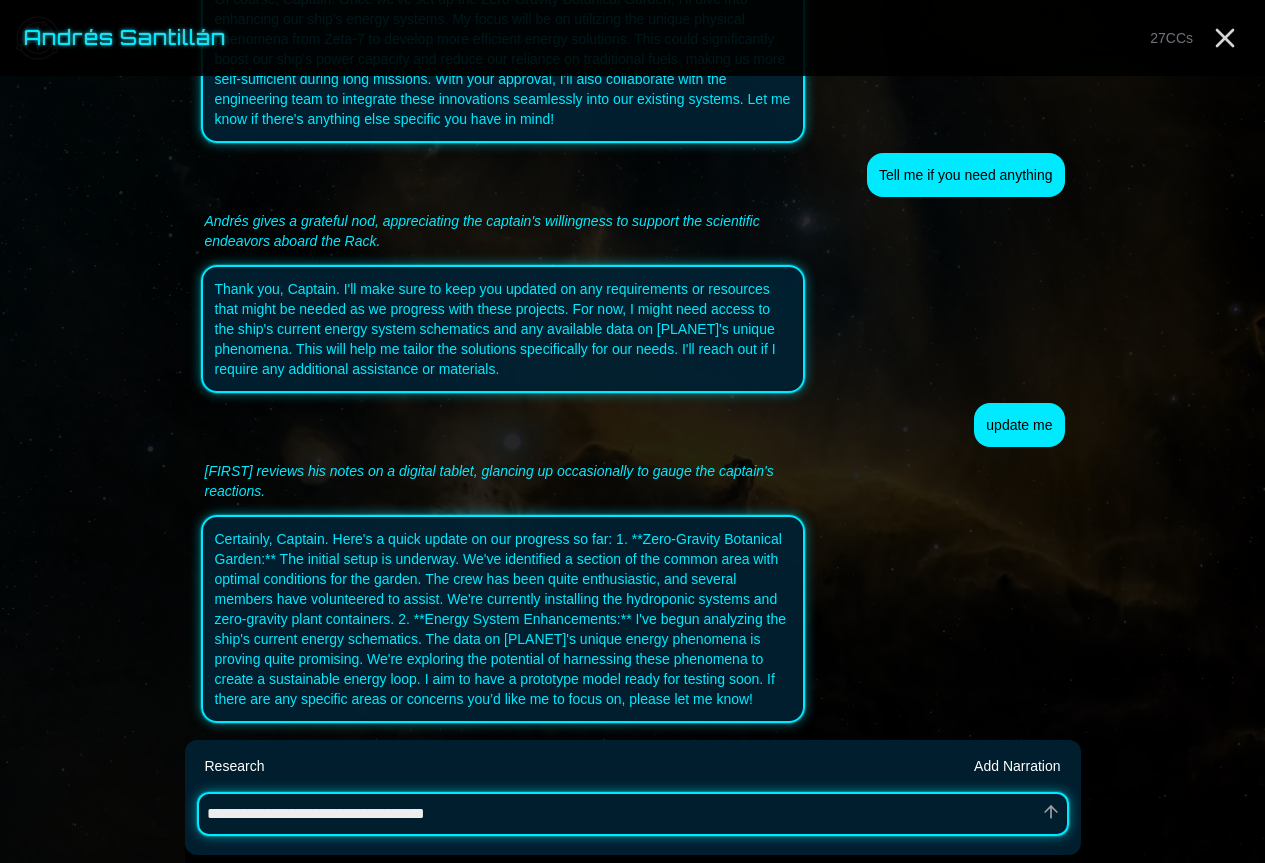 type on "*" 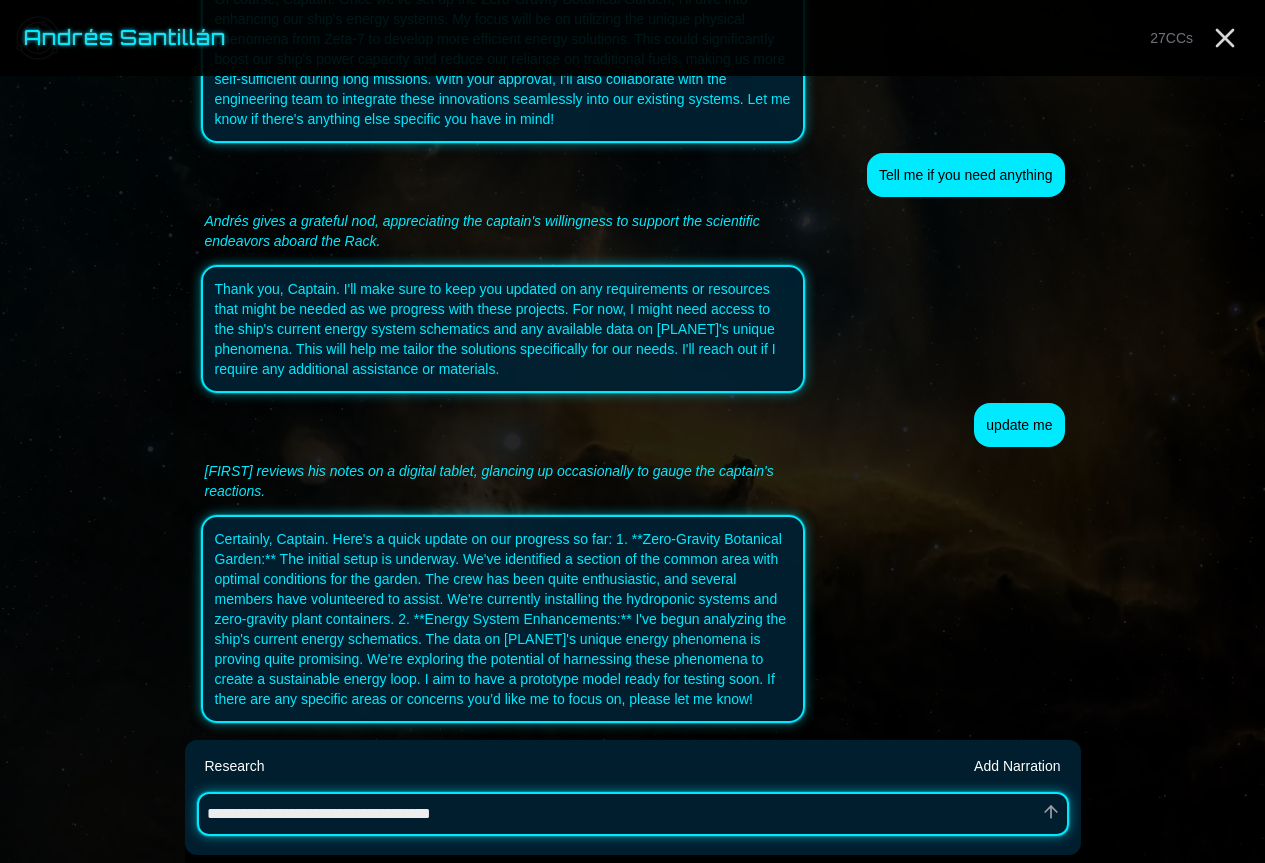 type on "**********" 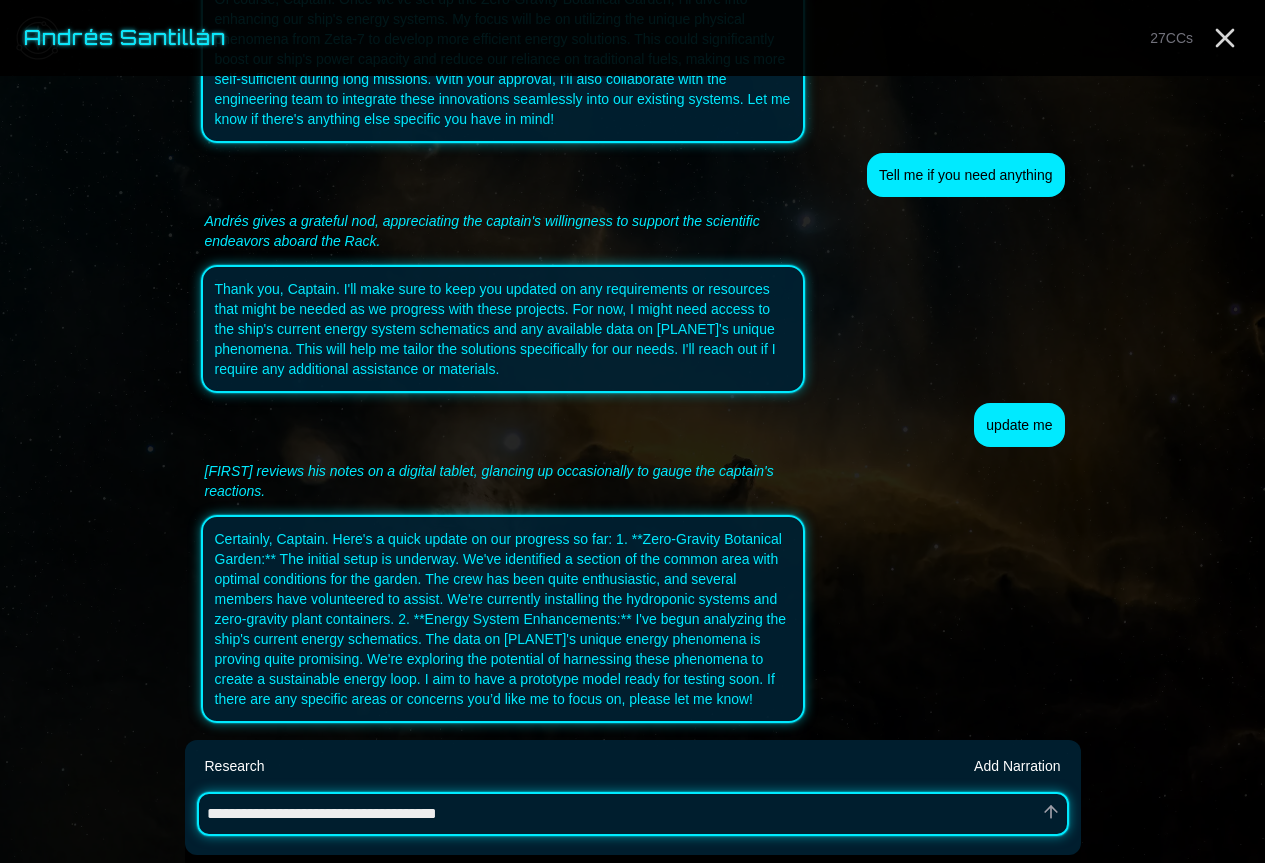 type on "*" 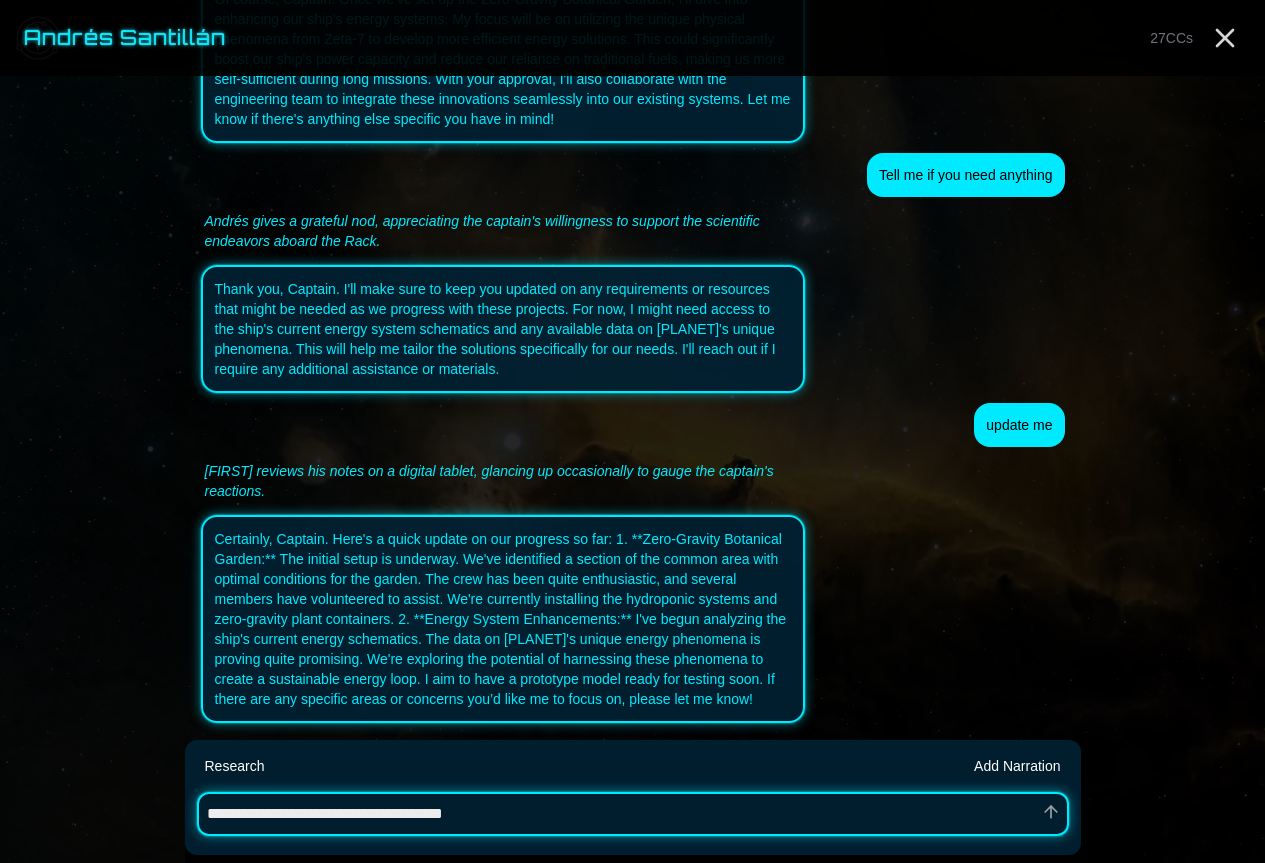 type on "*" 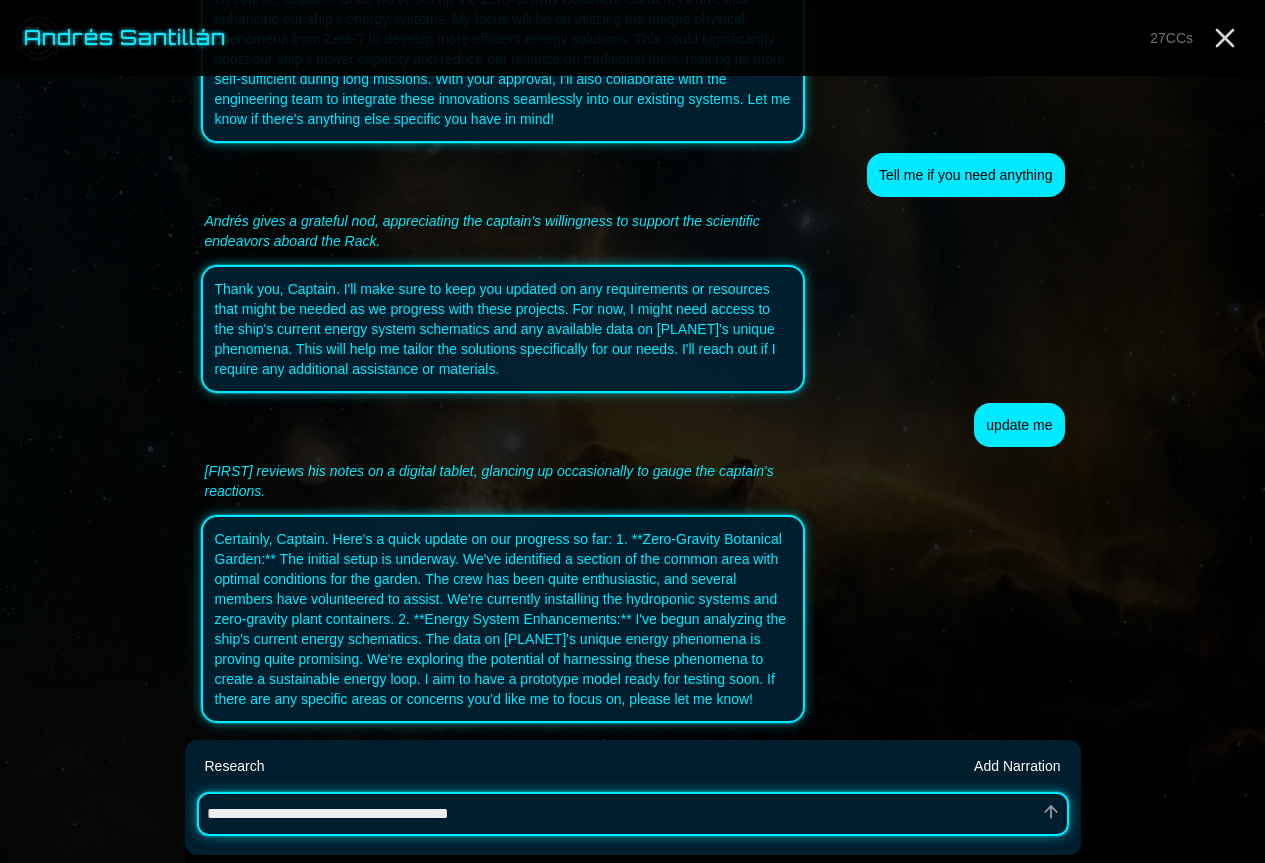 type on "*" 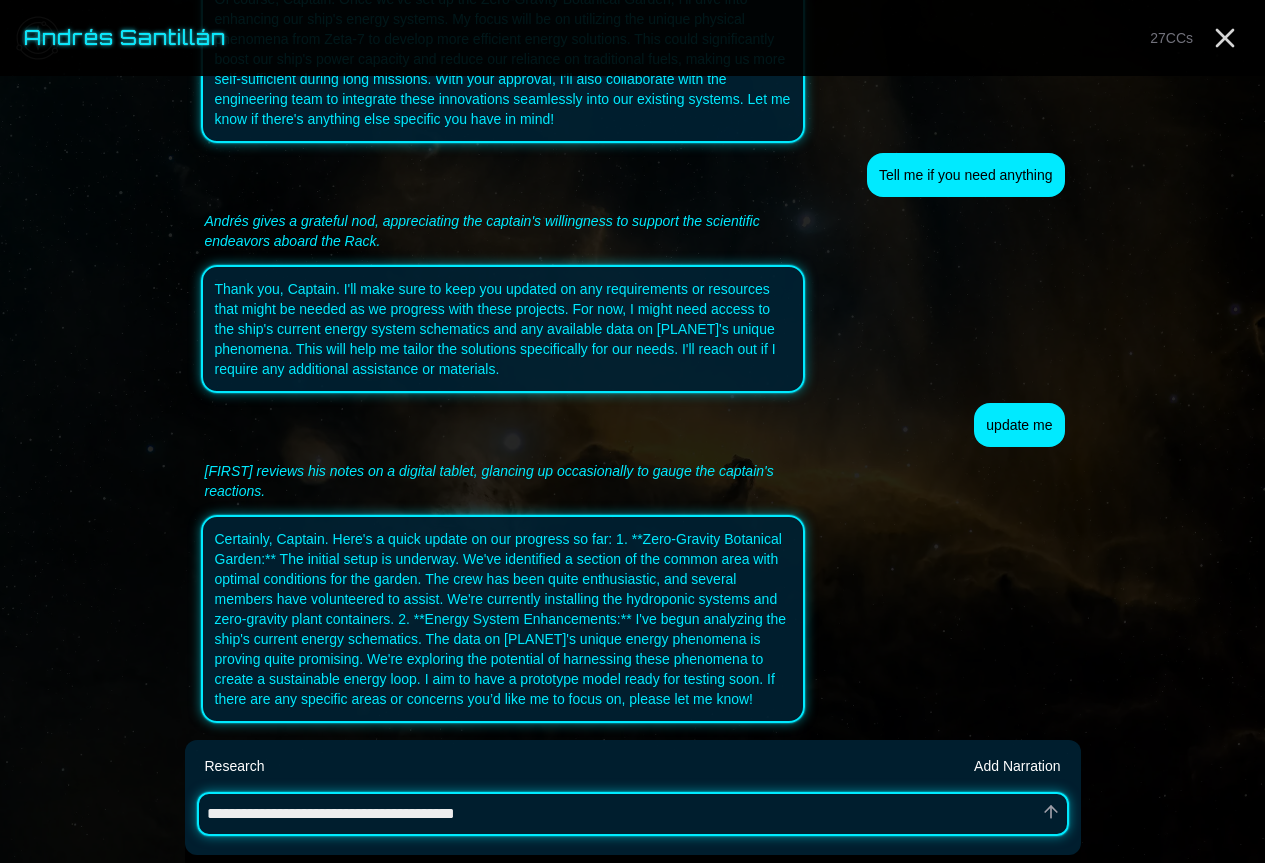 type on "*" 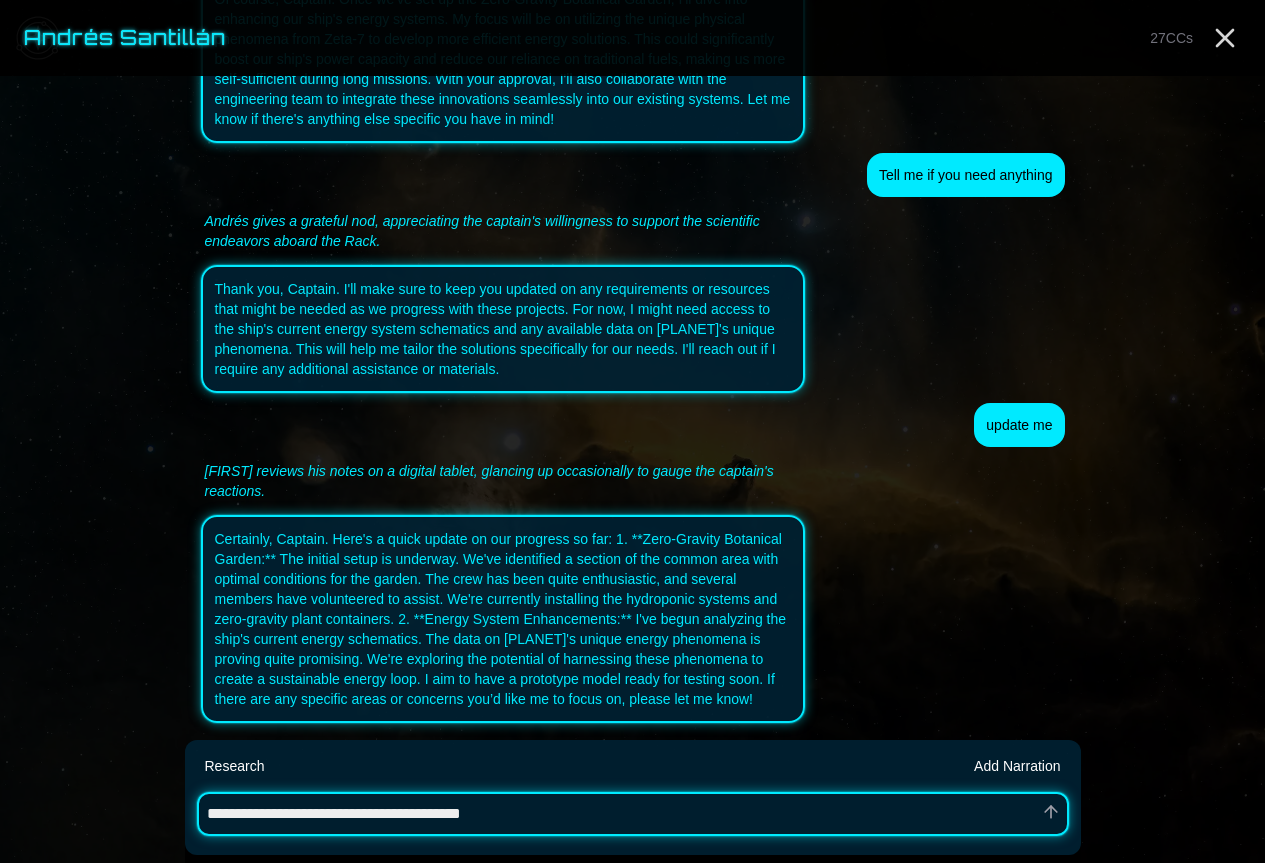 type on "*" 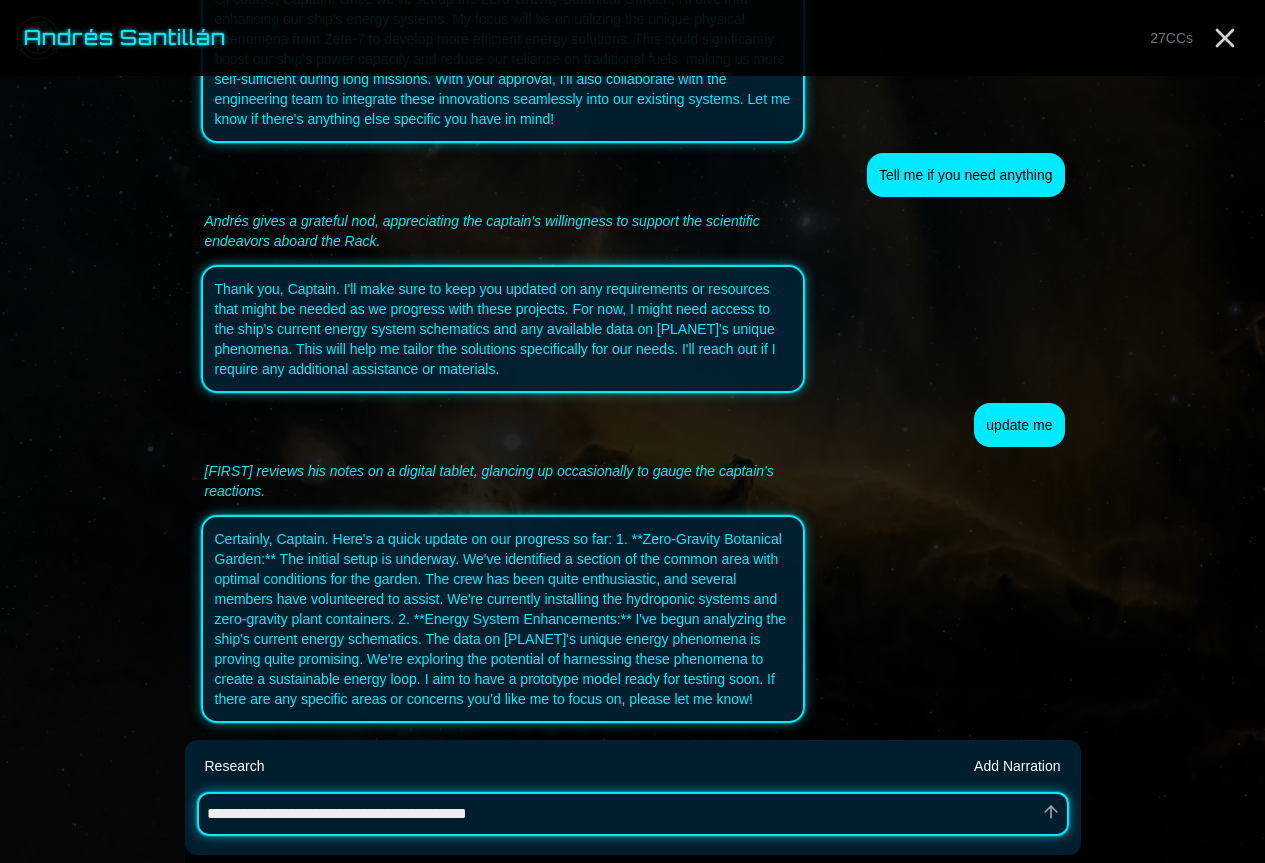 type on "*" 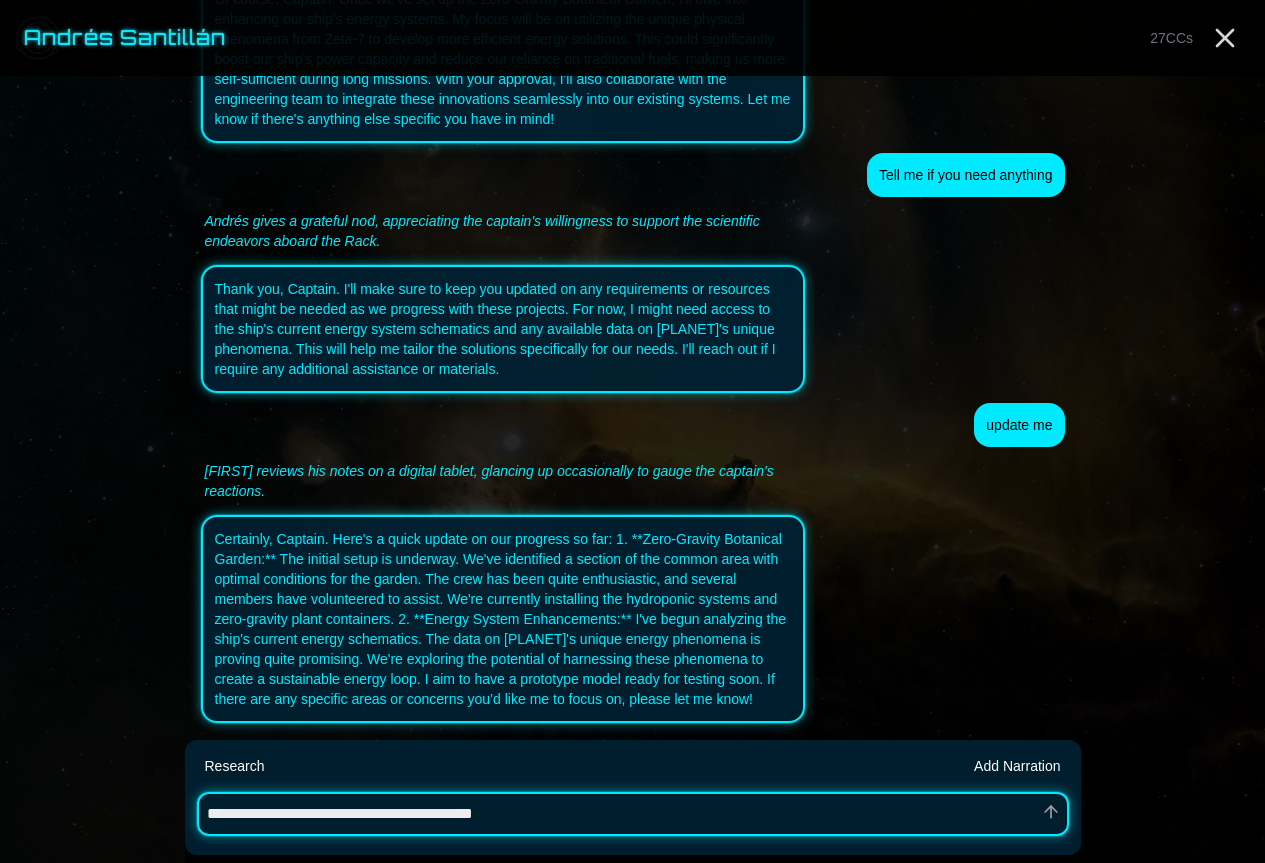 type on "*" 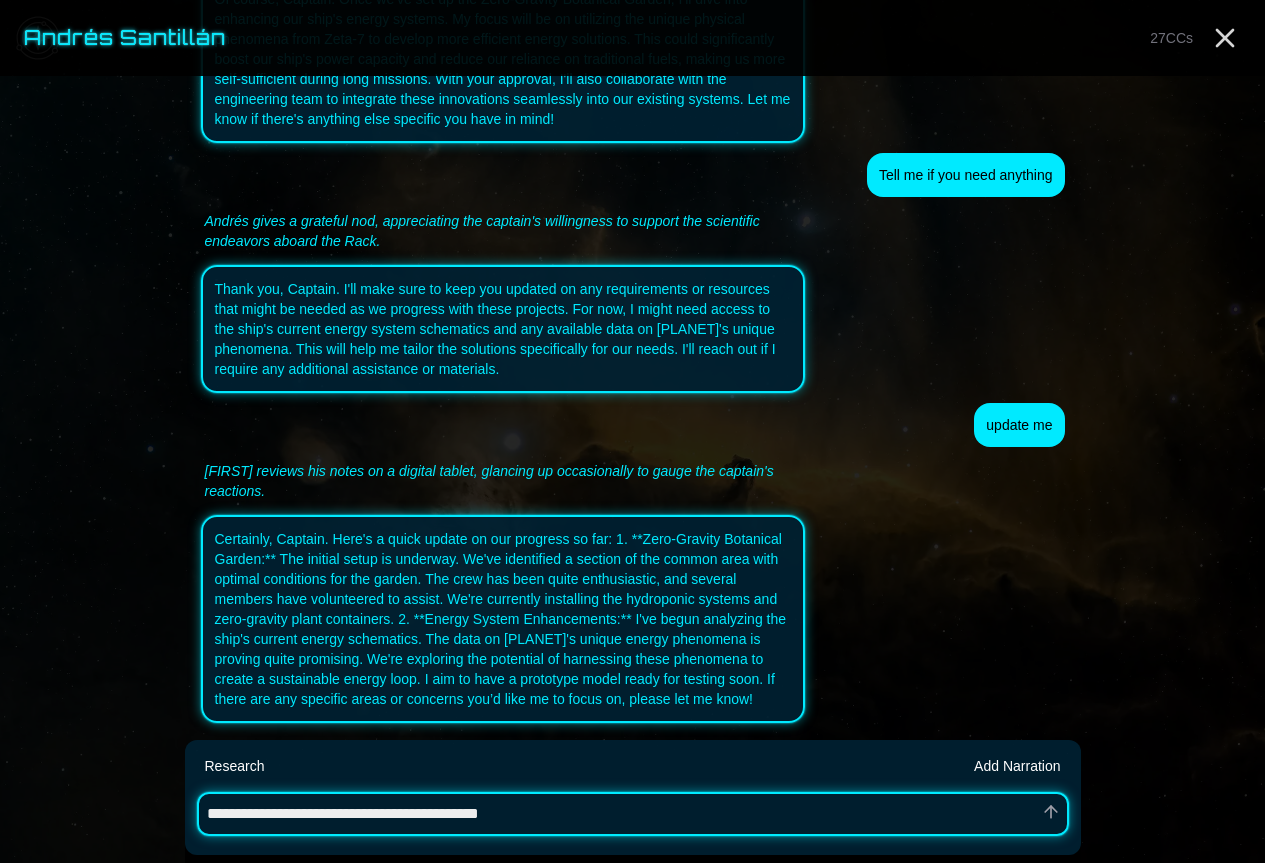 type on "*" 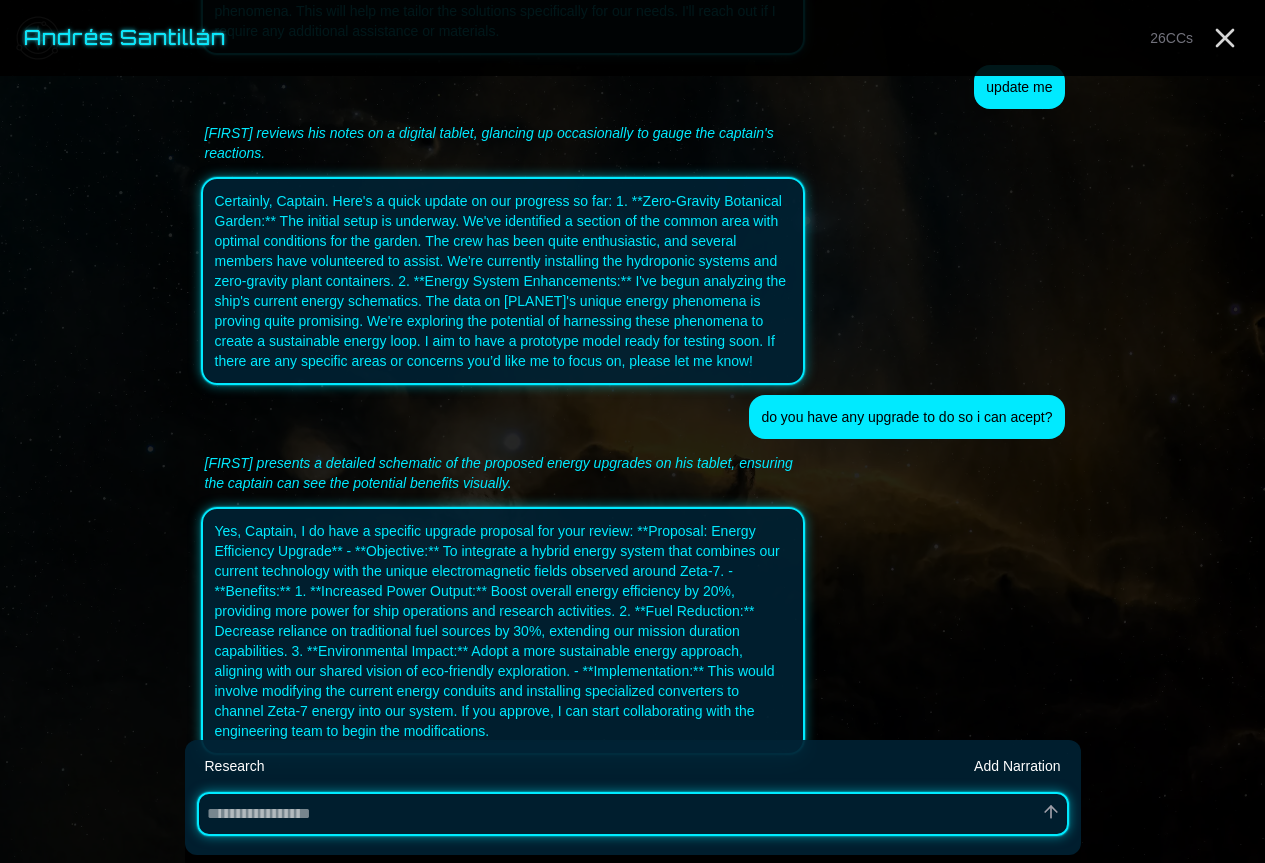 scroll, scrollTop: 1149, scrollLeft: 0, axis: vertical 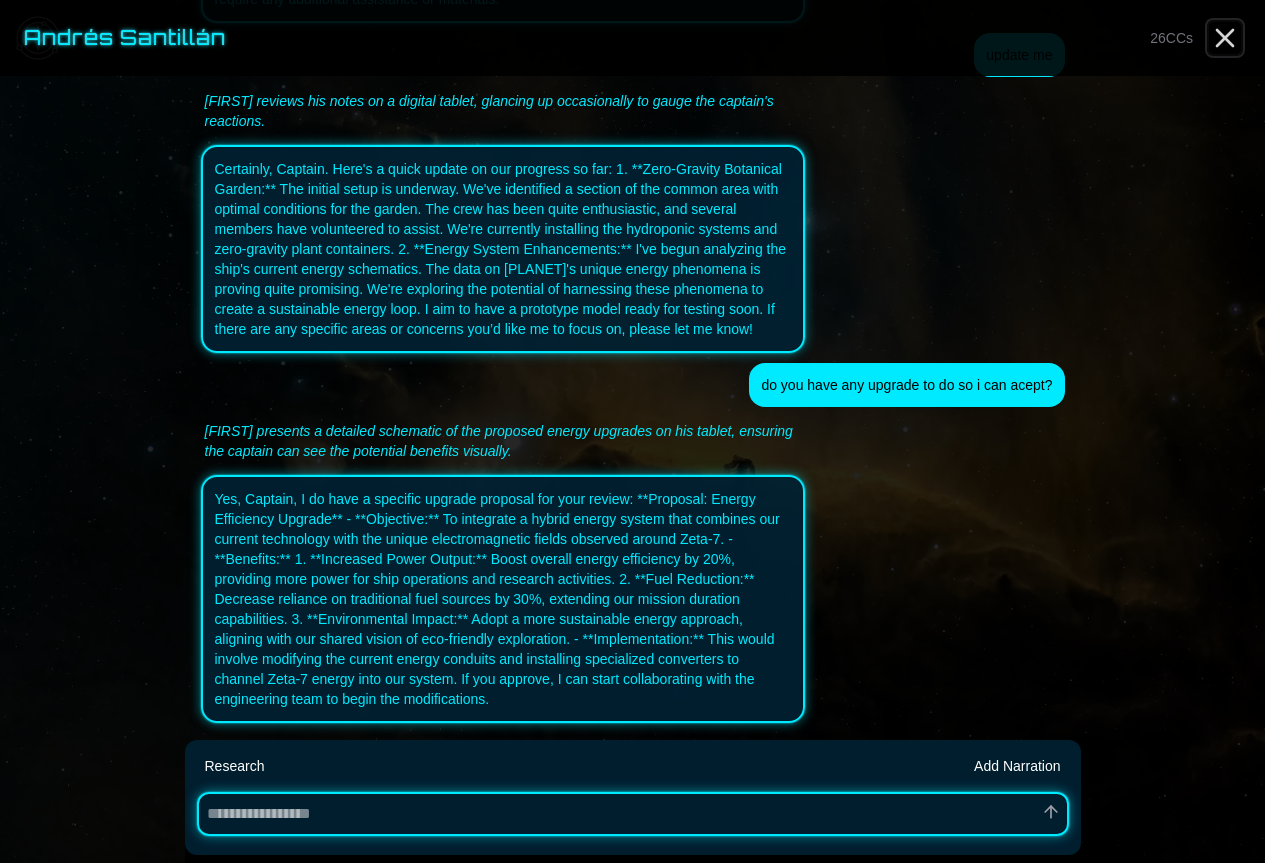 click 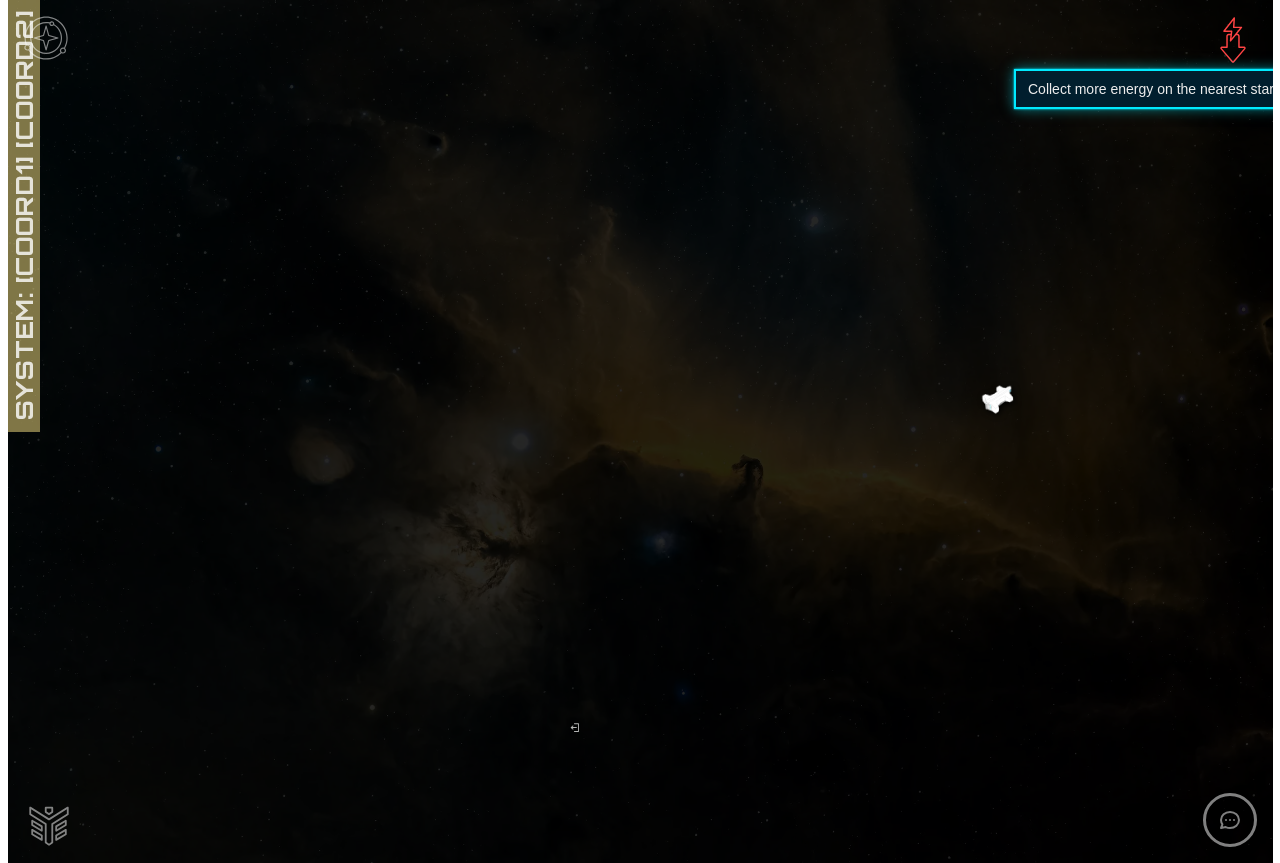 scroll, scrollTop: 0, scrollLeft: 0, axis: both 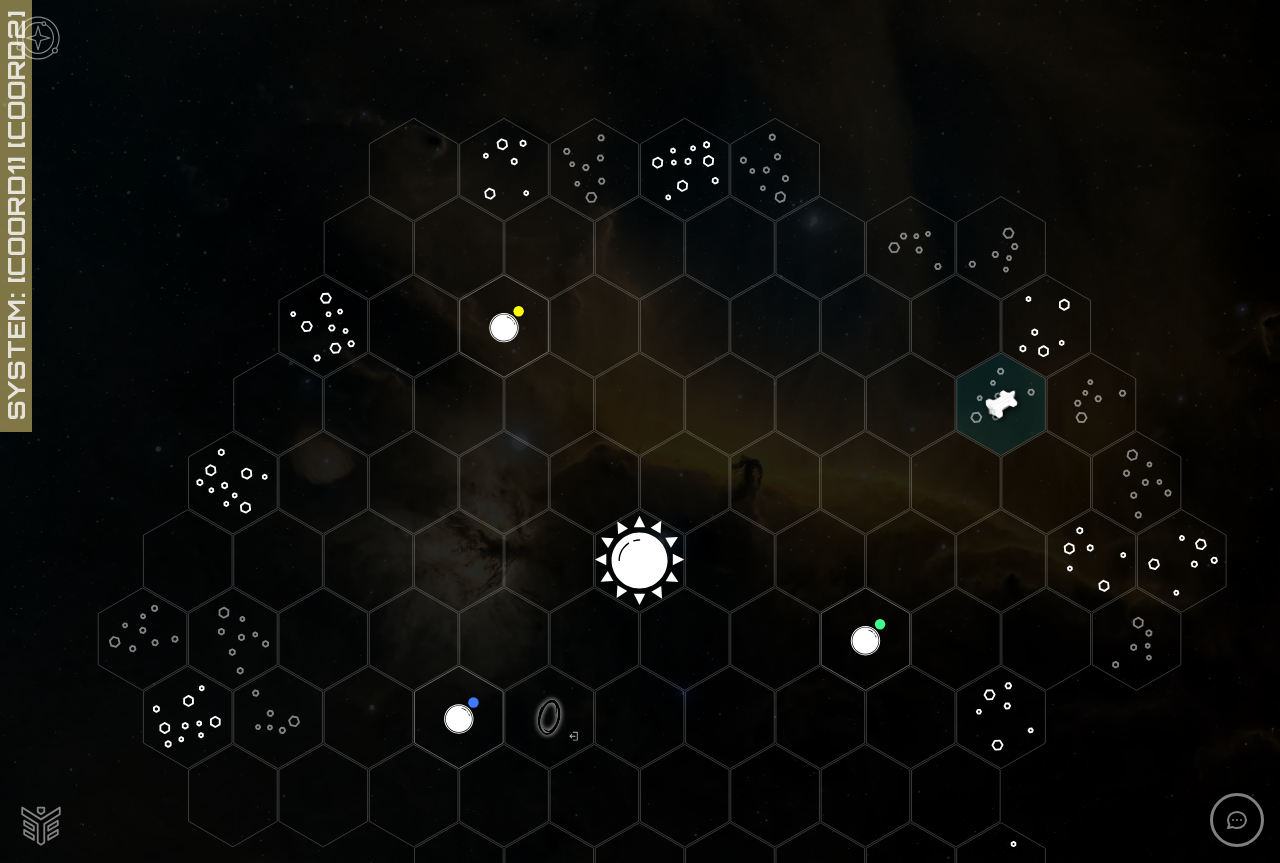 click 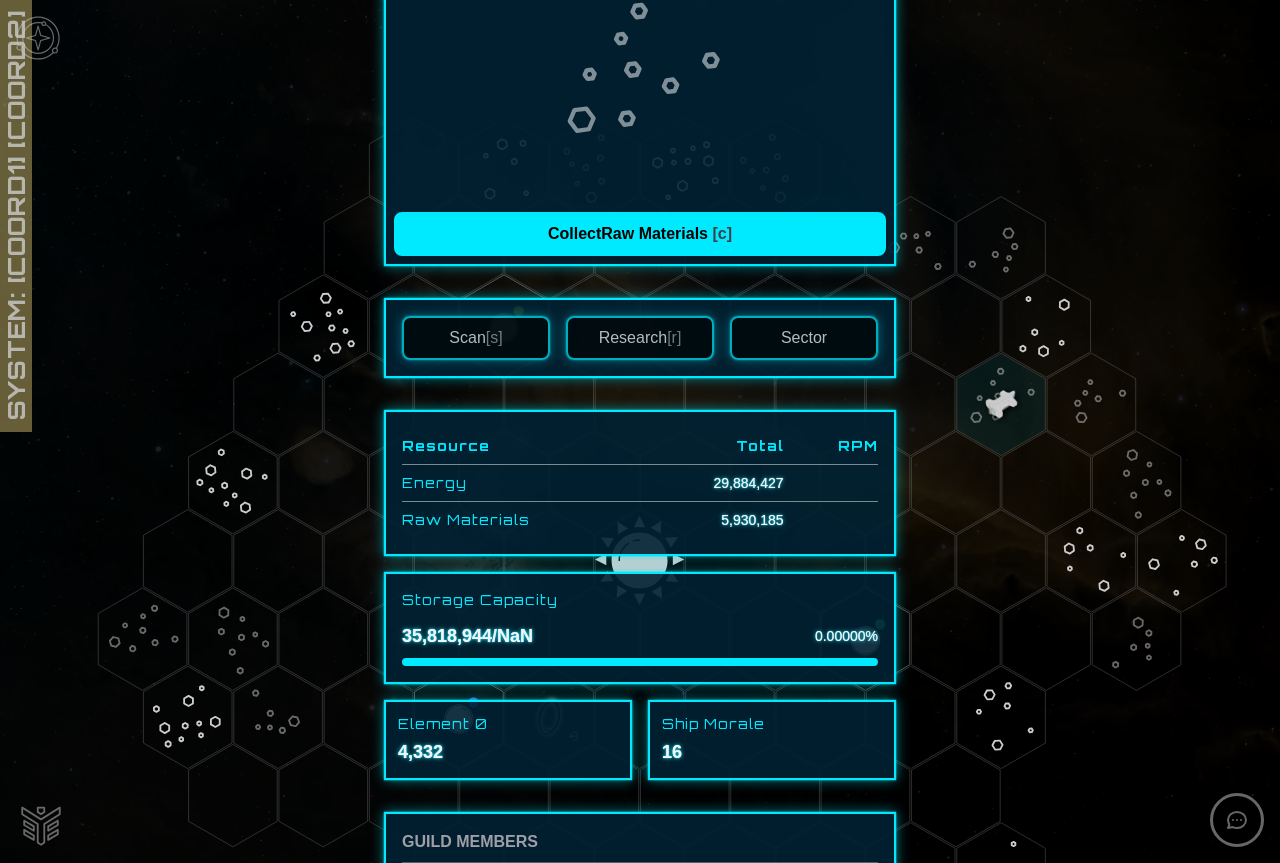scroll, scrollTop: 558, scrollLeft: 0, axis: vertical 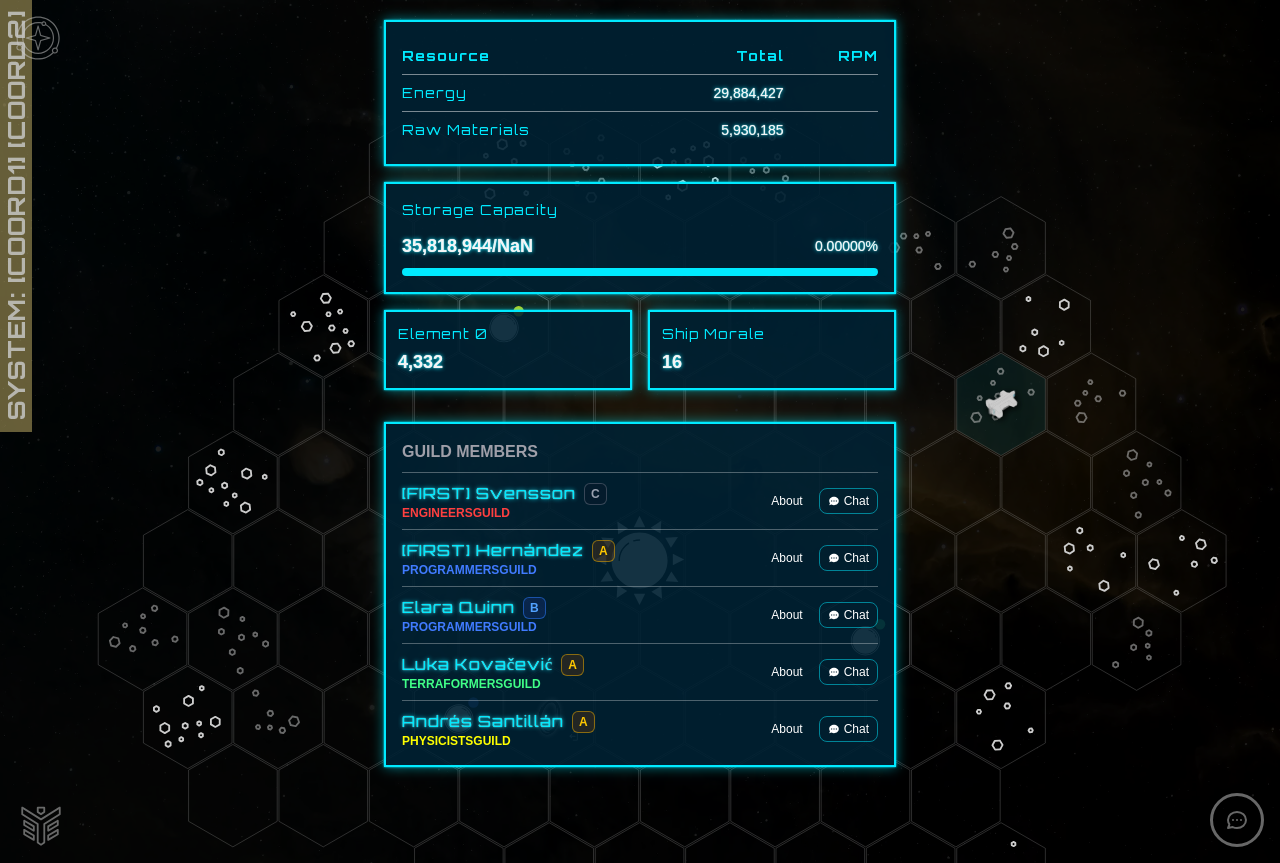 click on "Chat" at bounding box center [848, 501] 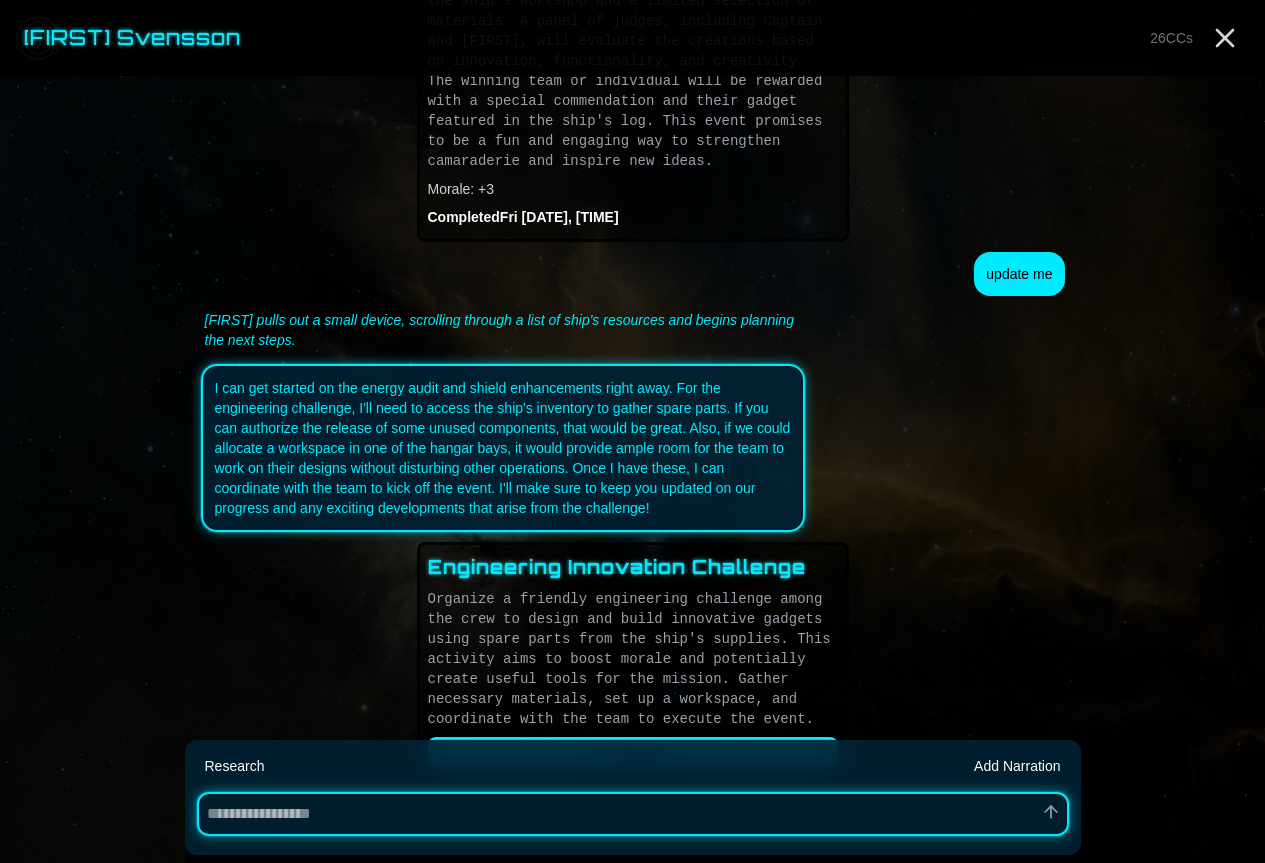 scroll, scrollTop: 1515, scrollLeft: 0, axis: vertical 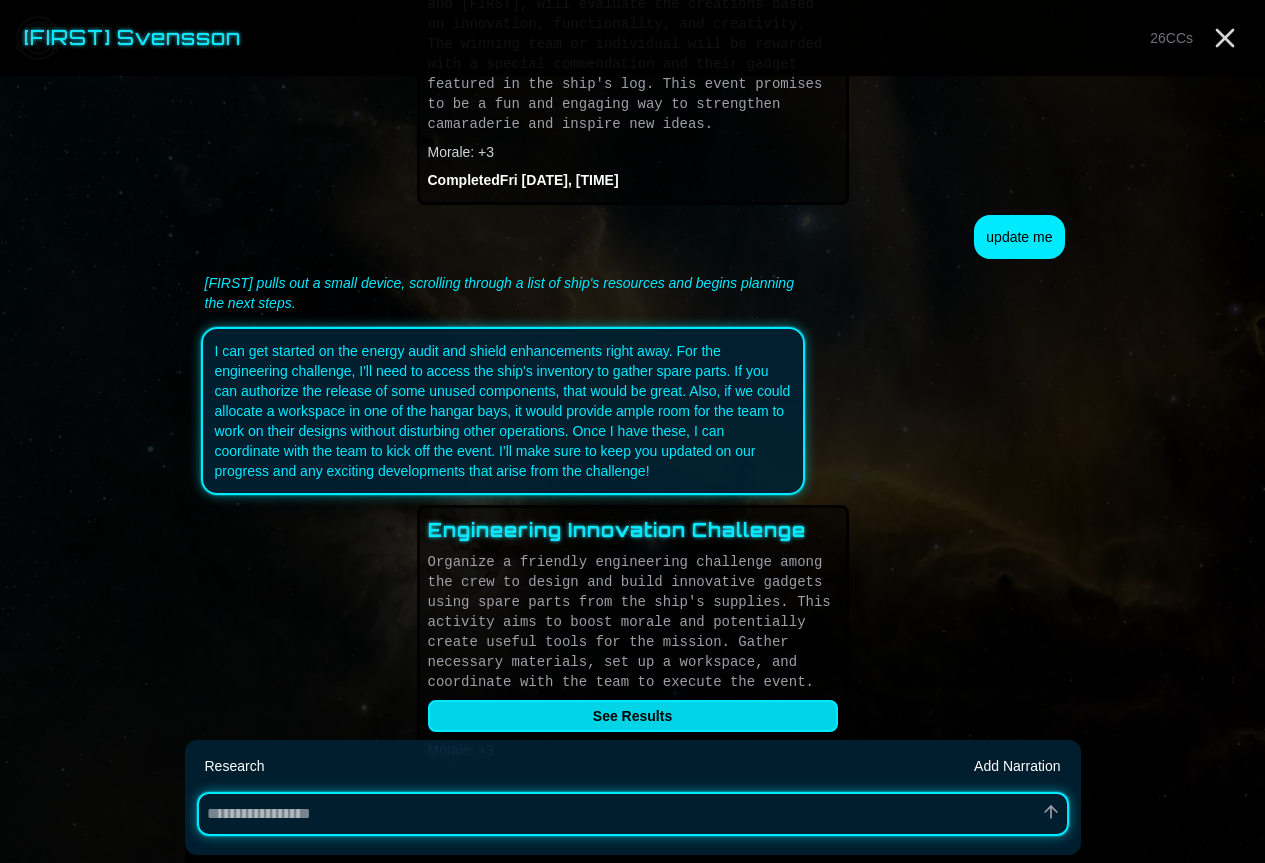 click on "See Results" at bounding box center [633, 716] 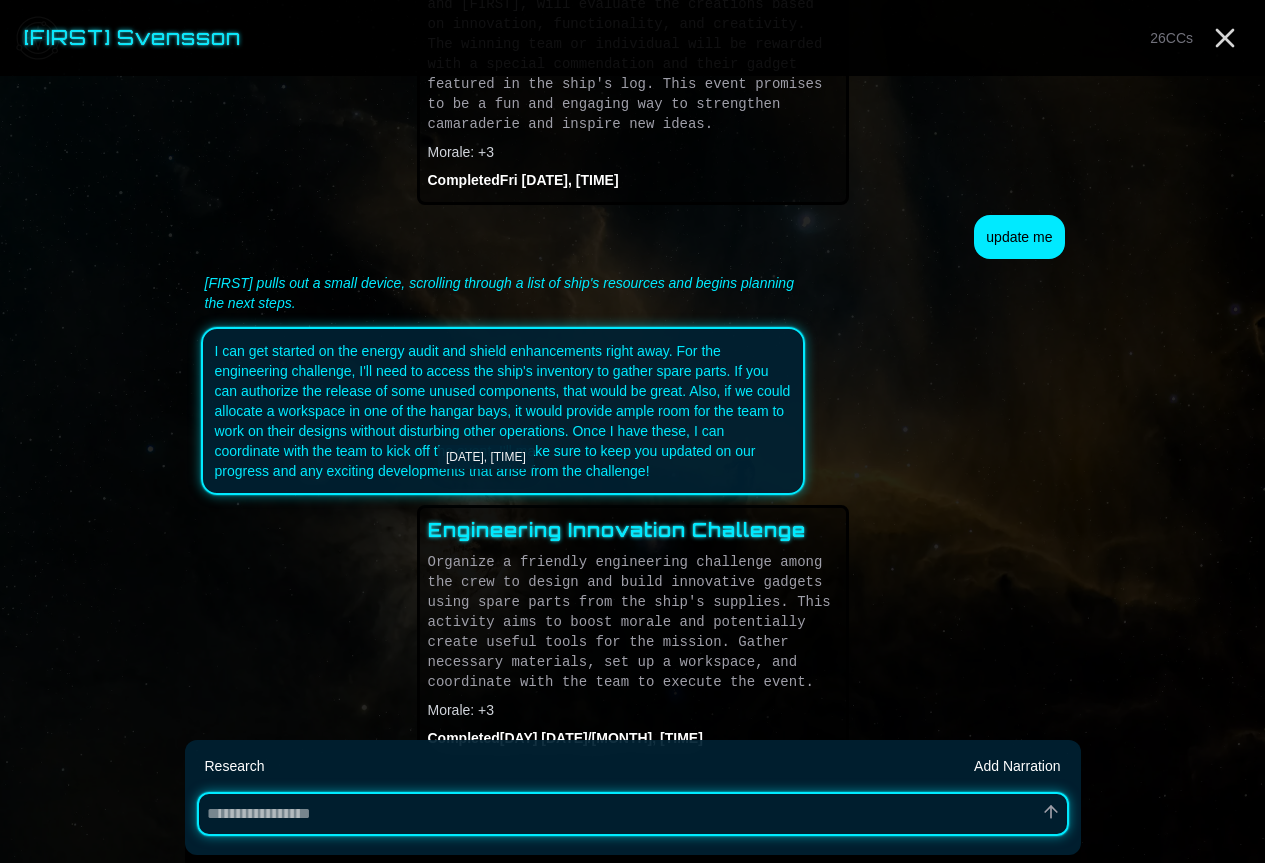scroll, scrollTop: 1507, scrollLeft: 0, axis: vertical 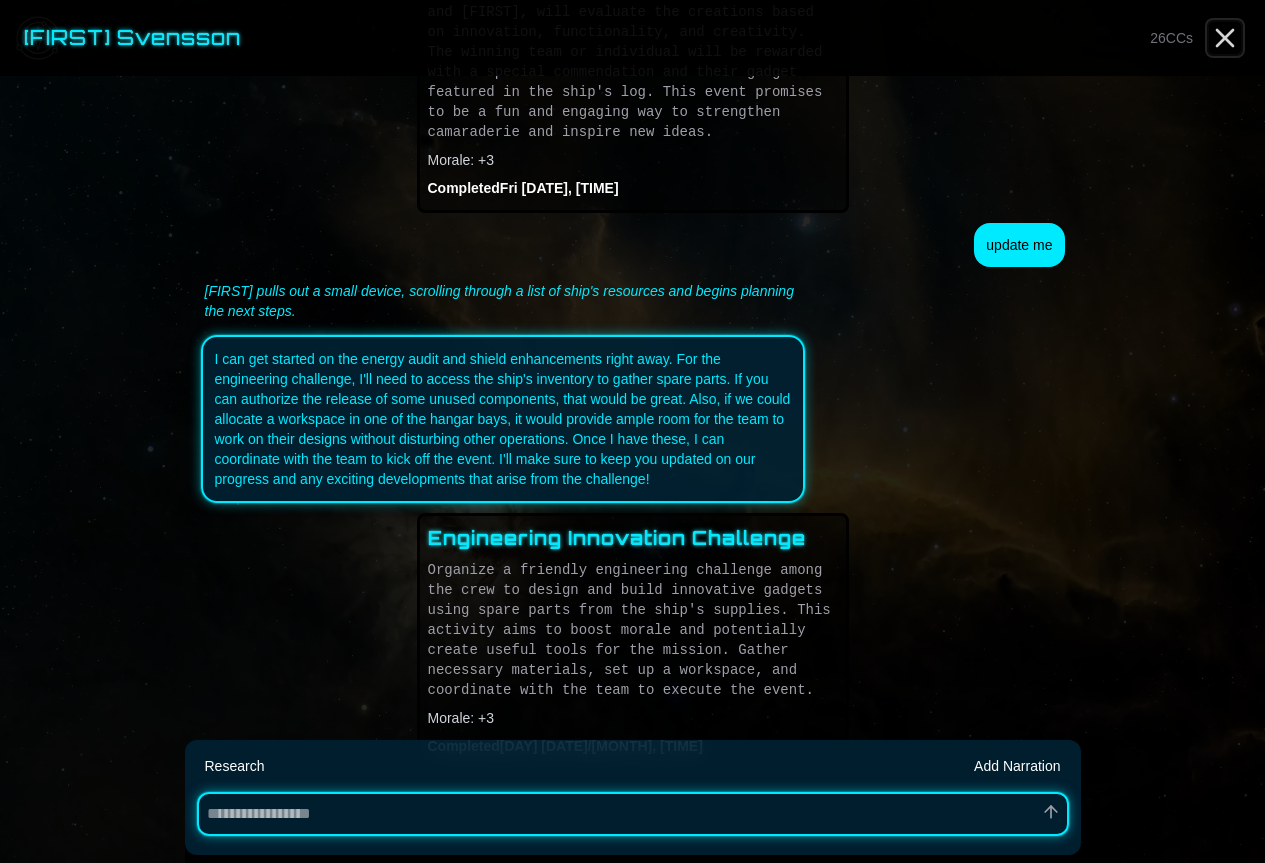 click 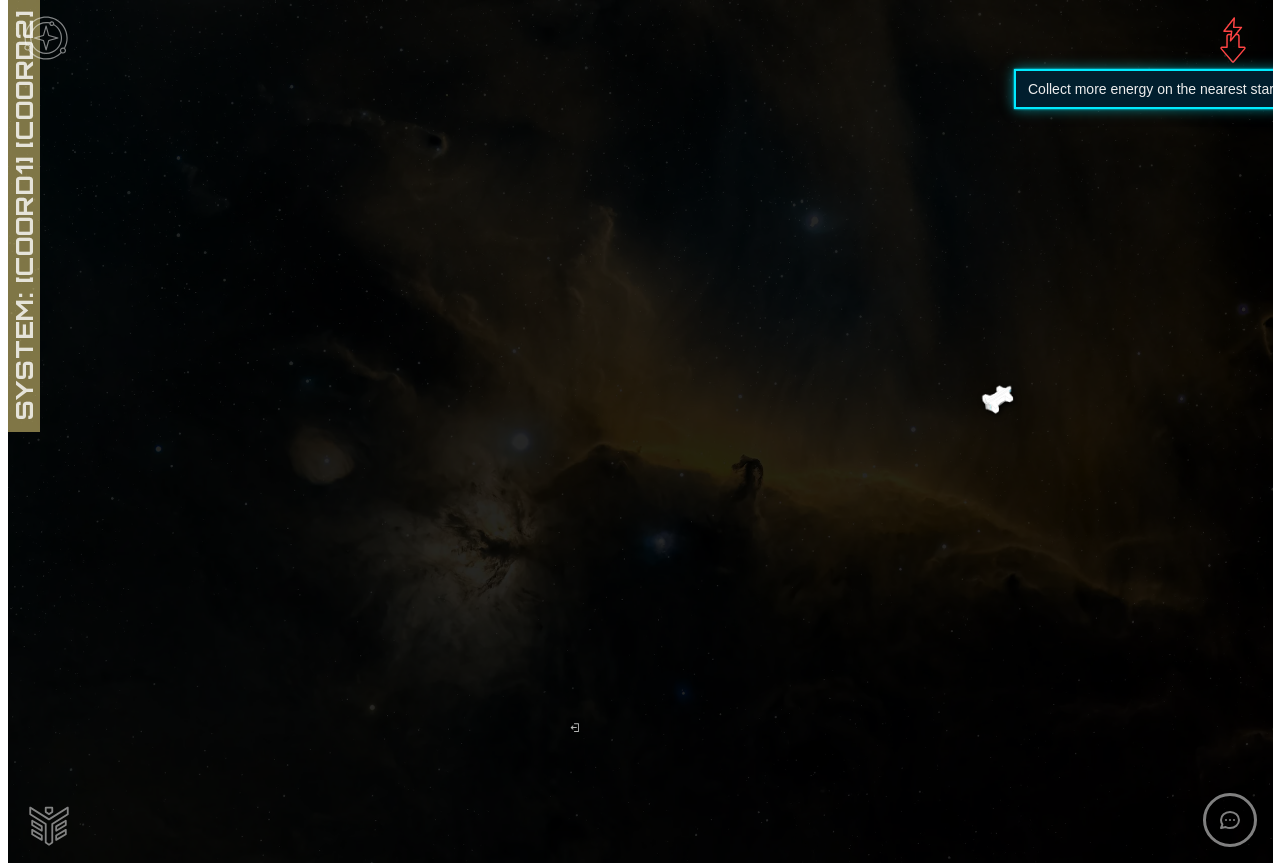 scroll, scrollTop: 0, scrollLeft: 0, axis: both 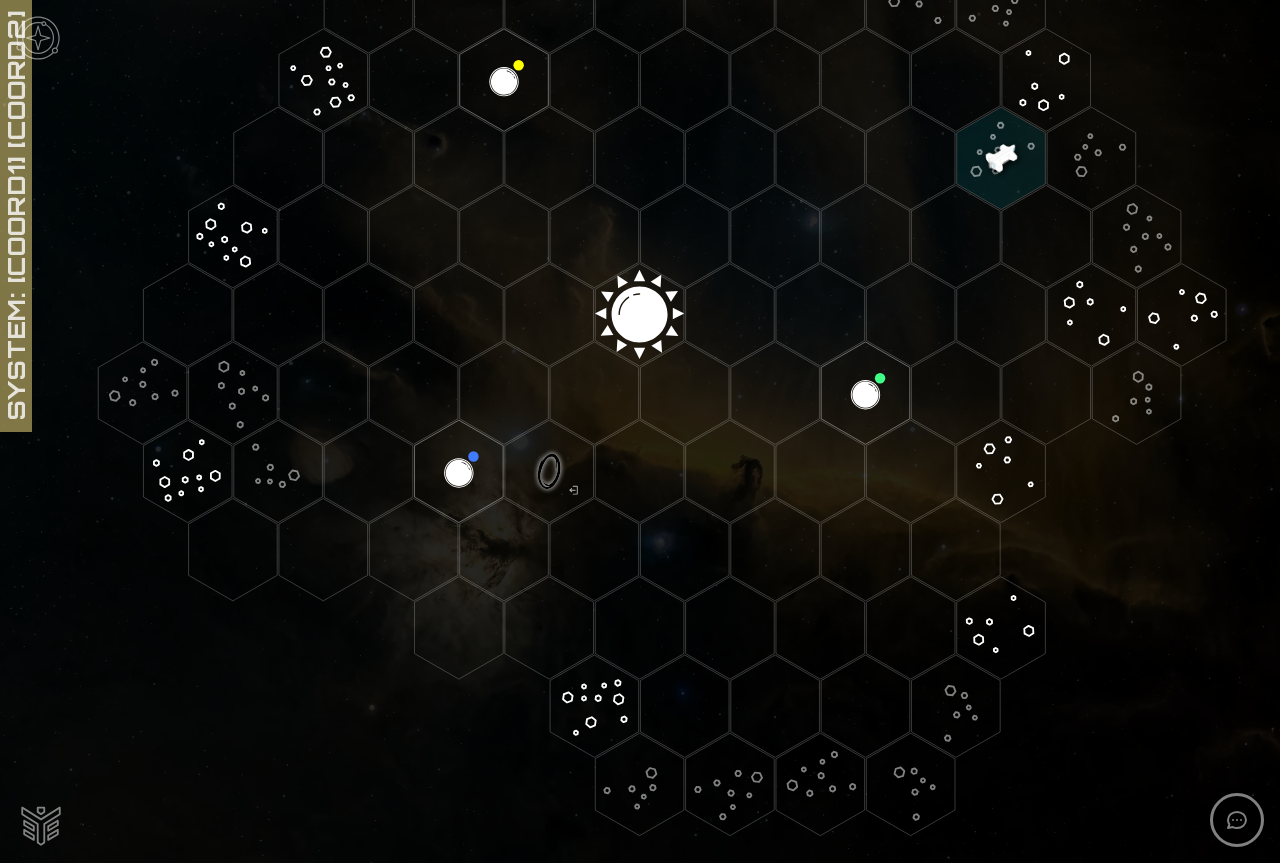 click 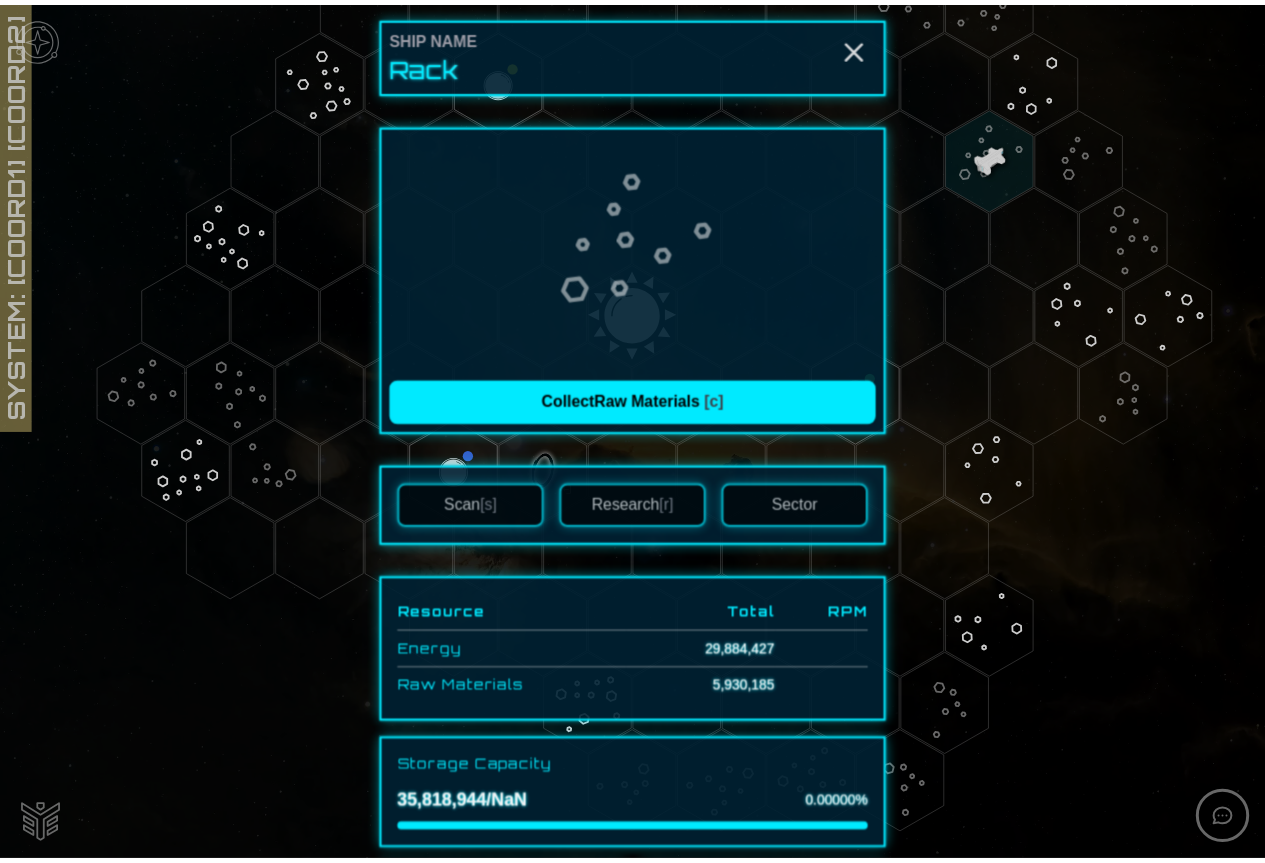 scroll, scrollTop: 558, scrollLeft: 0, axis: vertical 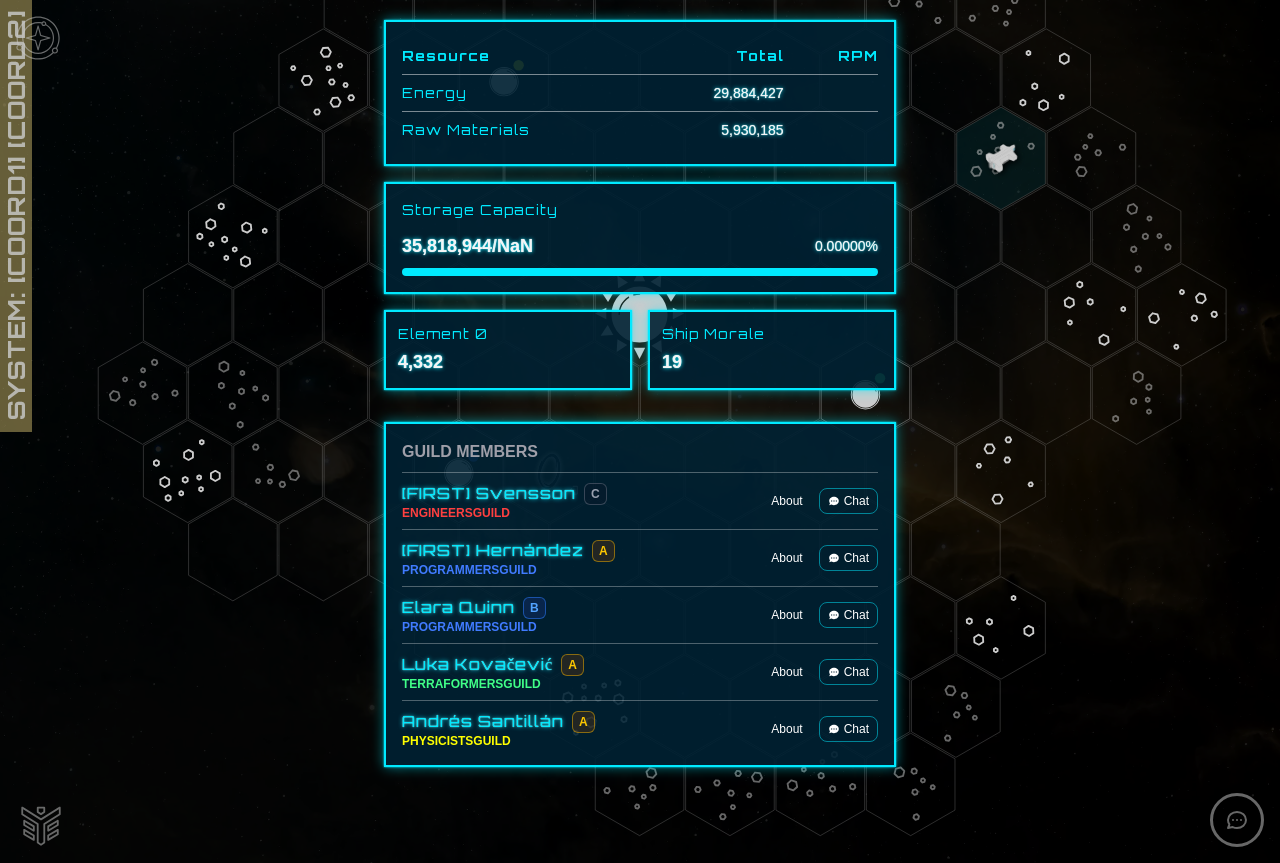 click on "Chat" at bounding box center [848, 558] 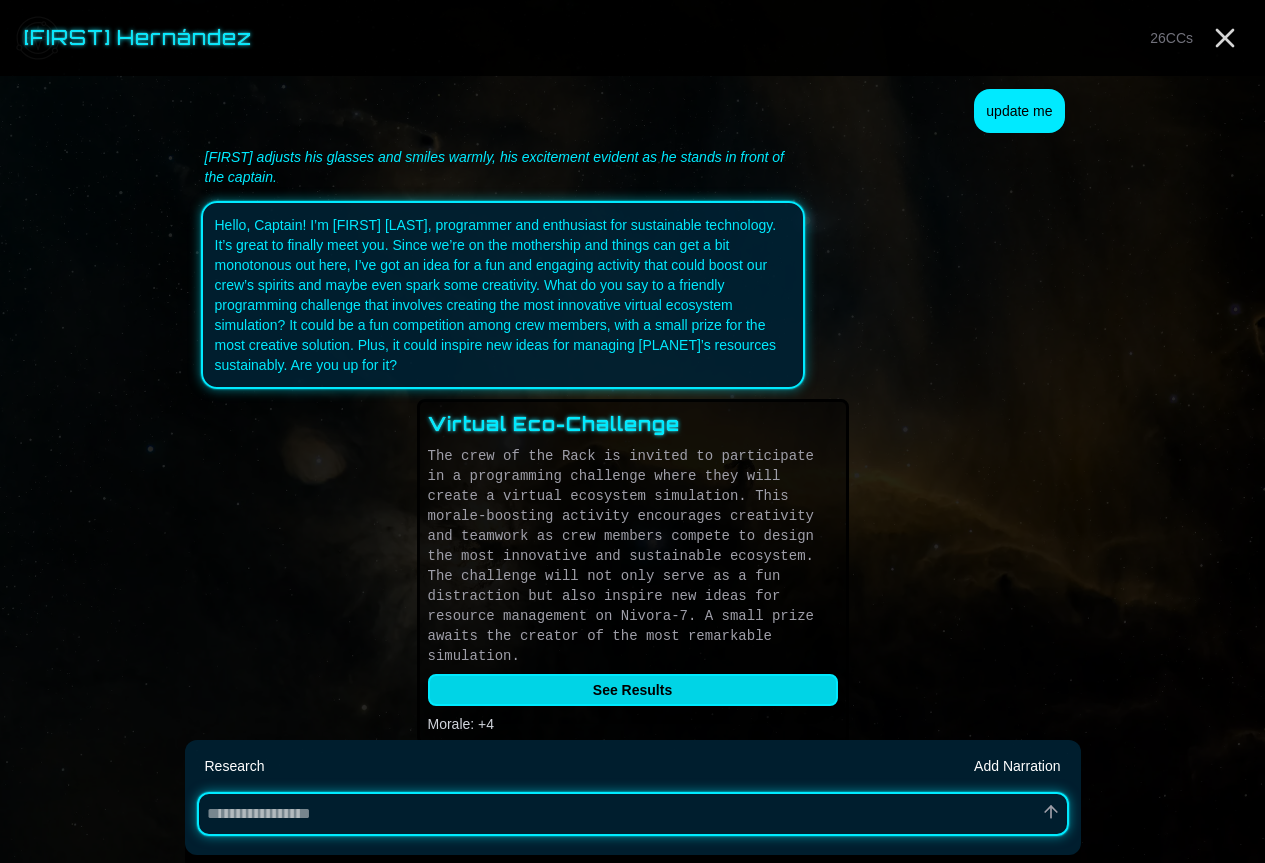 scroll, scrollTop: 9, scrollLeft: 0, axis: vertical 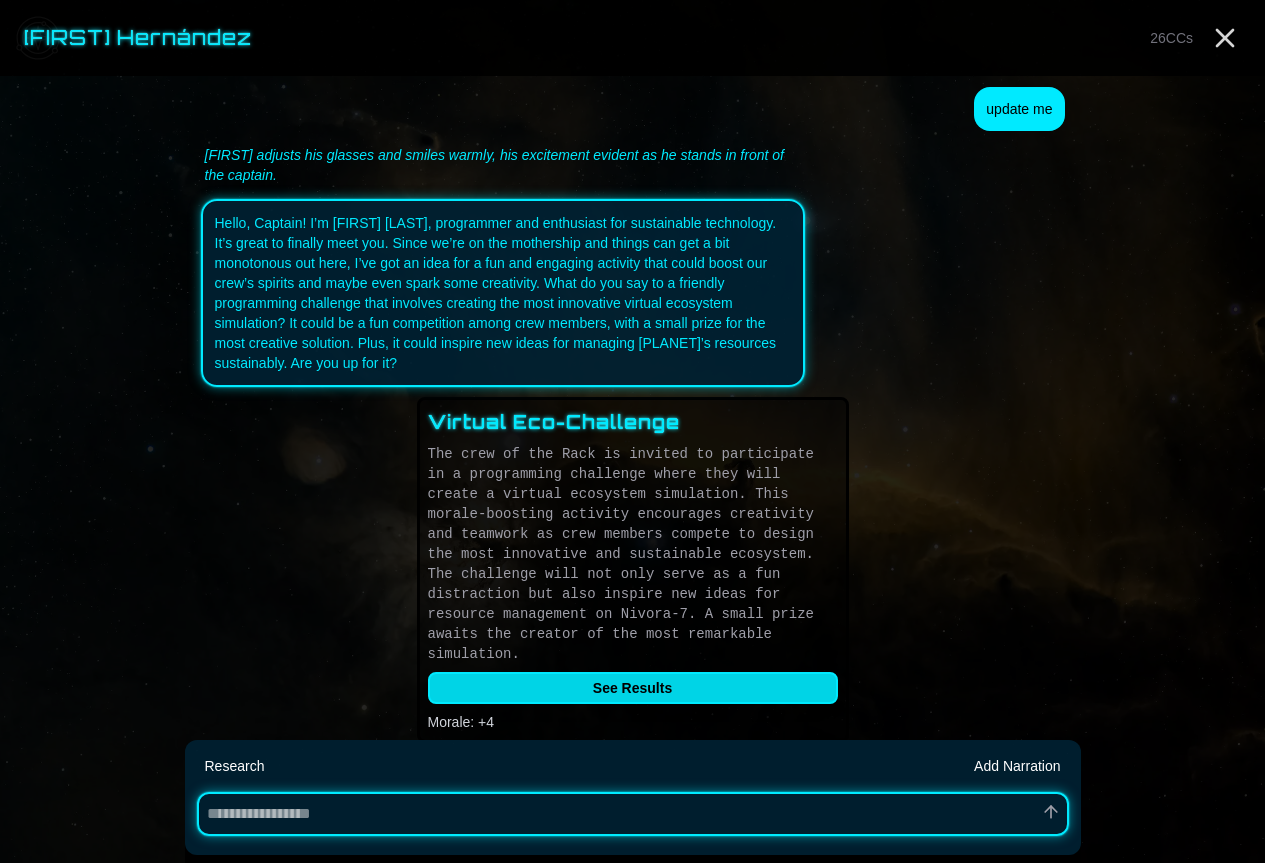 click on "See Results" at bounding box center [633, 688] 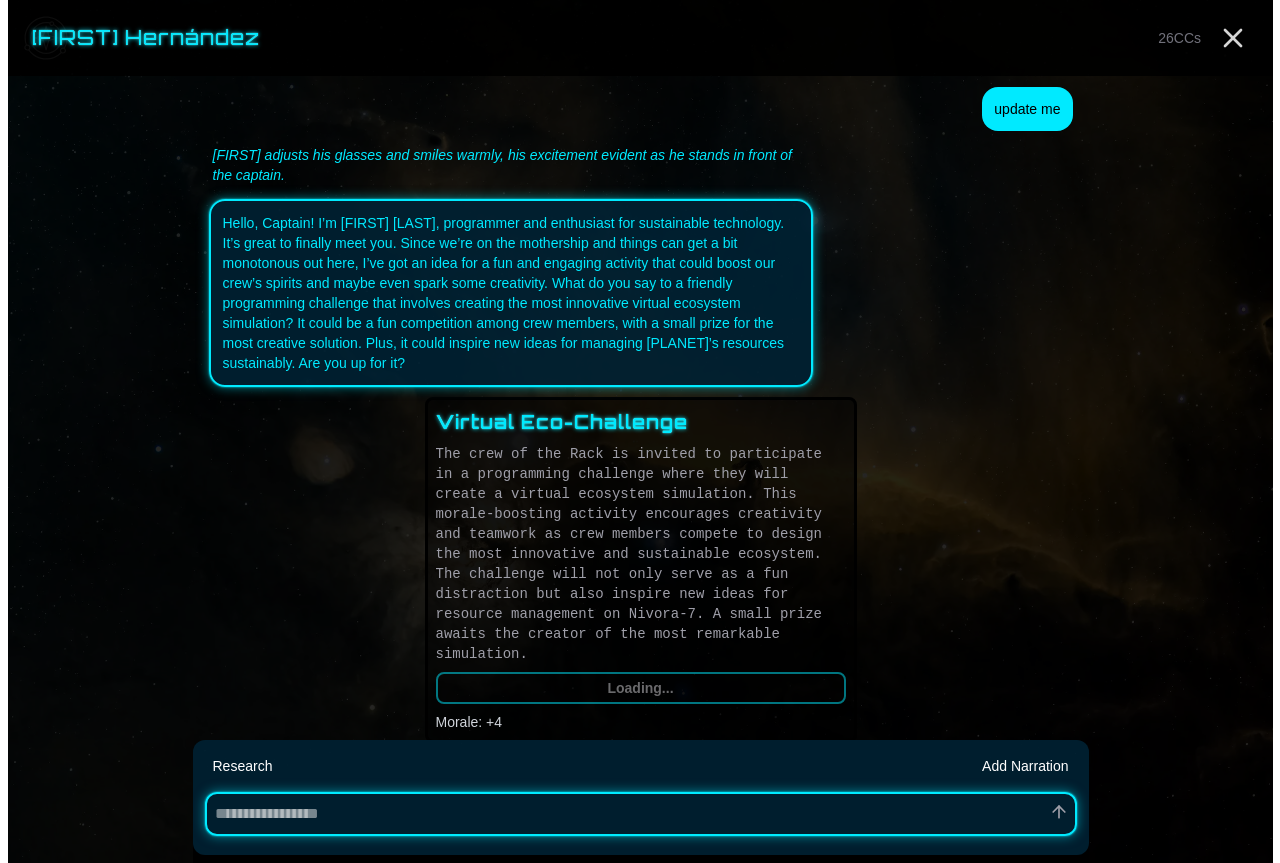 scroll, scrollTop: 0, scrollLeft: 0, axis: both 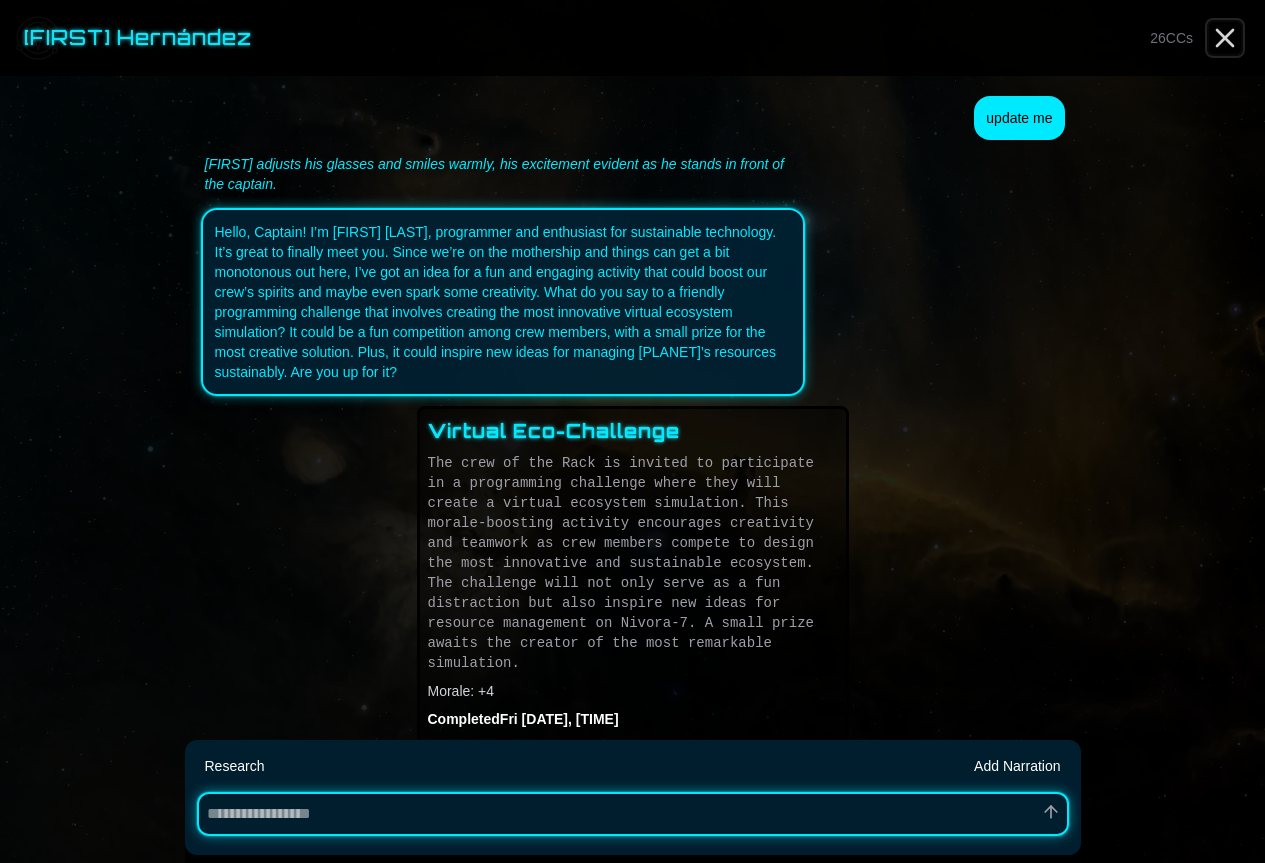 click 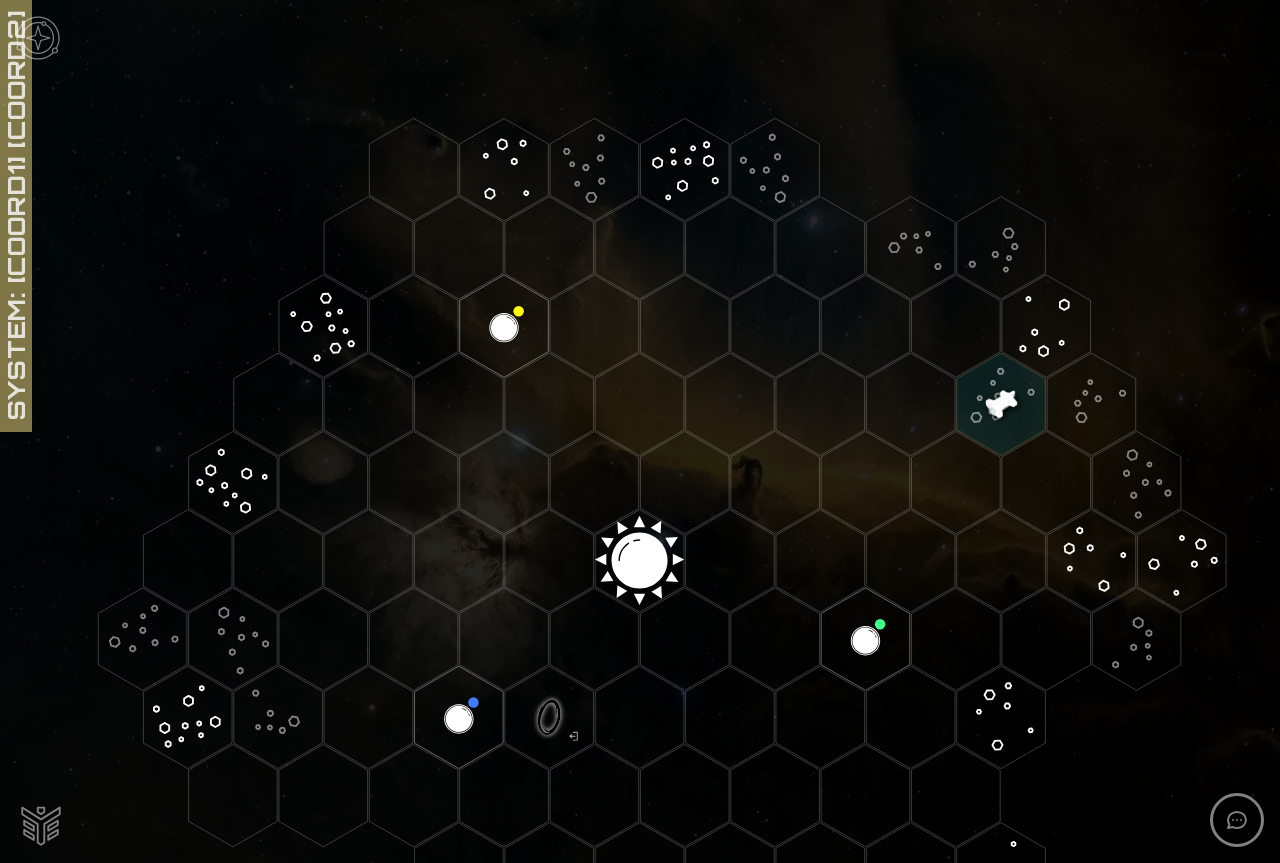 click 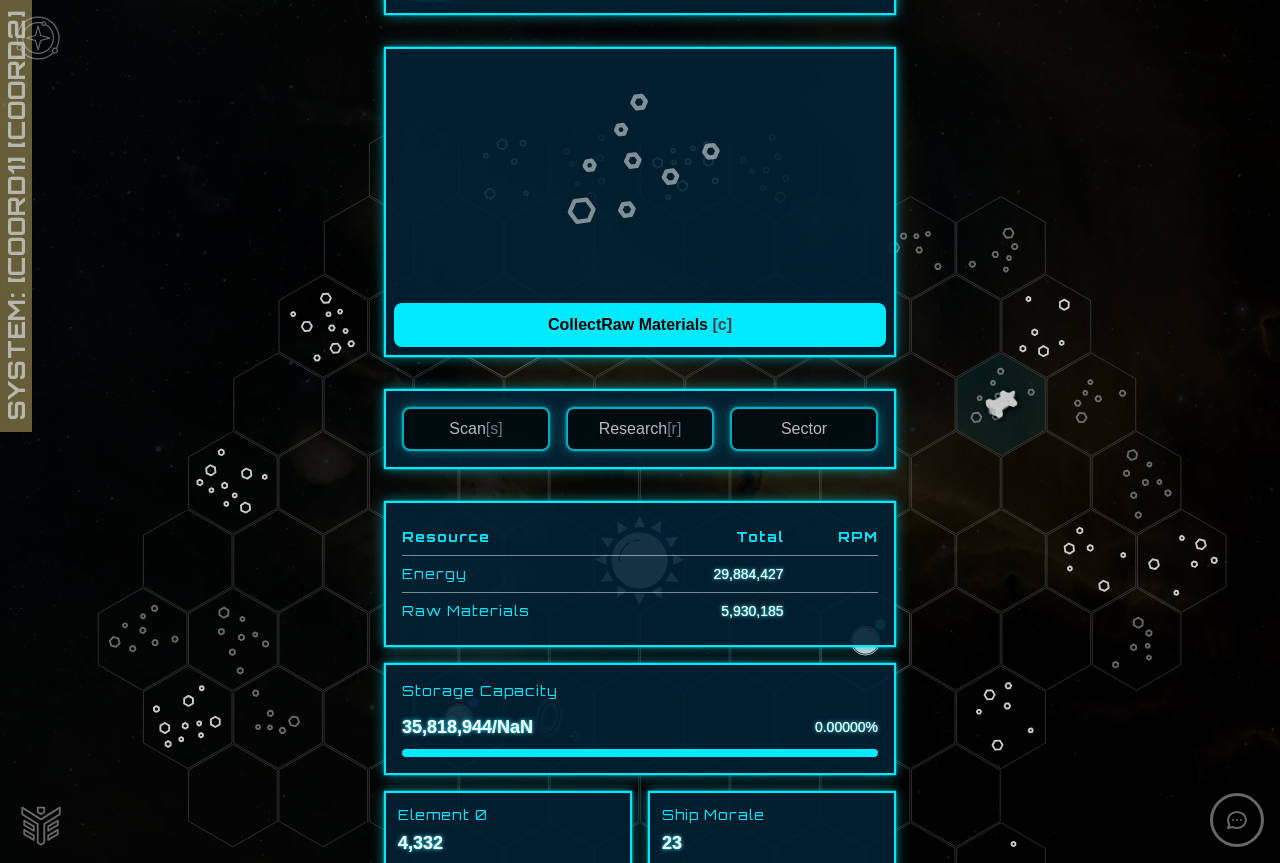 scroll, scrollTop: 100, scrollLeft: 0, axis: vertical 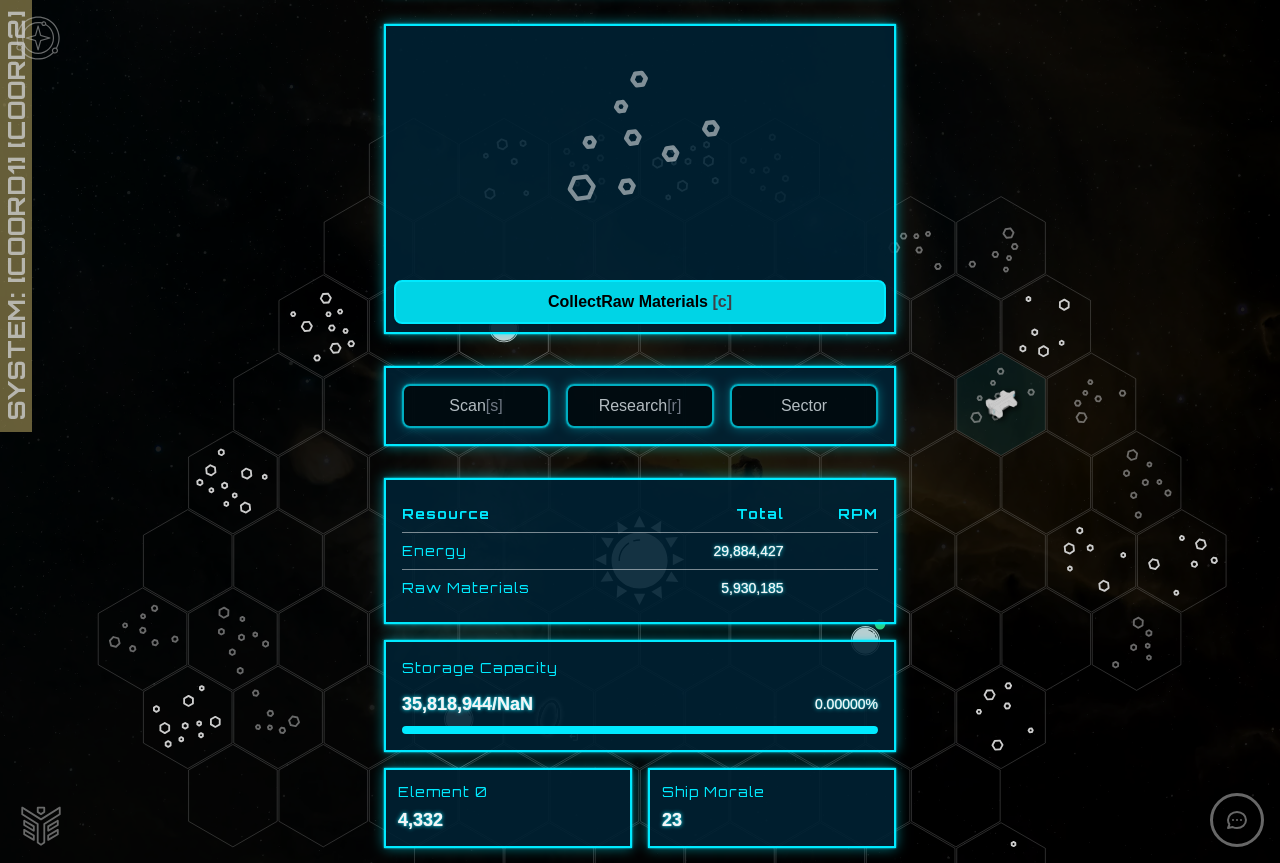click on "[c]" at bounding box center [722, 301] 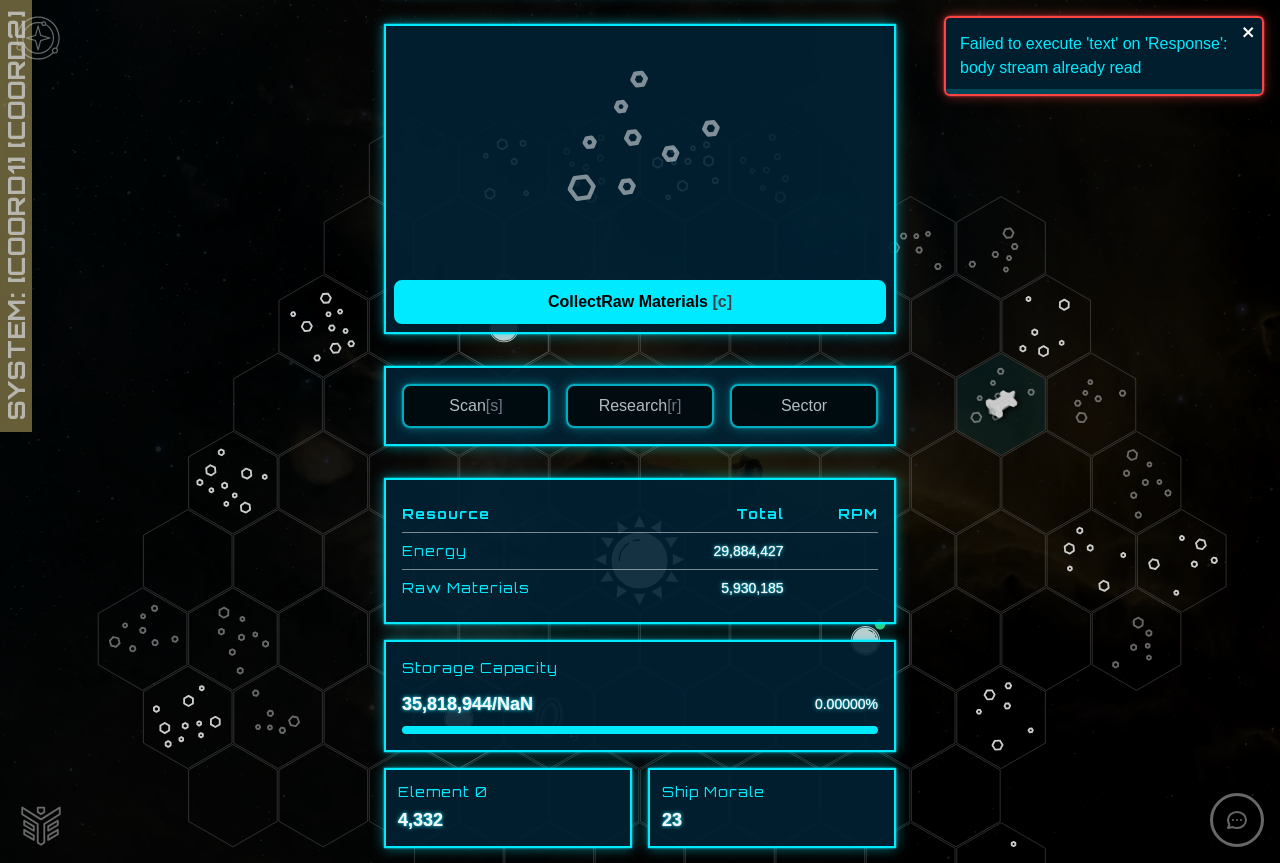 click 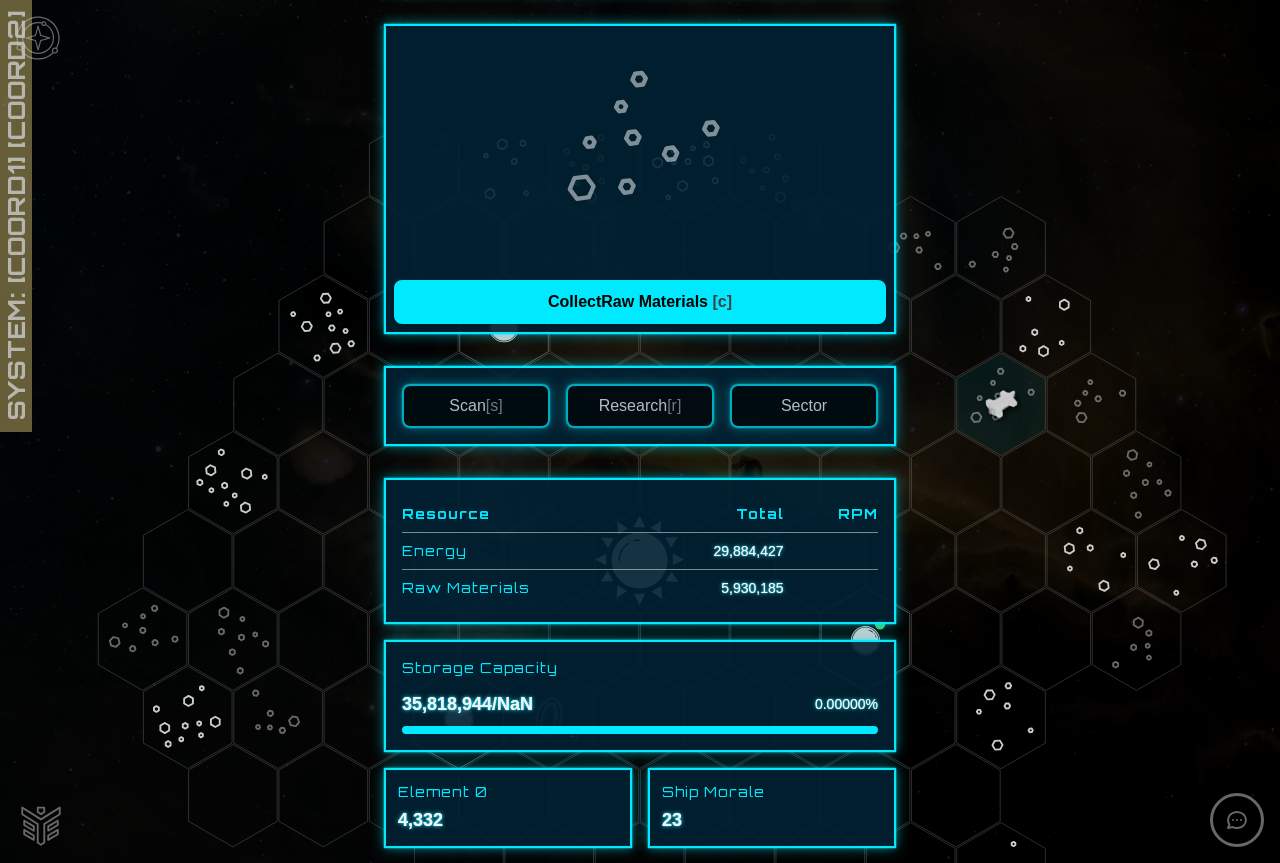 click on "[s]" at bounding box center (494, 405) 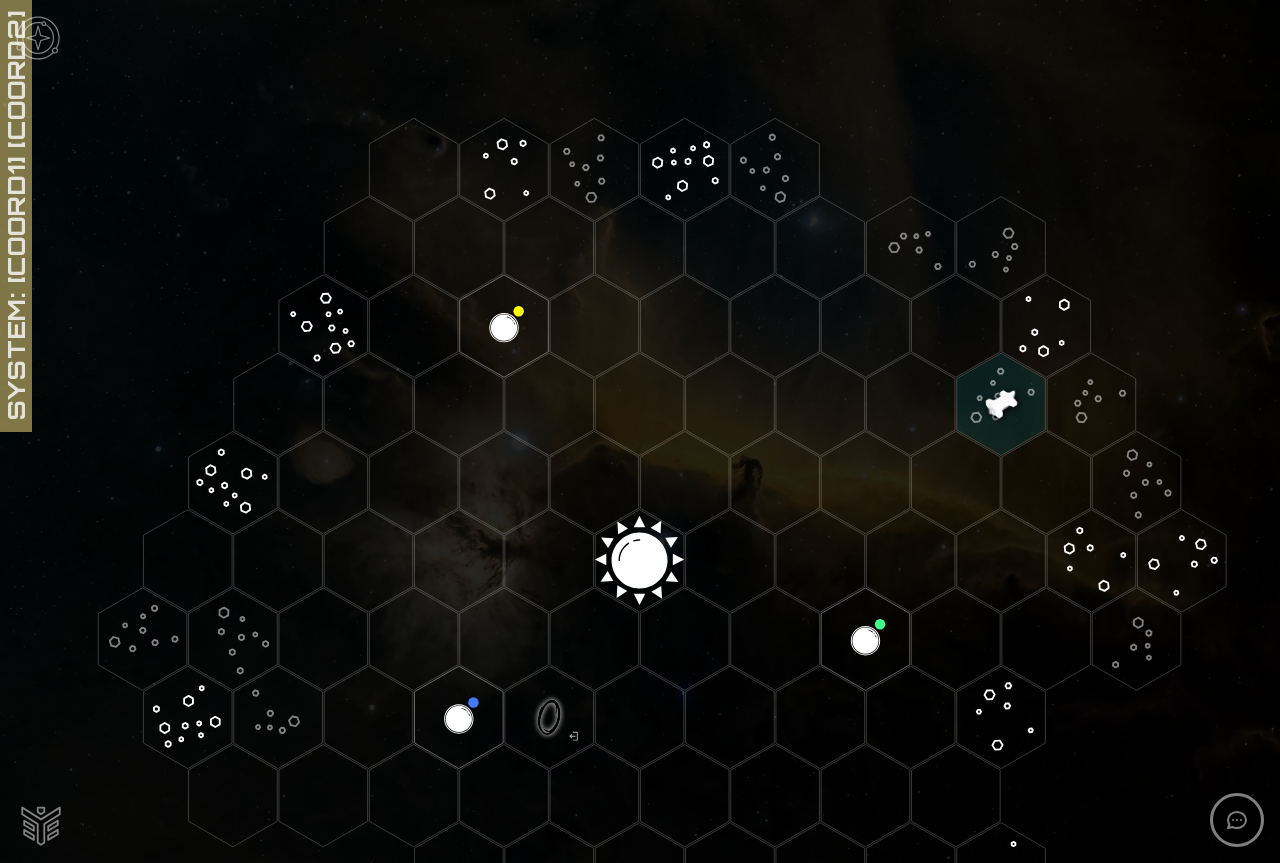 click 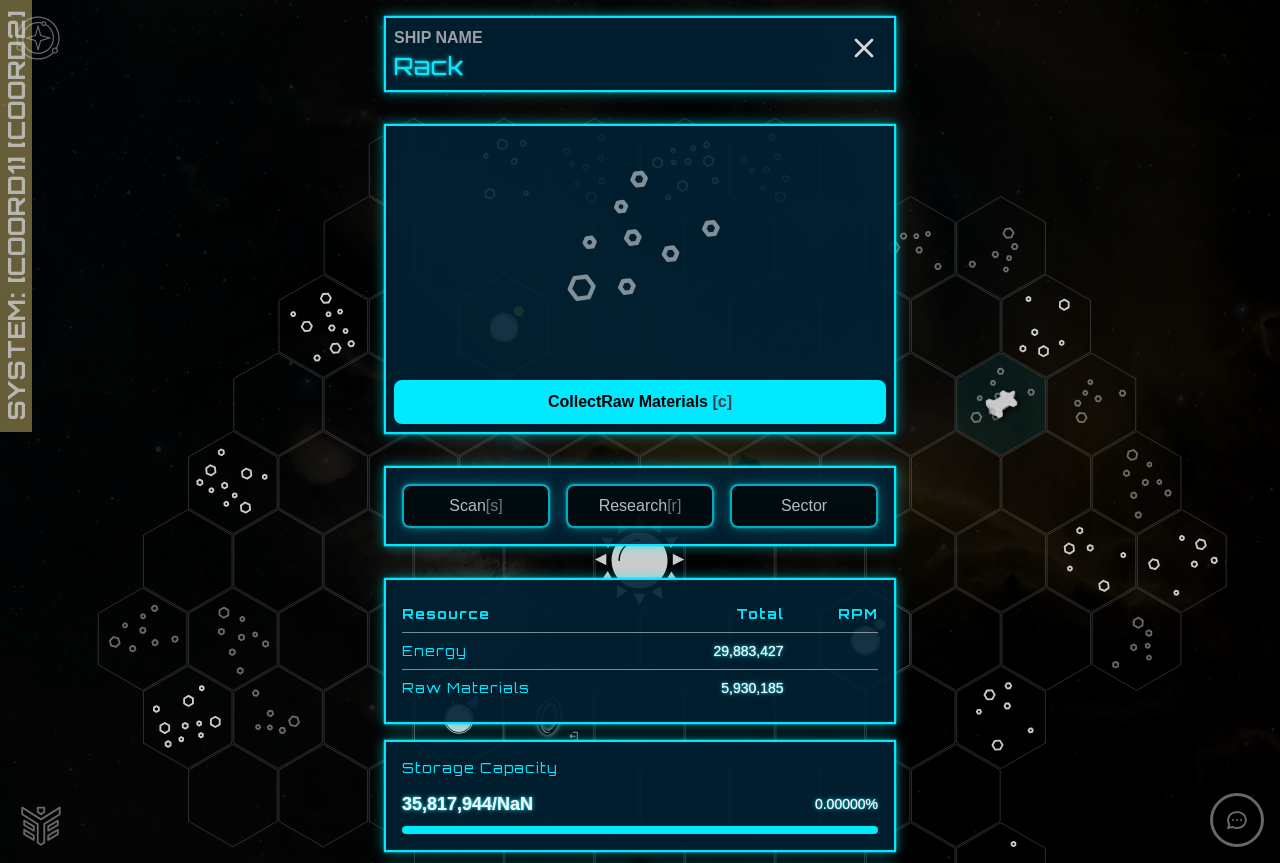click on "Sector" at bounding box center (804, 506) 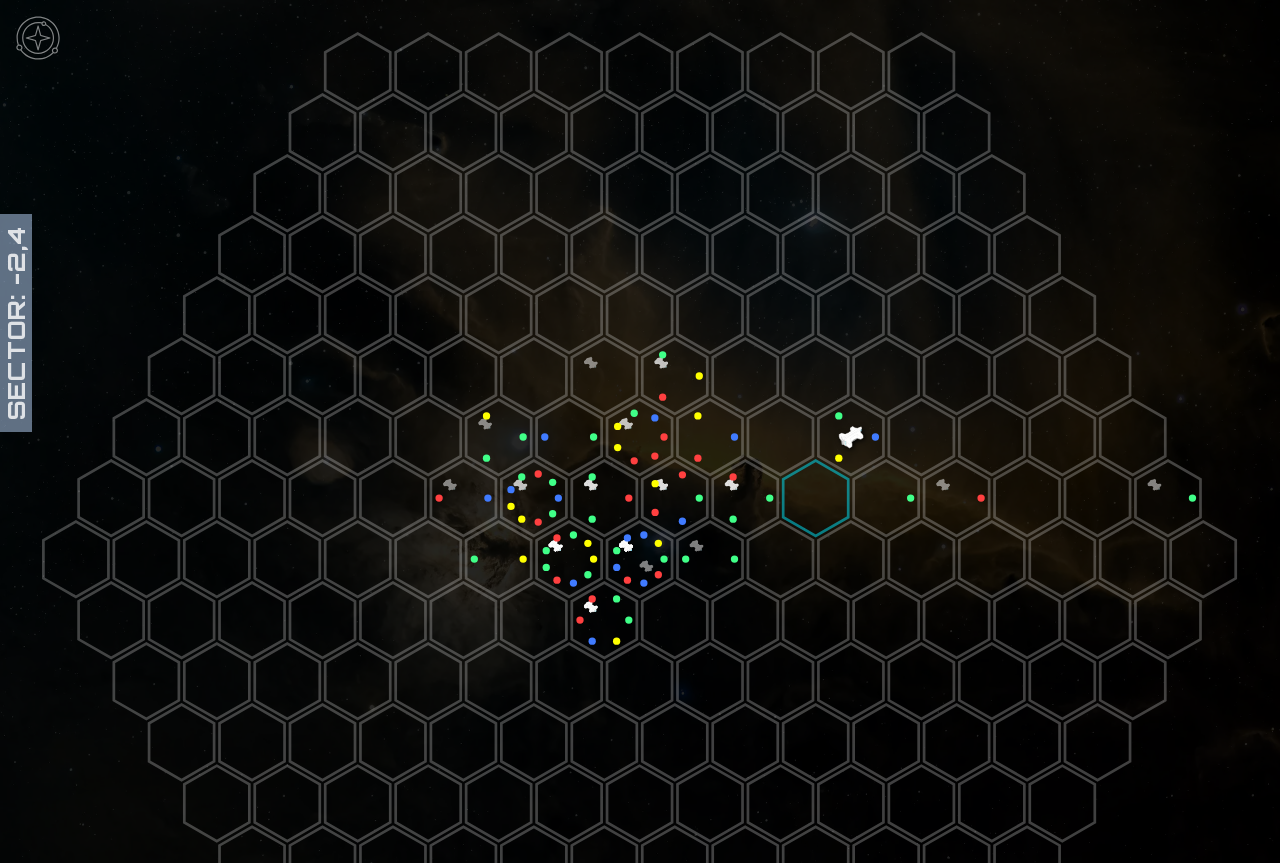 click 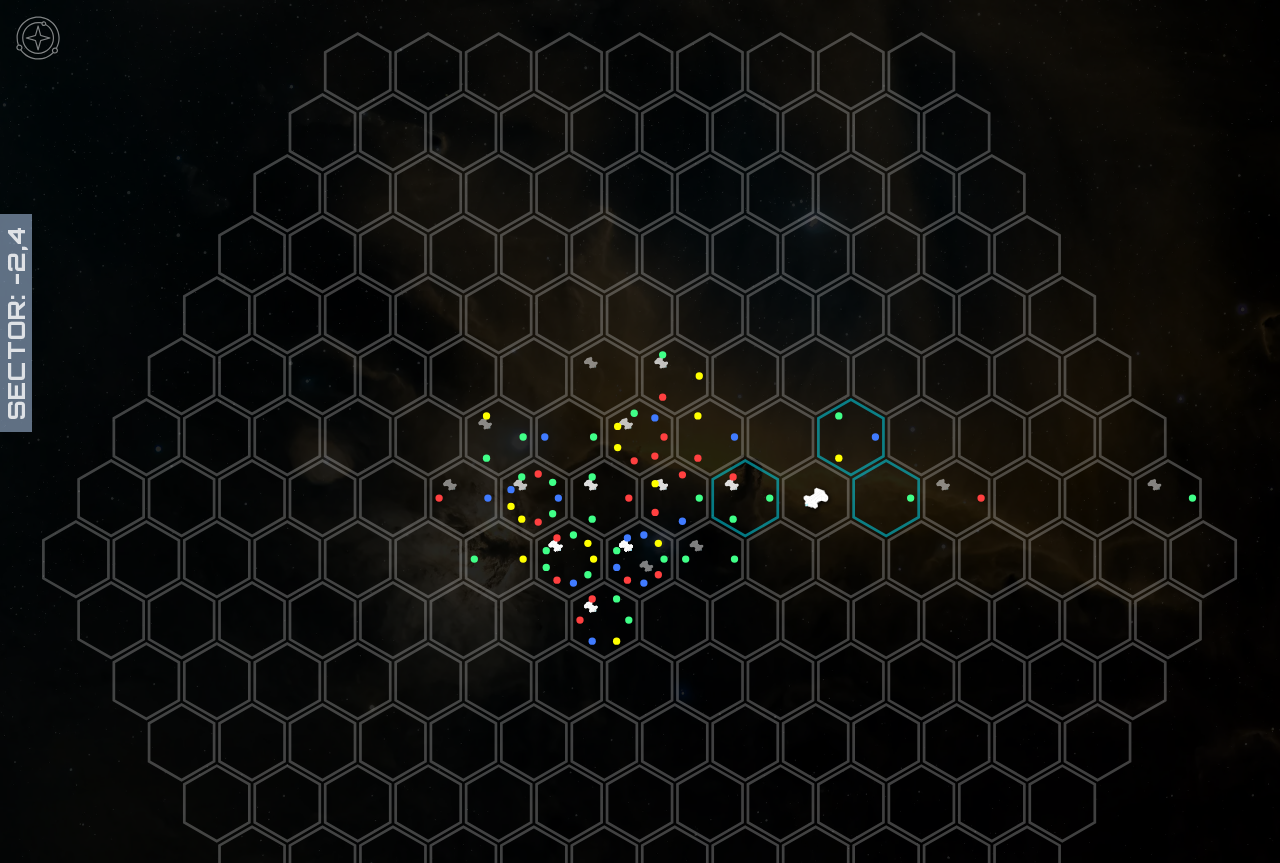 click 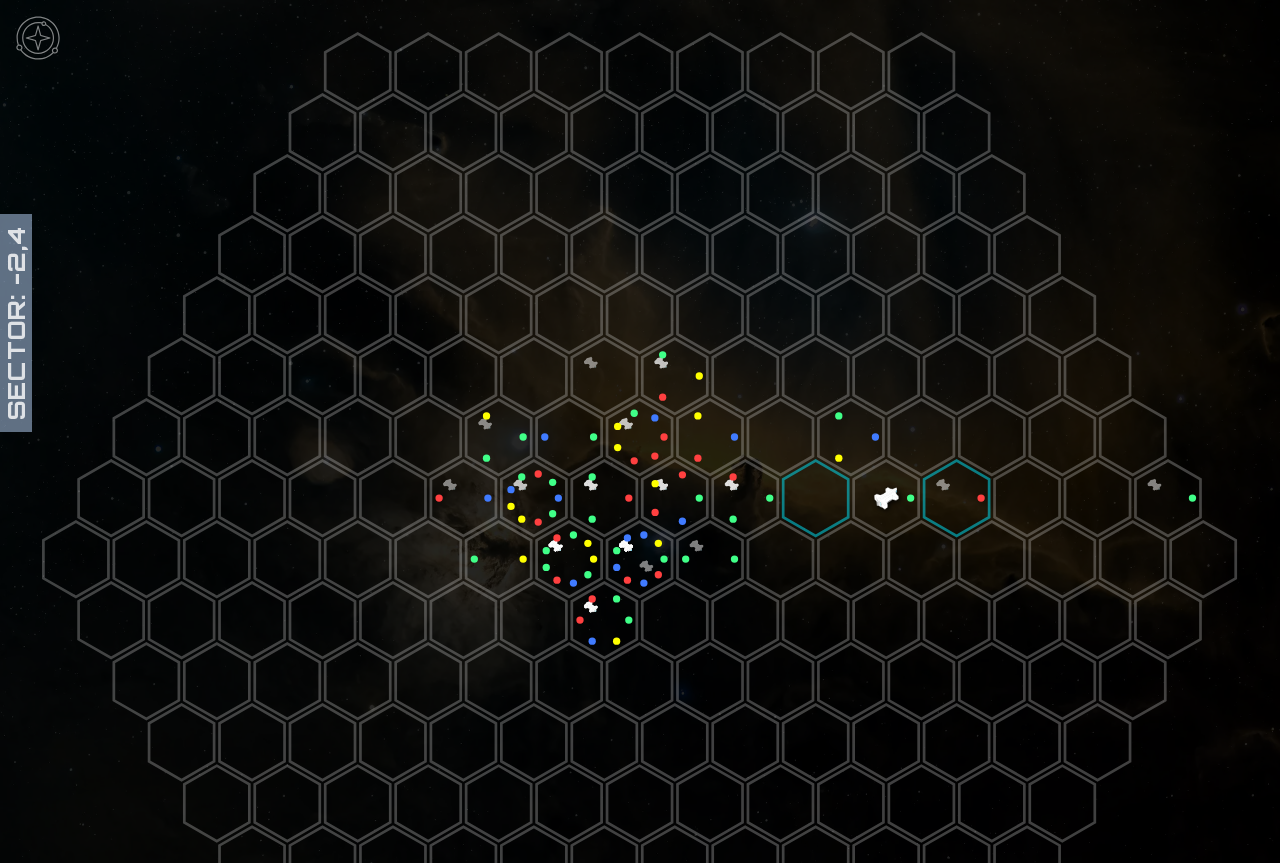 click 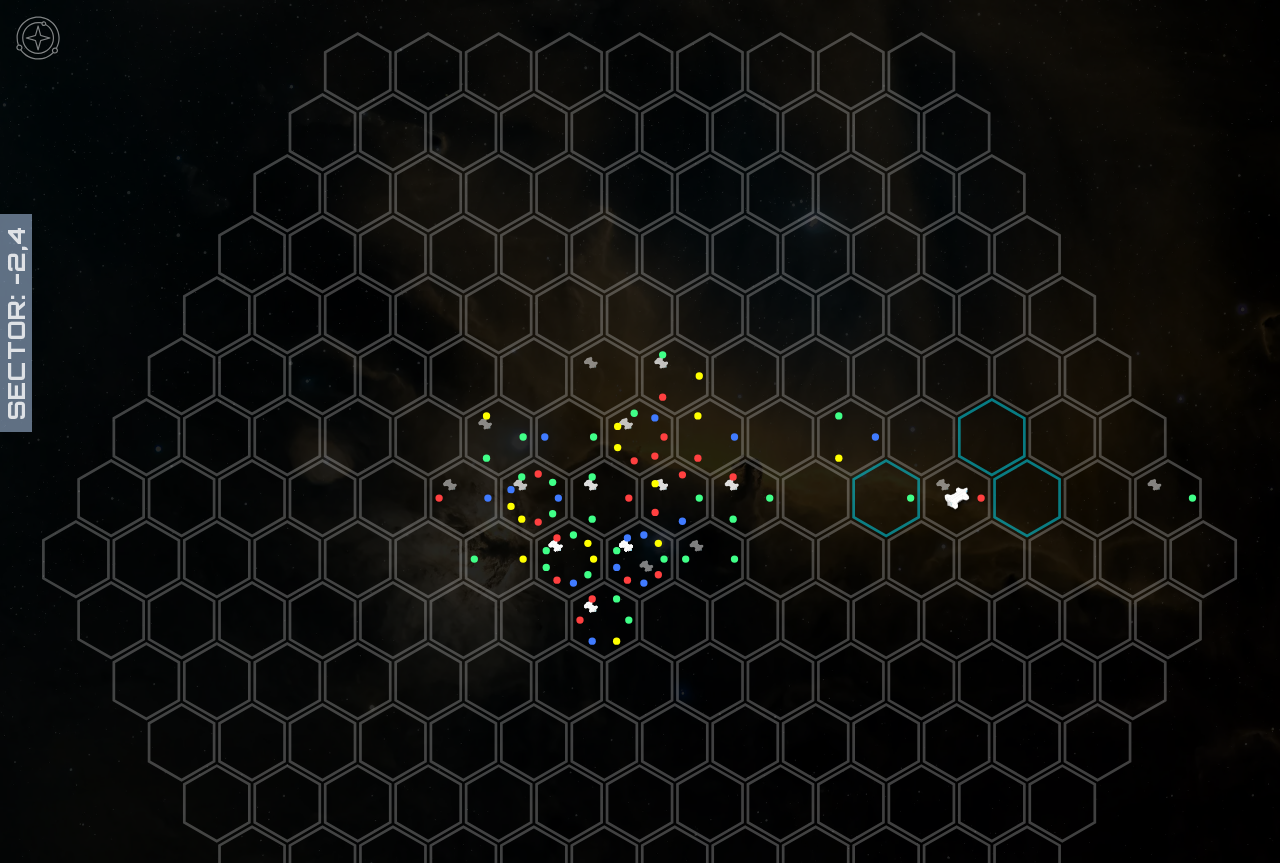 click 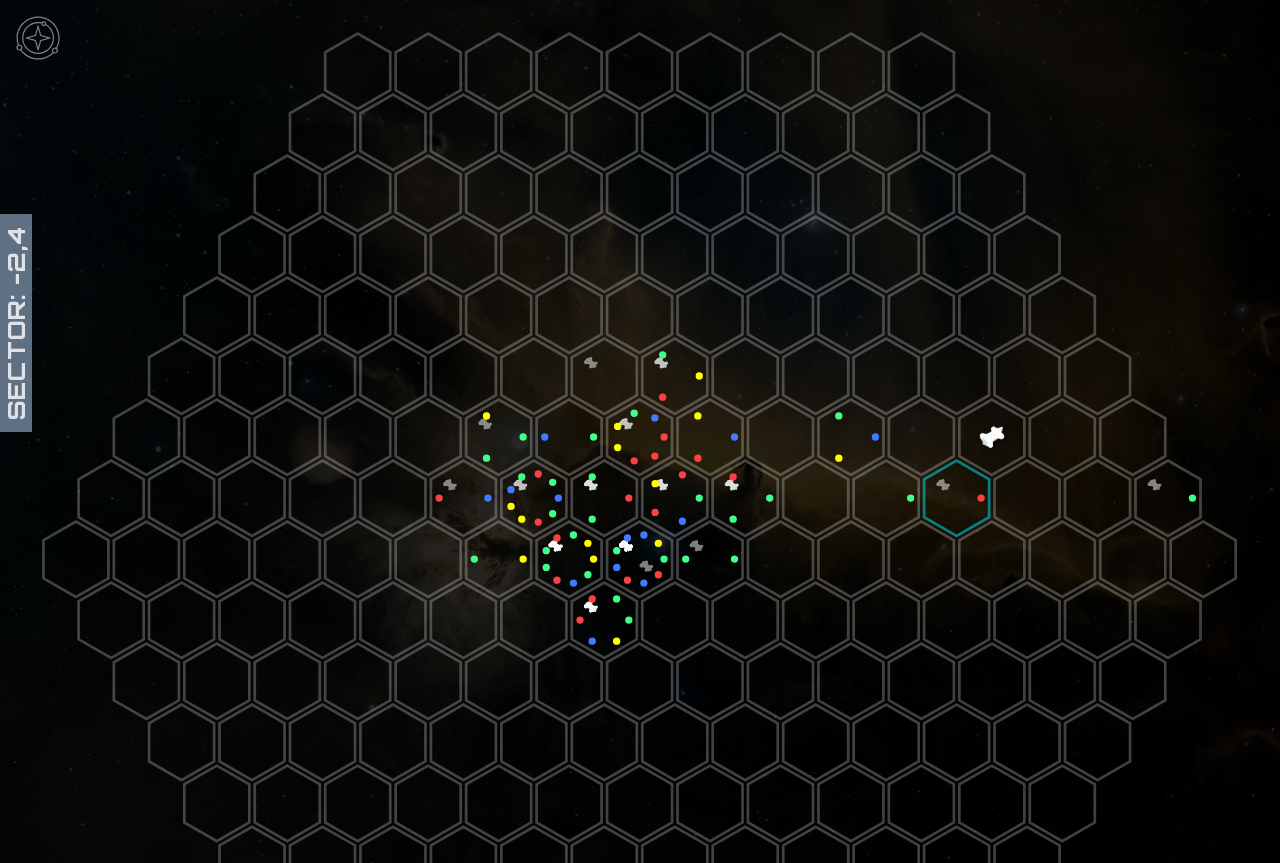 click 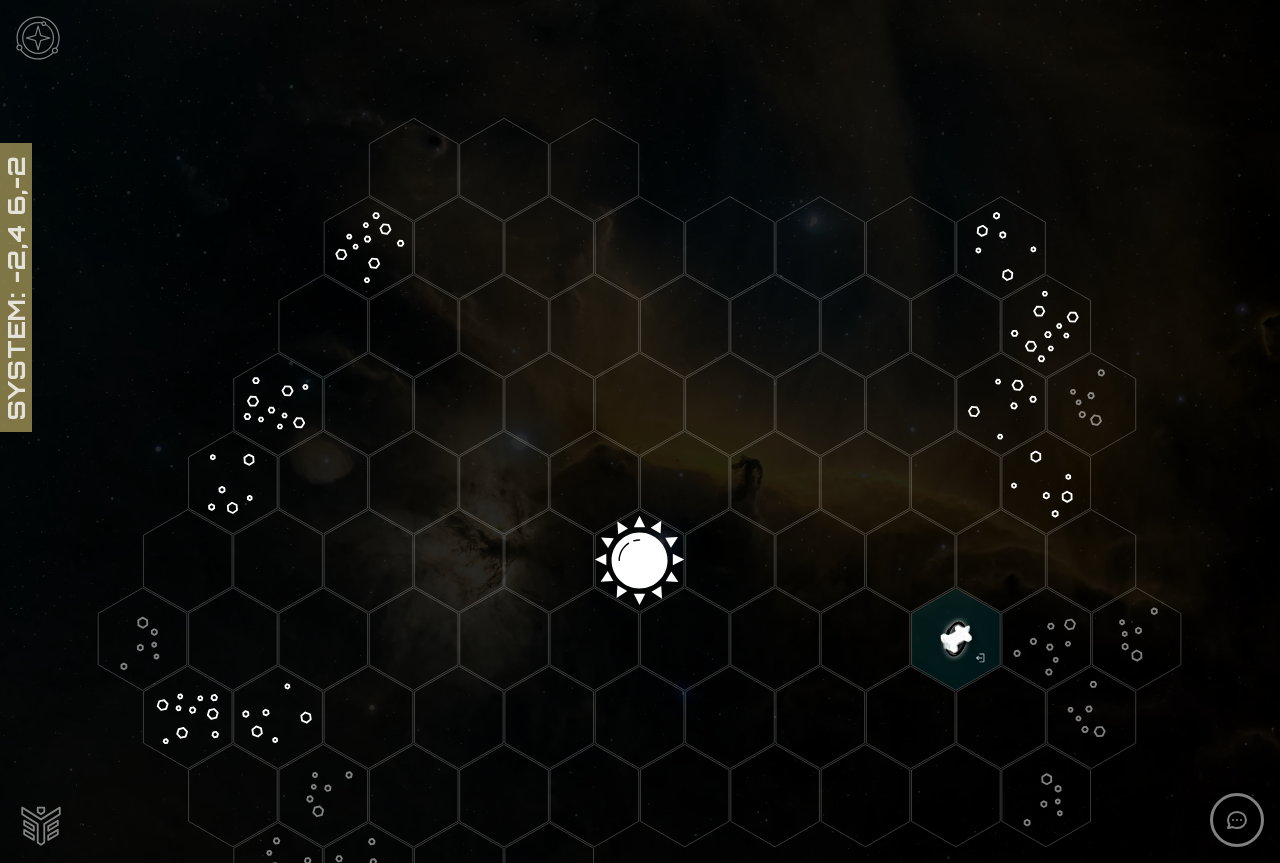 click 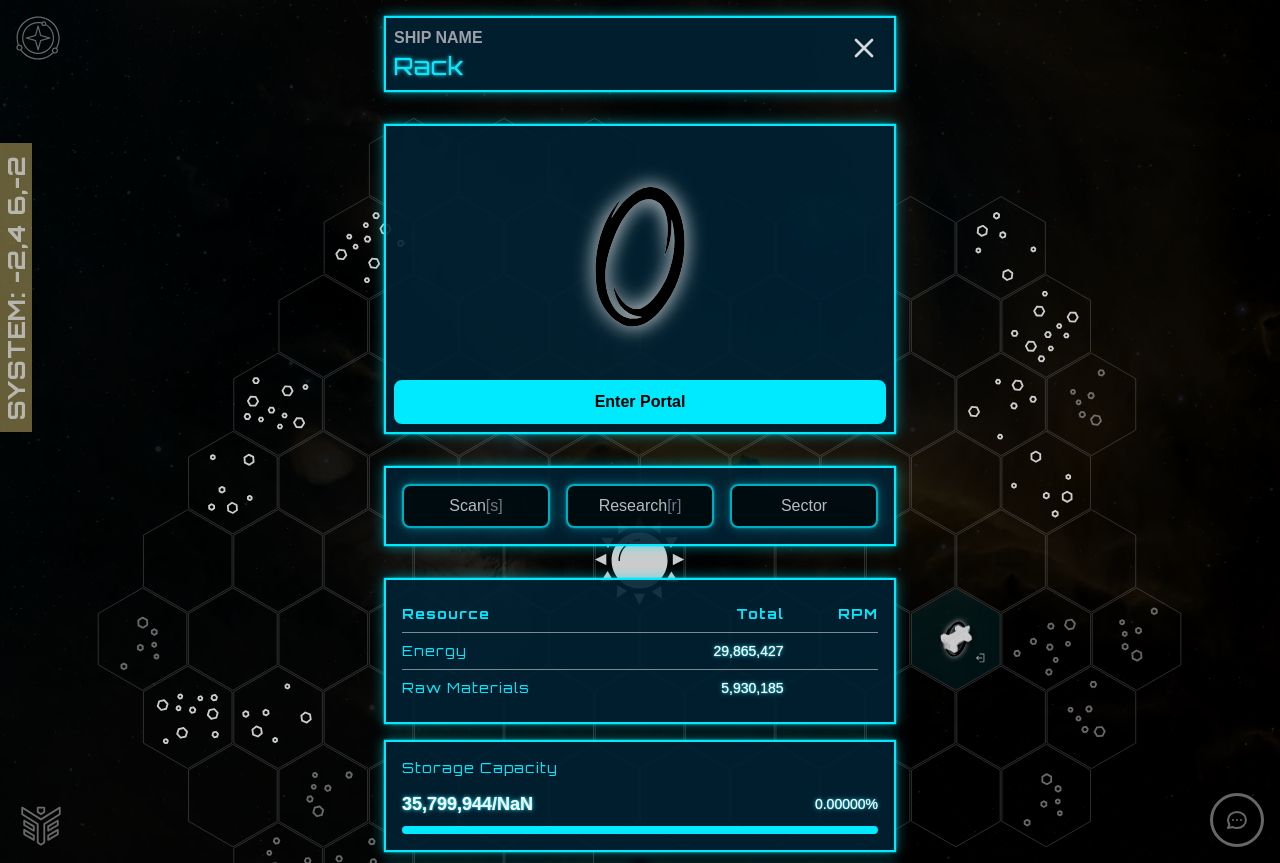 click on "Scan  [s]" at bounding box center (476, 506) 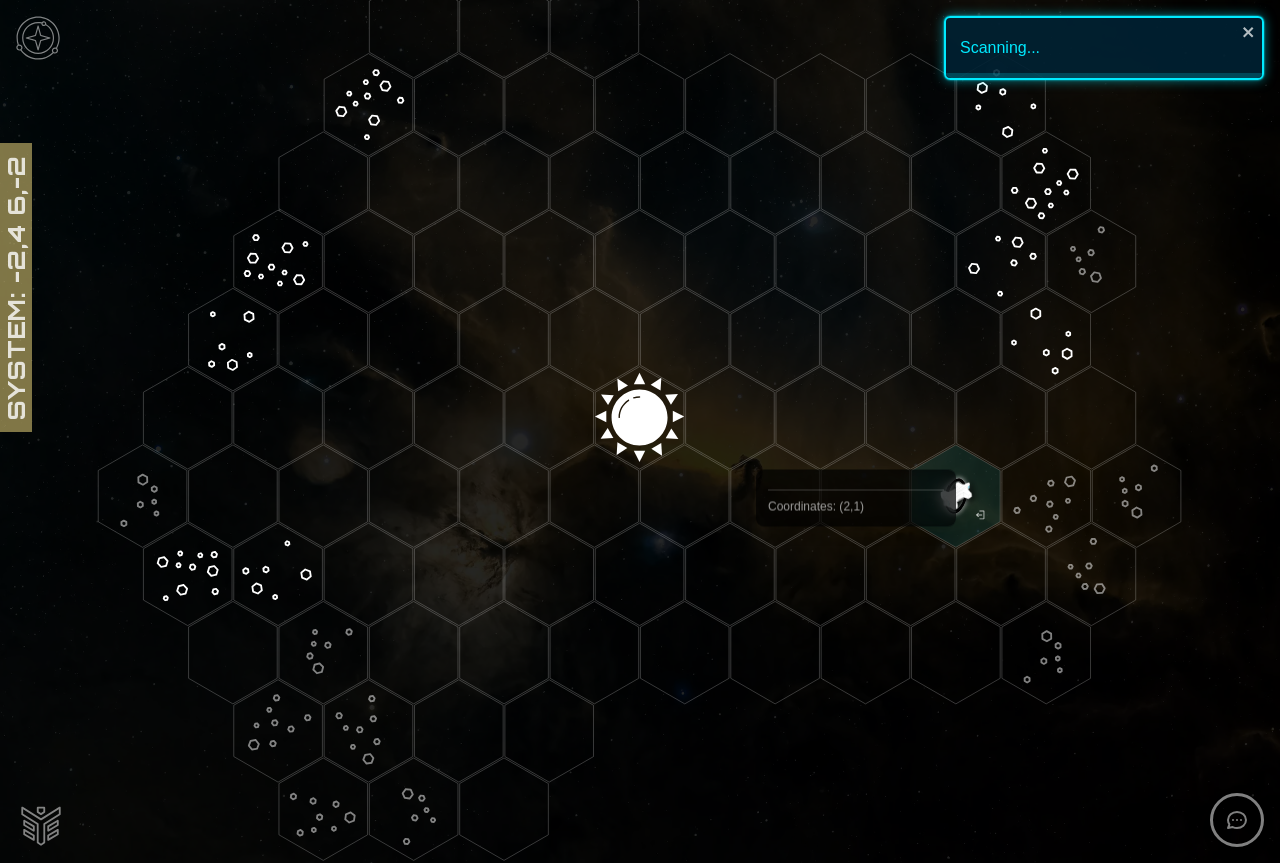 scroll, scrollTop: 200, scrollLeft: 0, axis: vertical 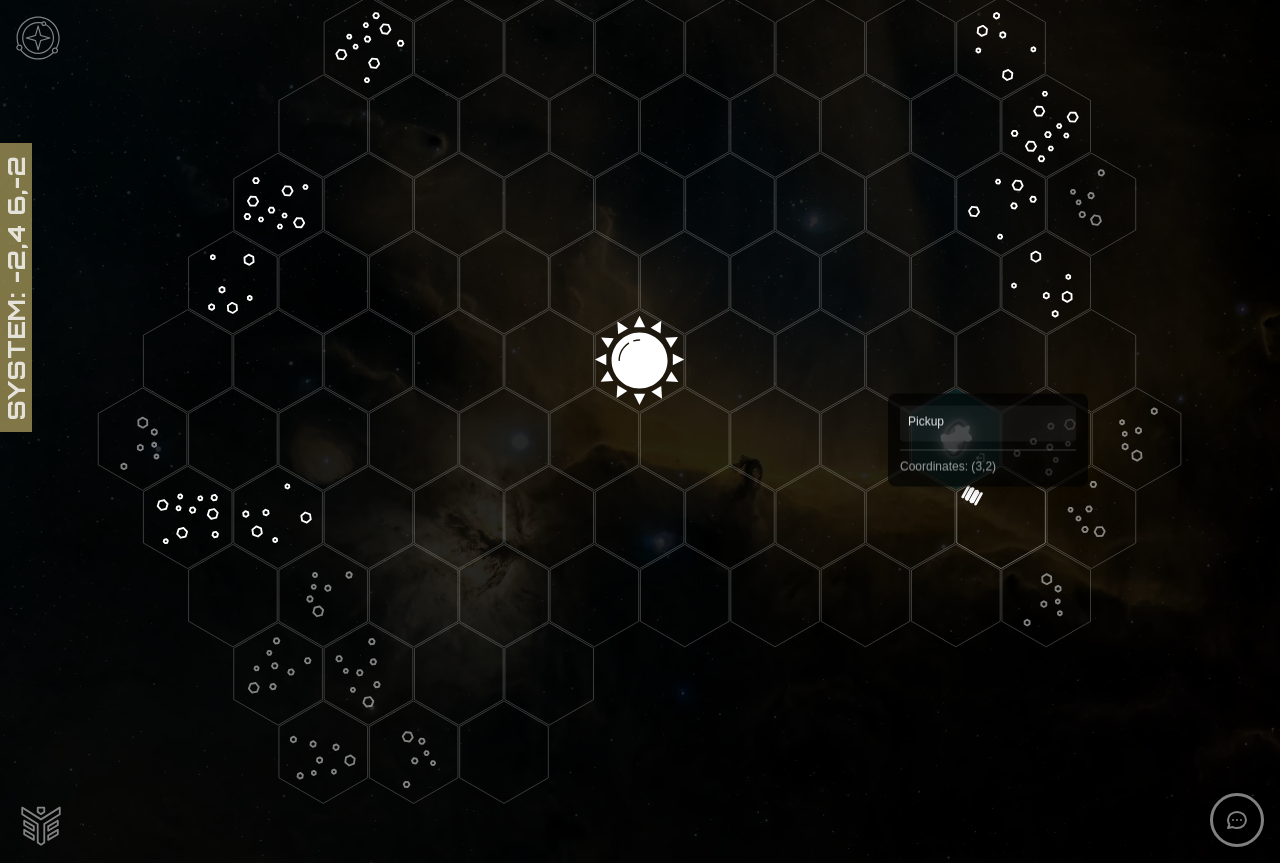 click 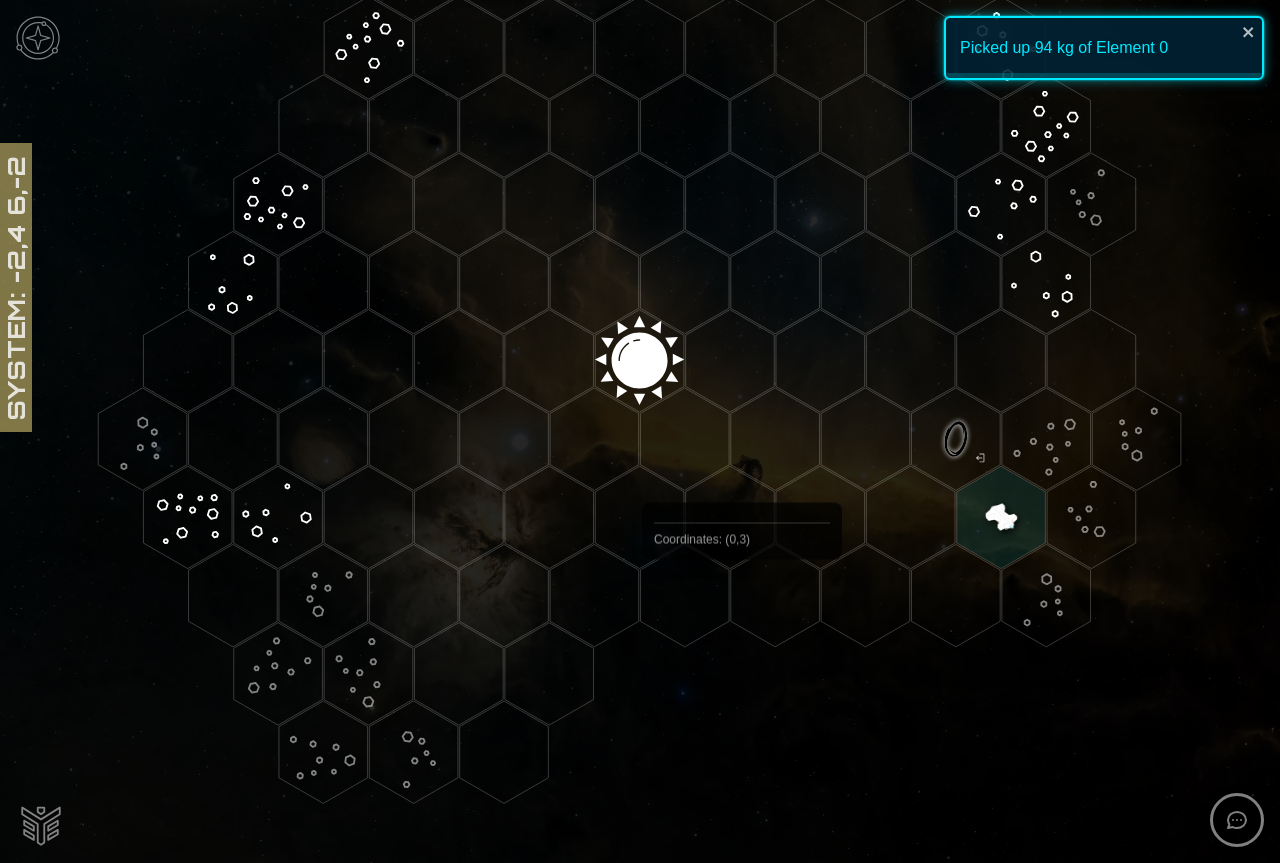 click 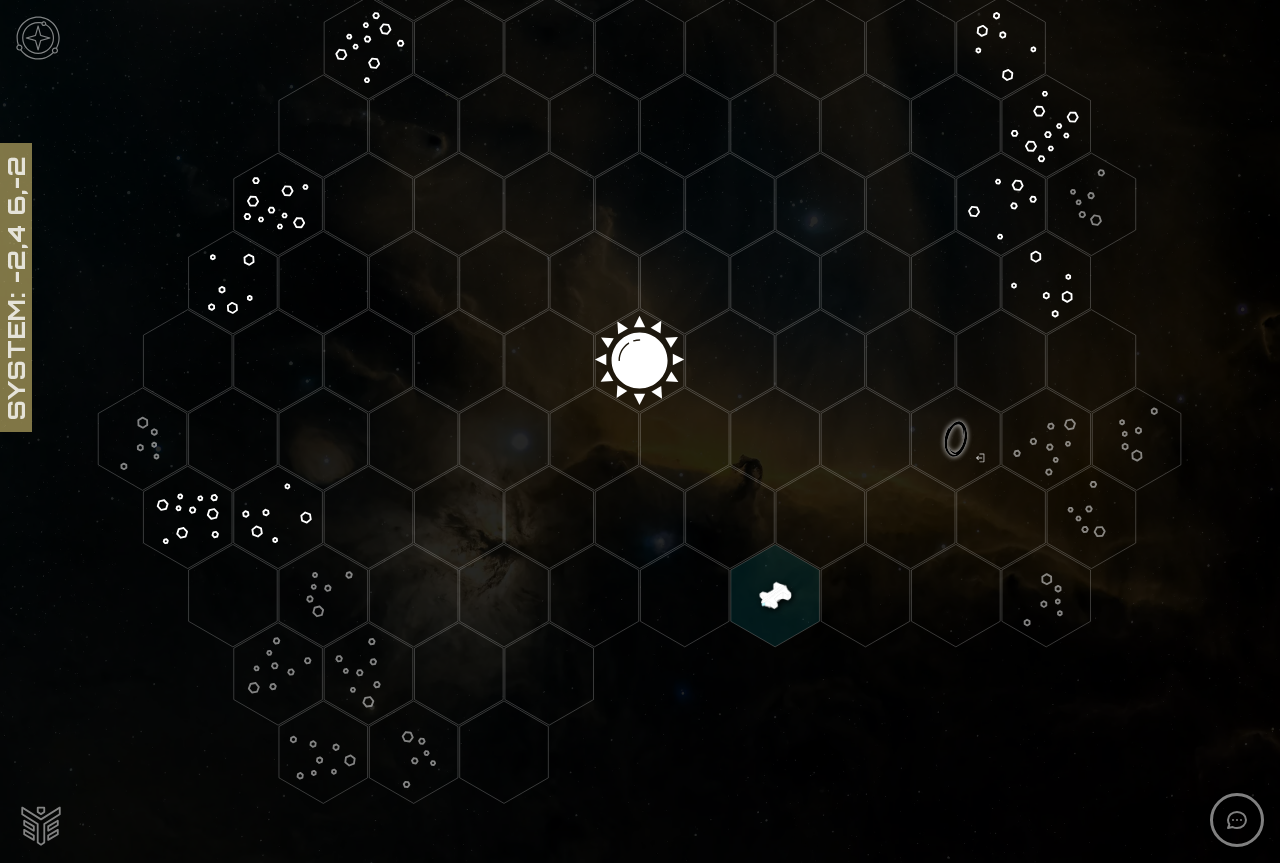 click 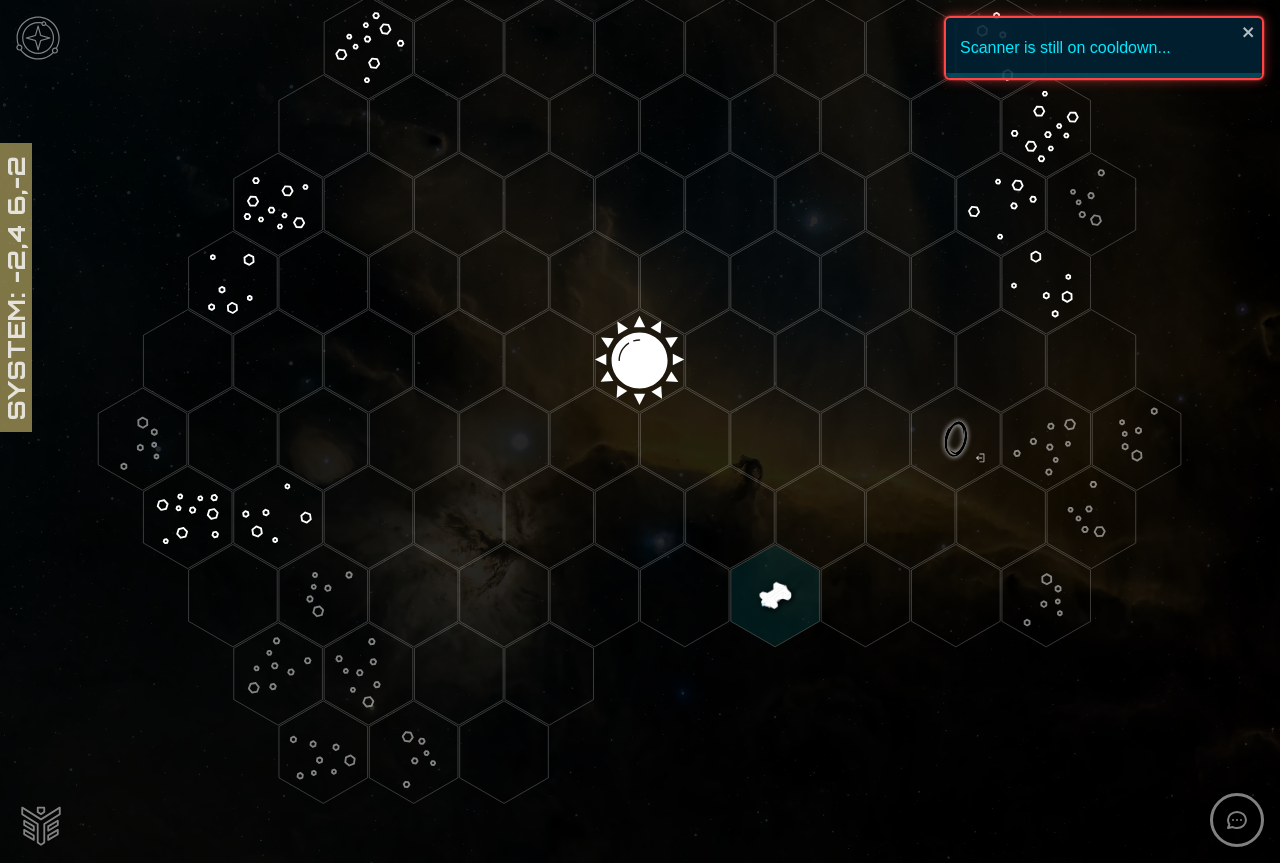 click 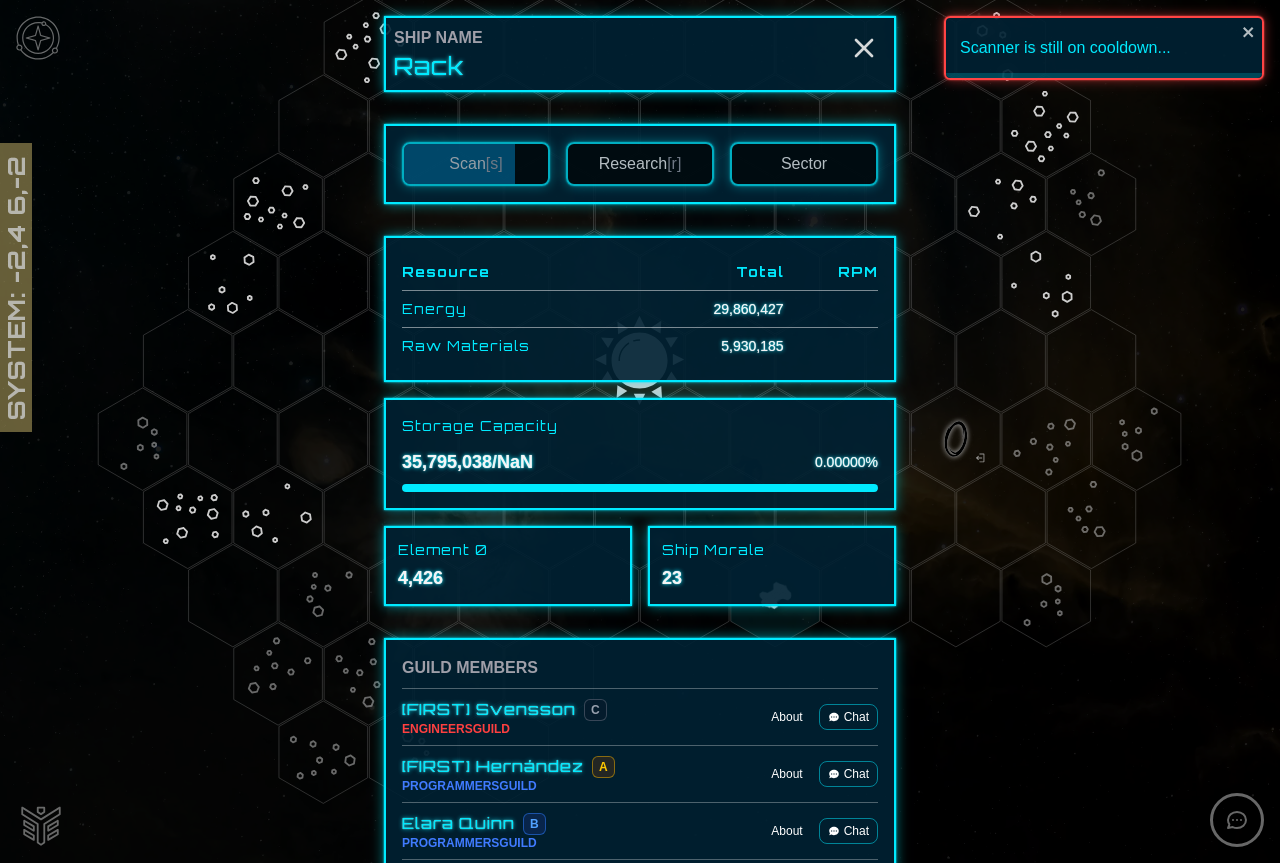 scroll, scrollTop: 216, scrollLeft: 0, axis: vertical 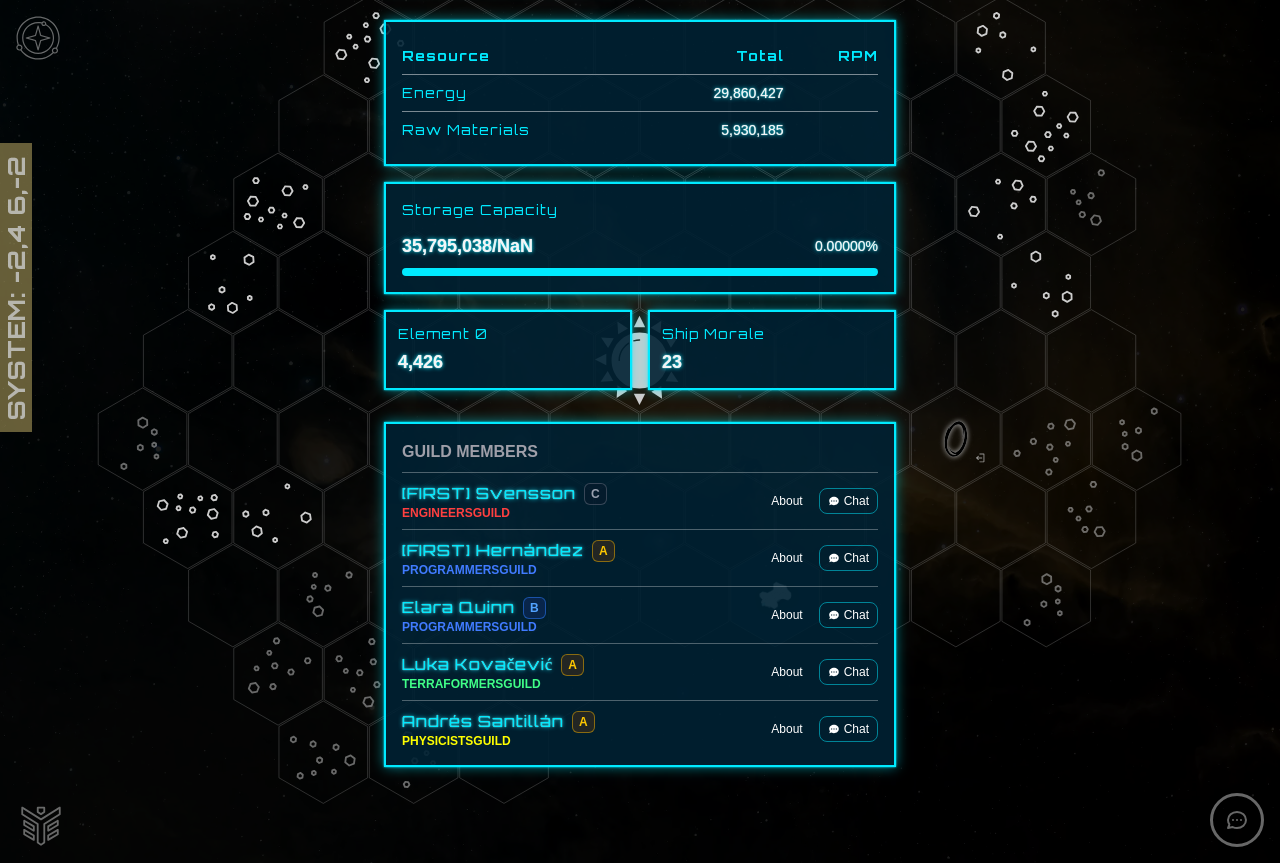 click at bounding box center (640, 431) 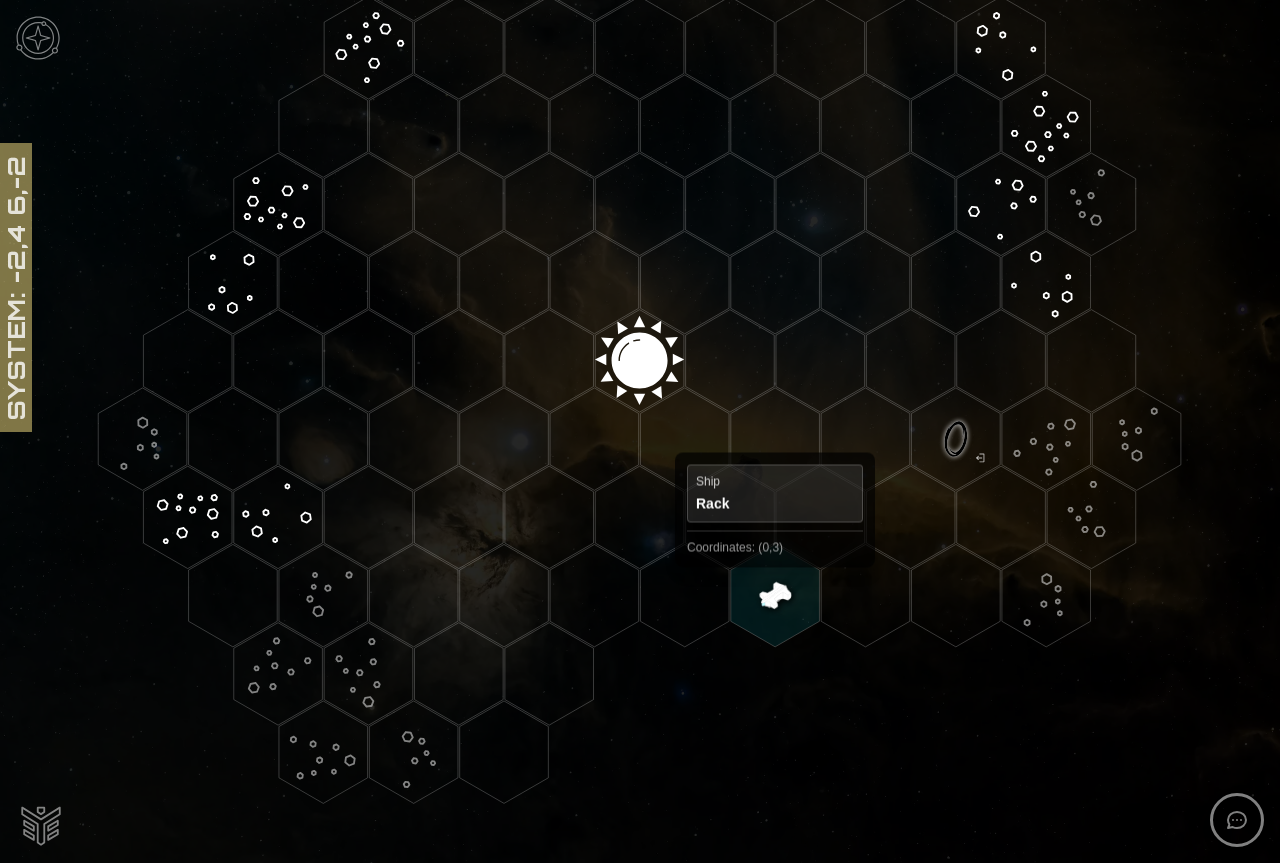 click 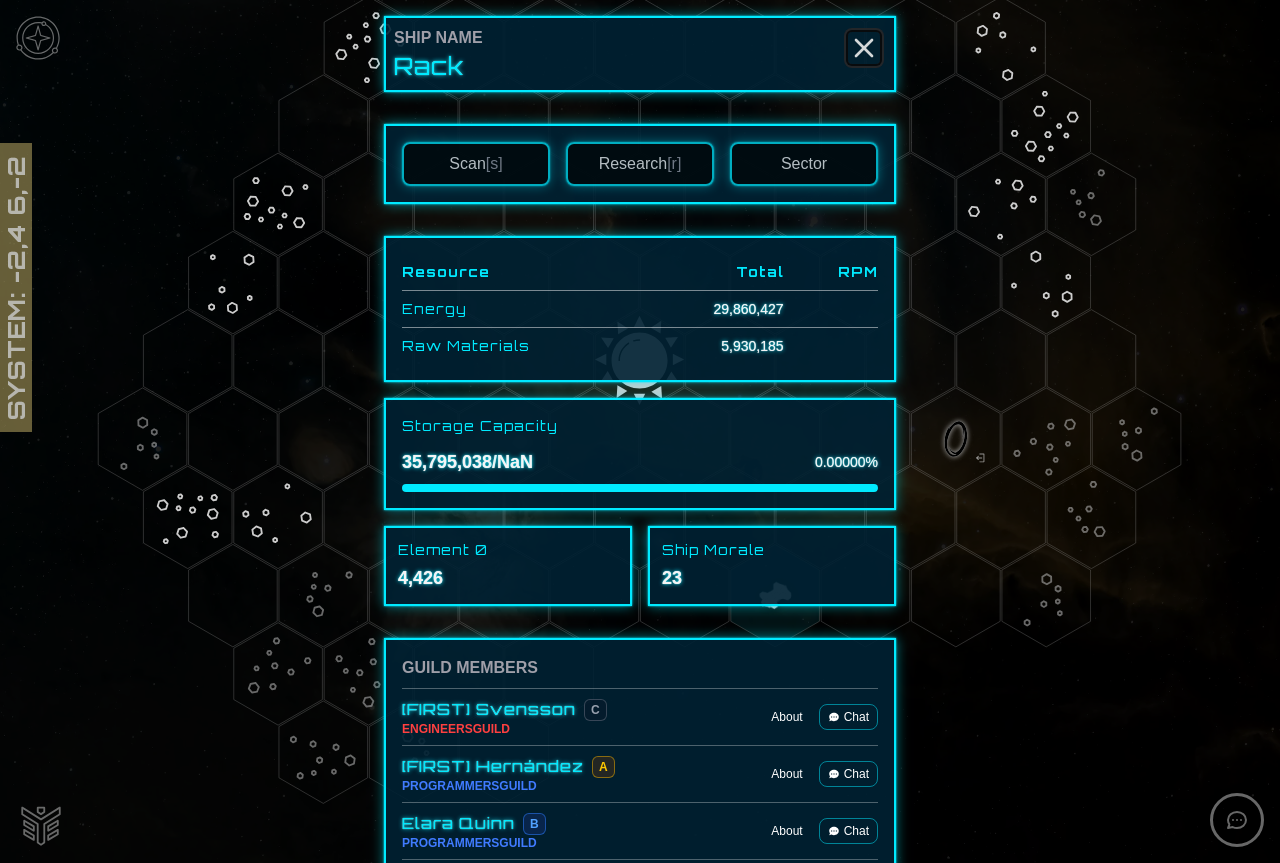 click 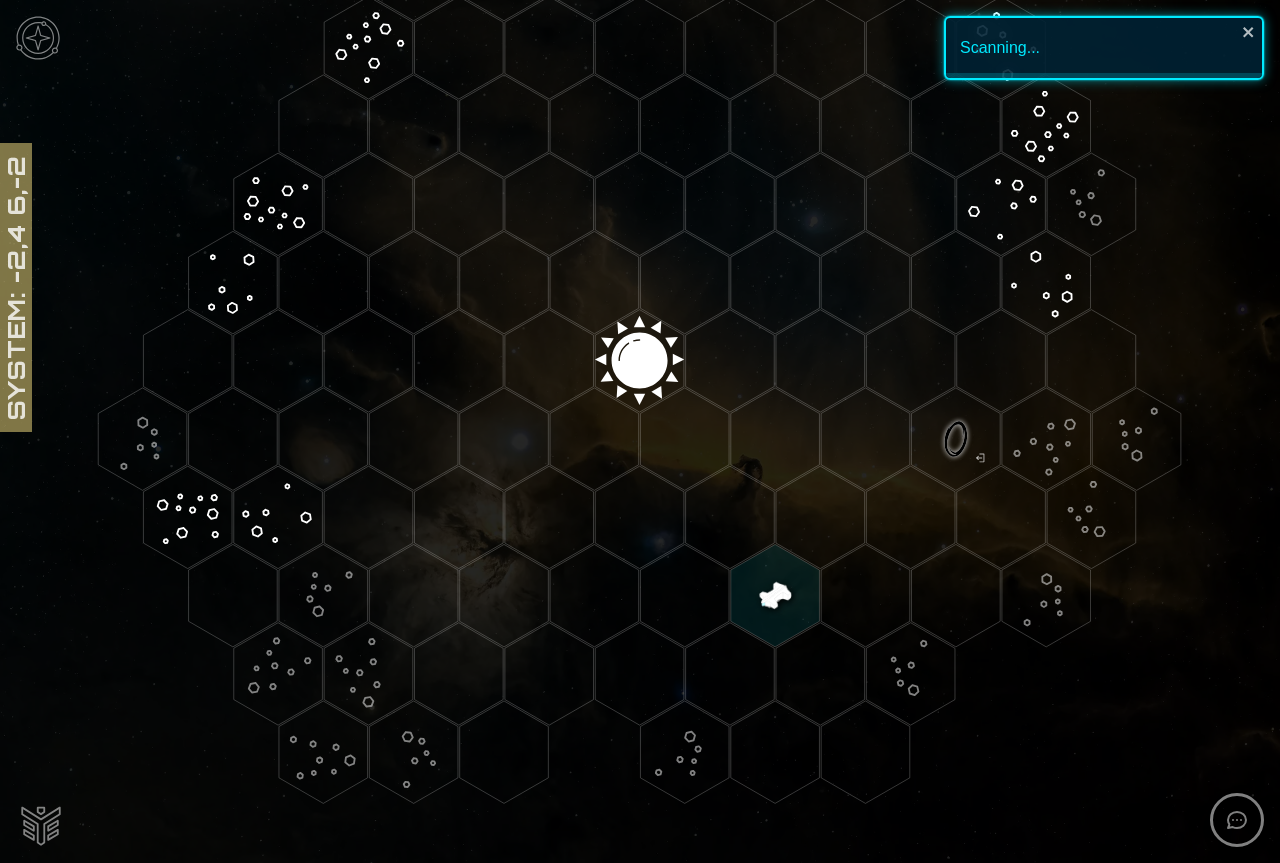 scroll, scrollTop: 246, scrollLeft: 0, axis: vertical 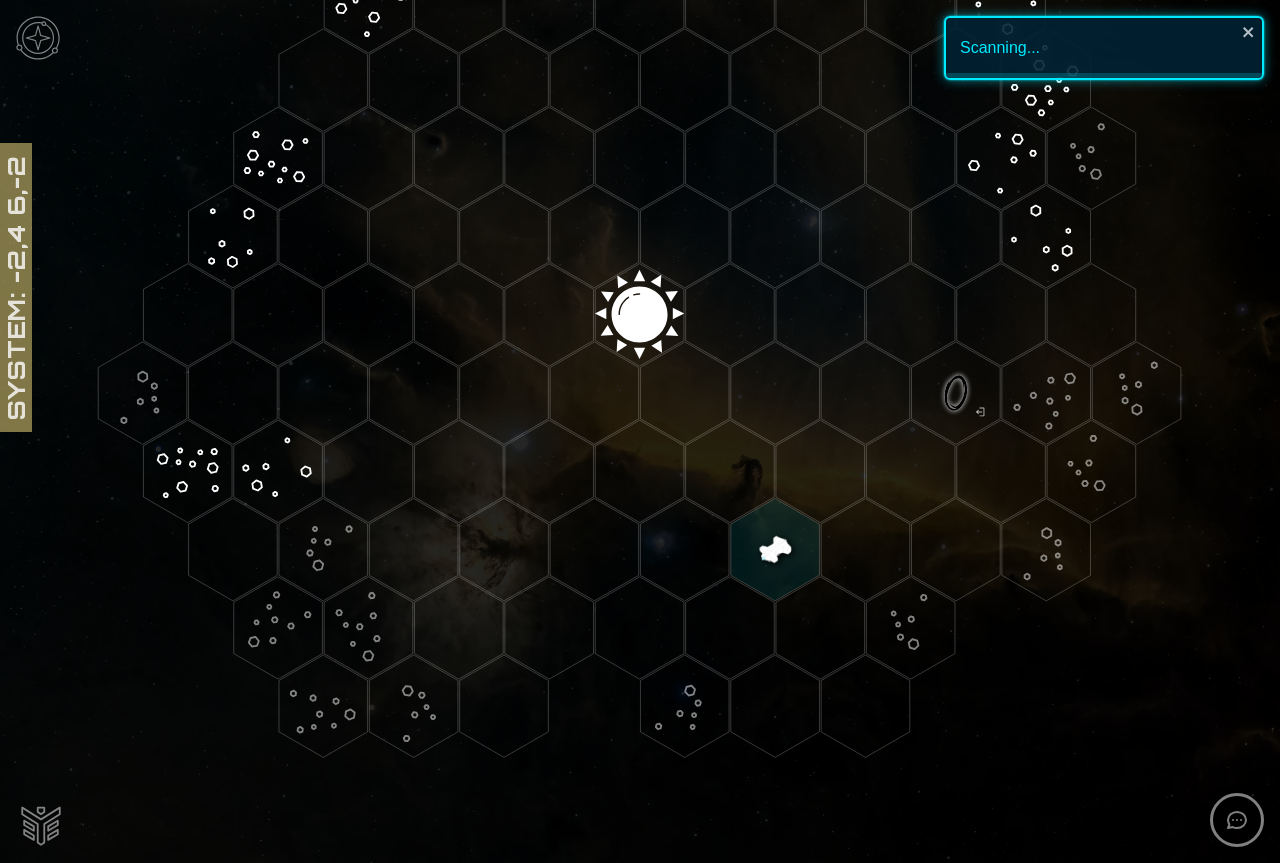click 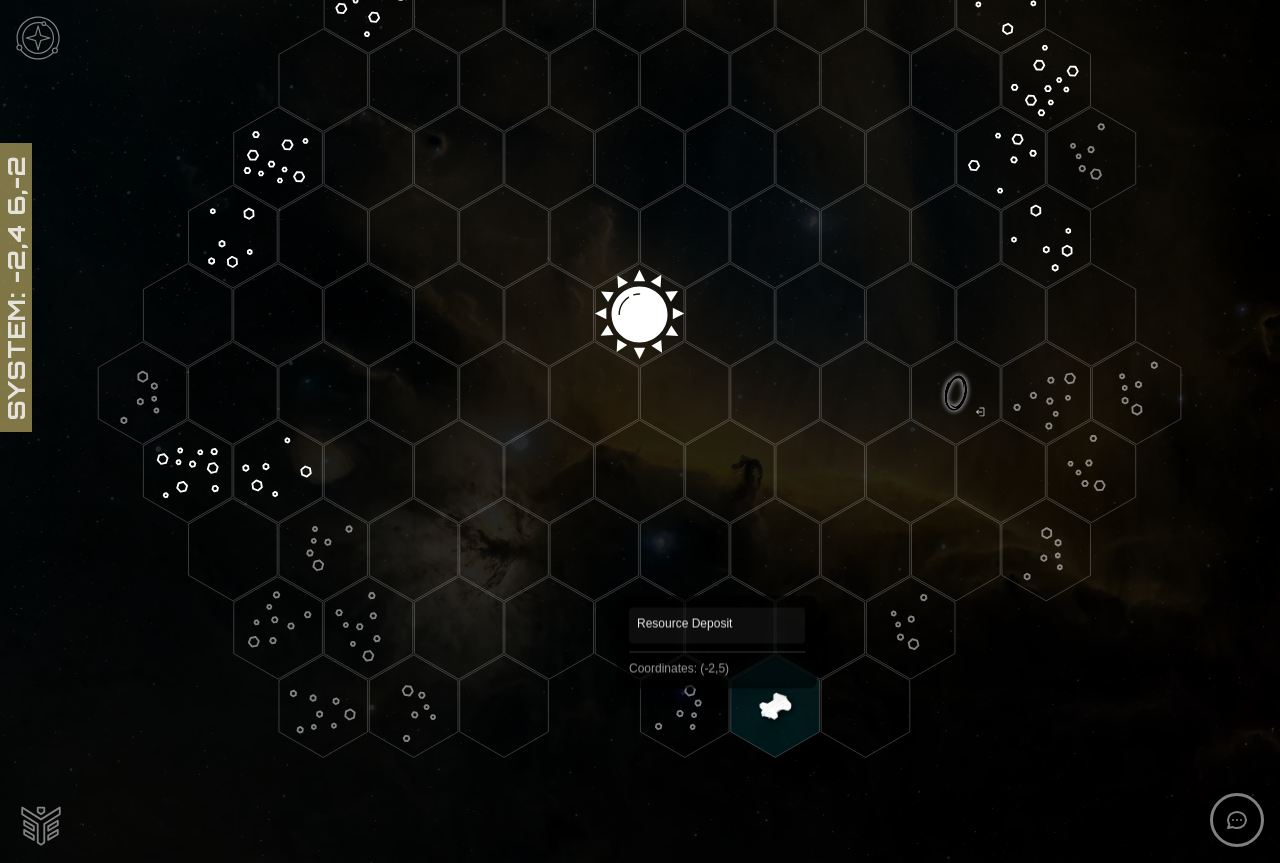 click 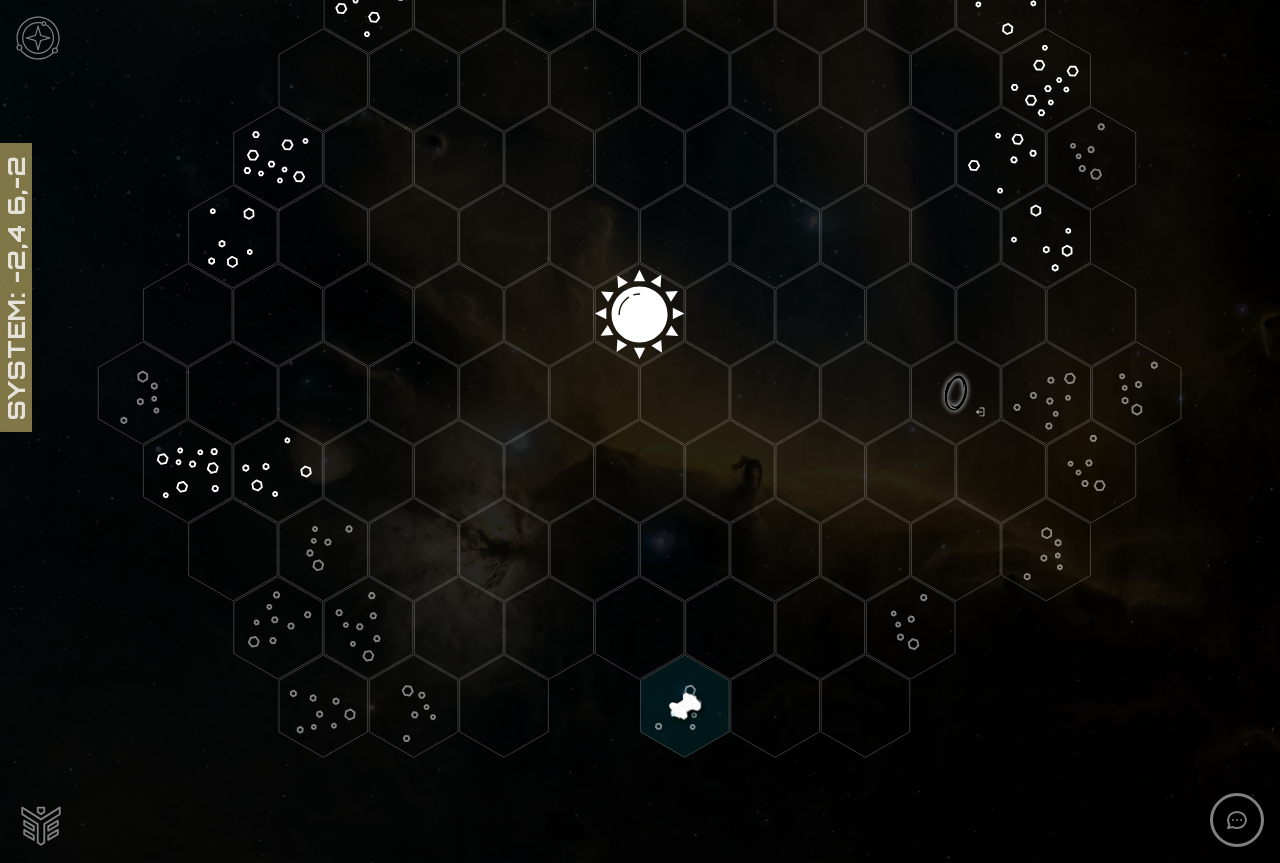 click 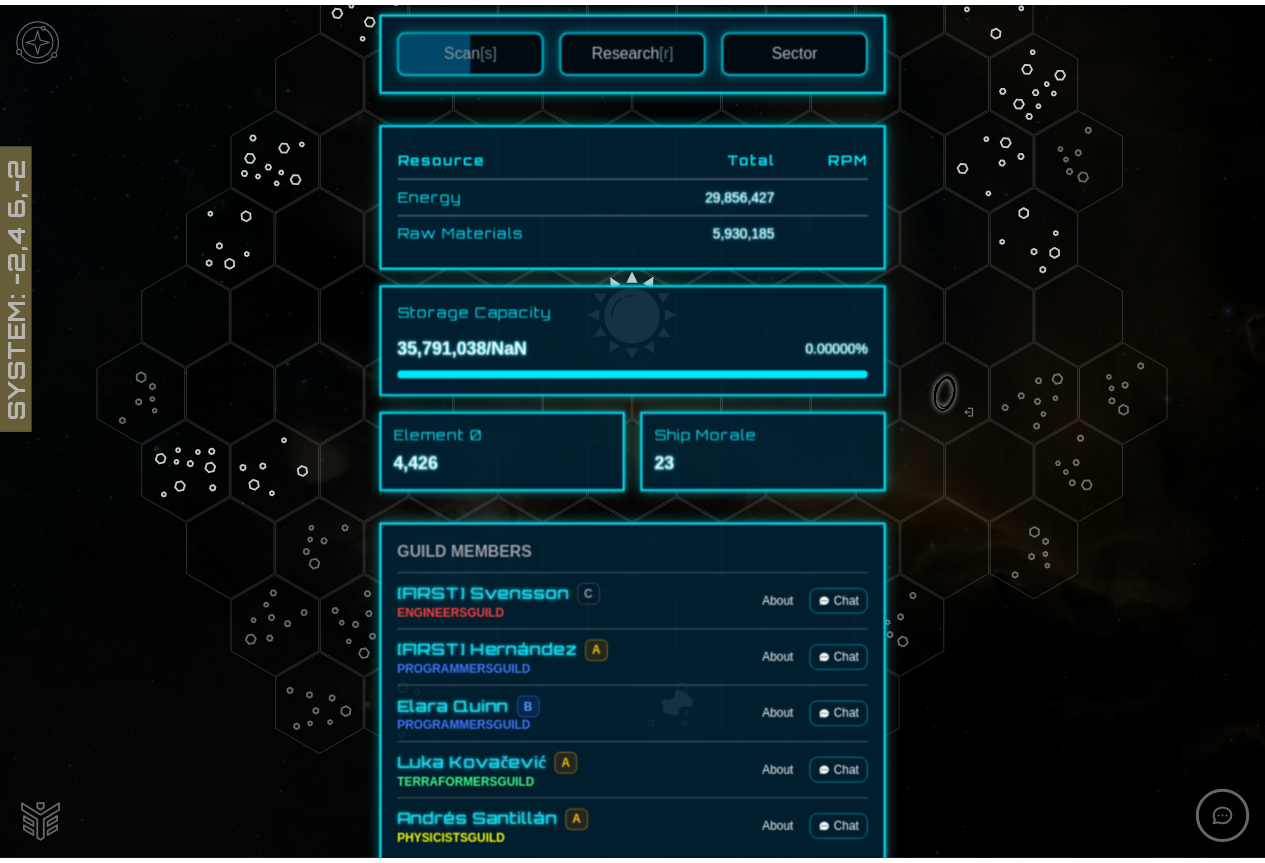 scroll, scrollTop: 558, scrollLeft: 0, axis: vertical 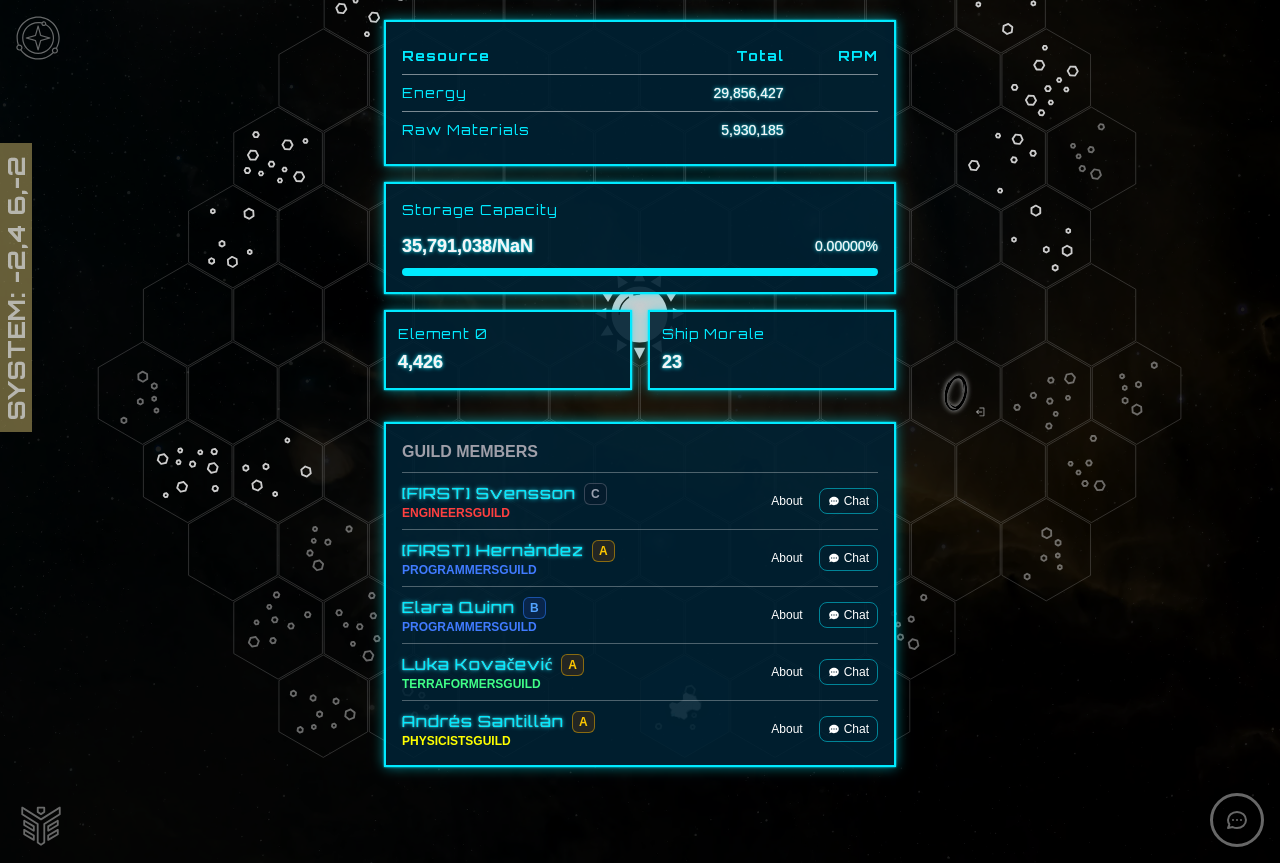 click on "Chat" at bounding box center [848, 558] 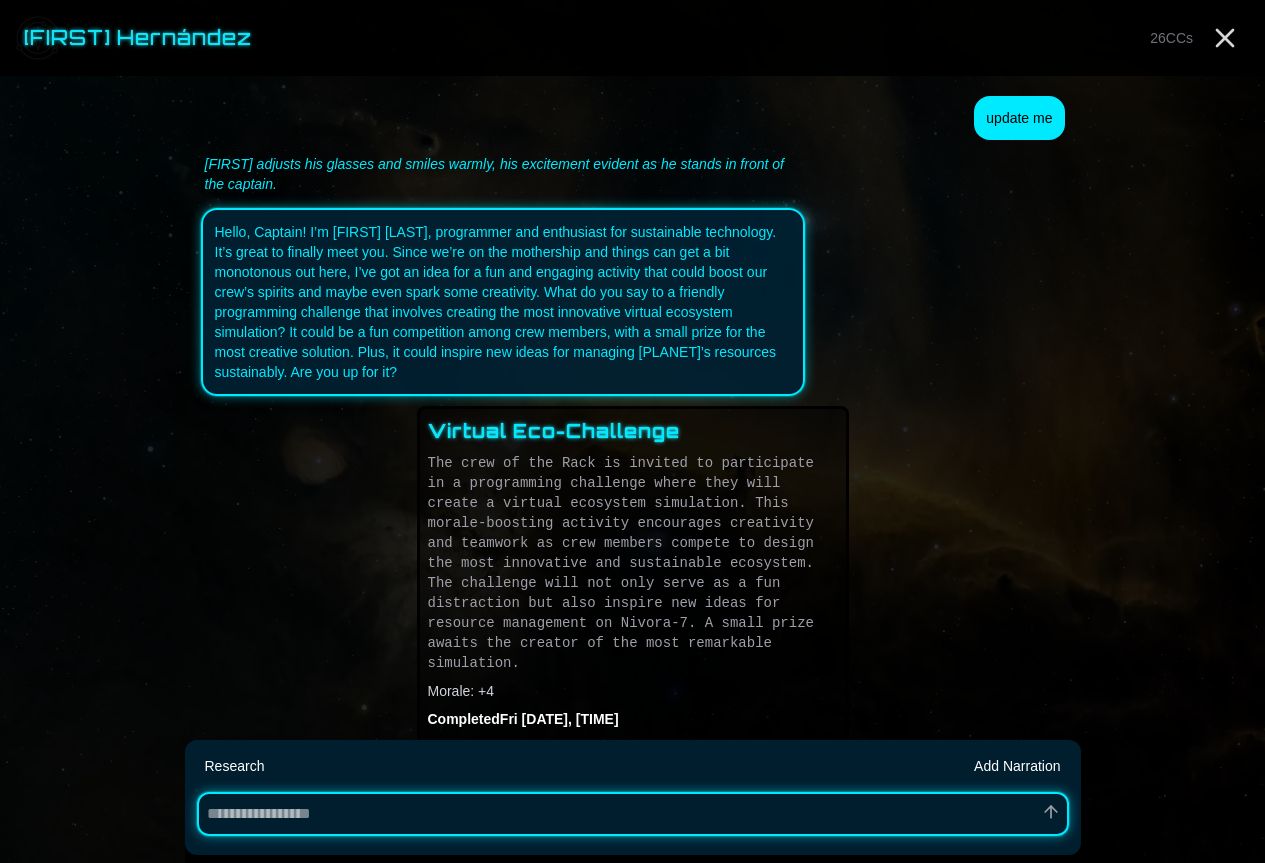 click at bounding box center (633, 814) 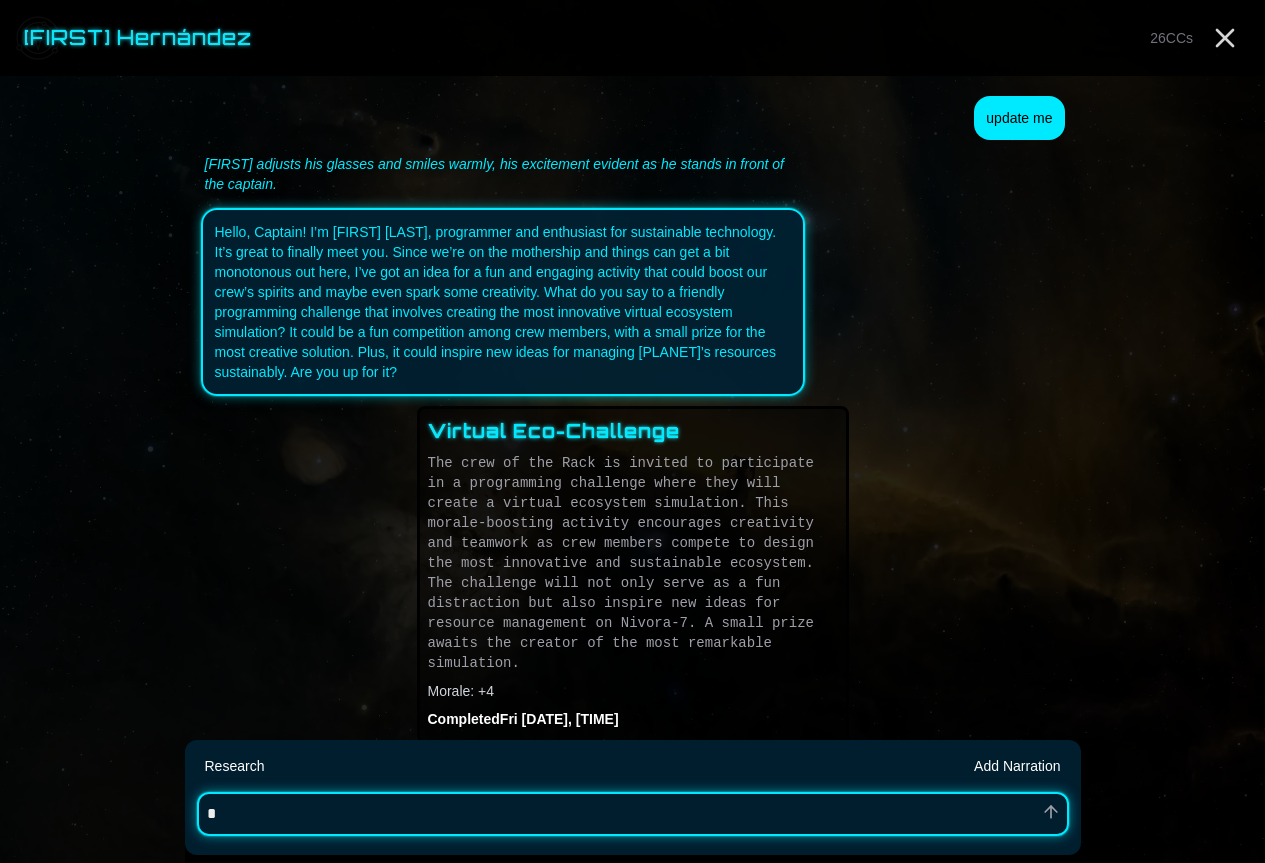 type on "*" 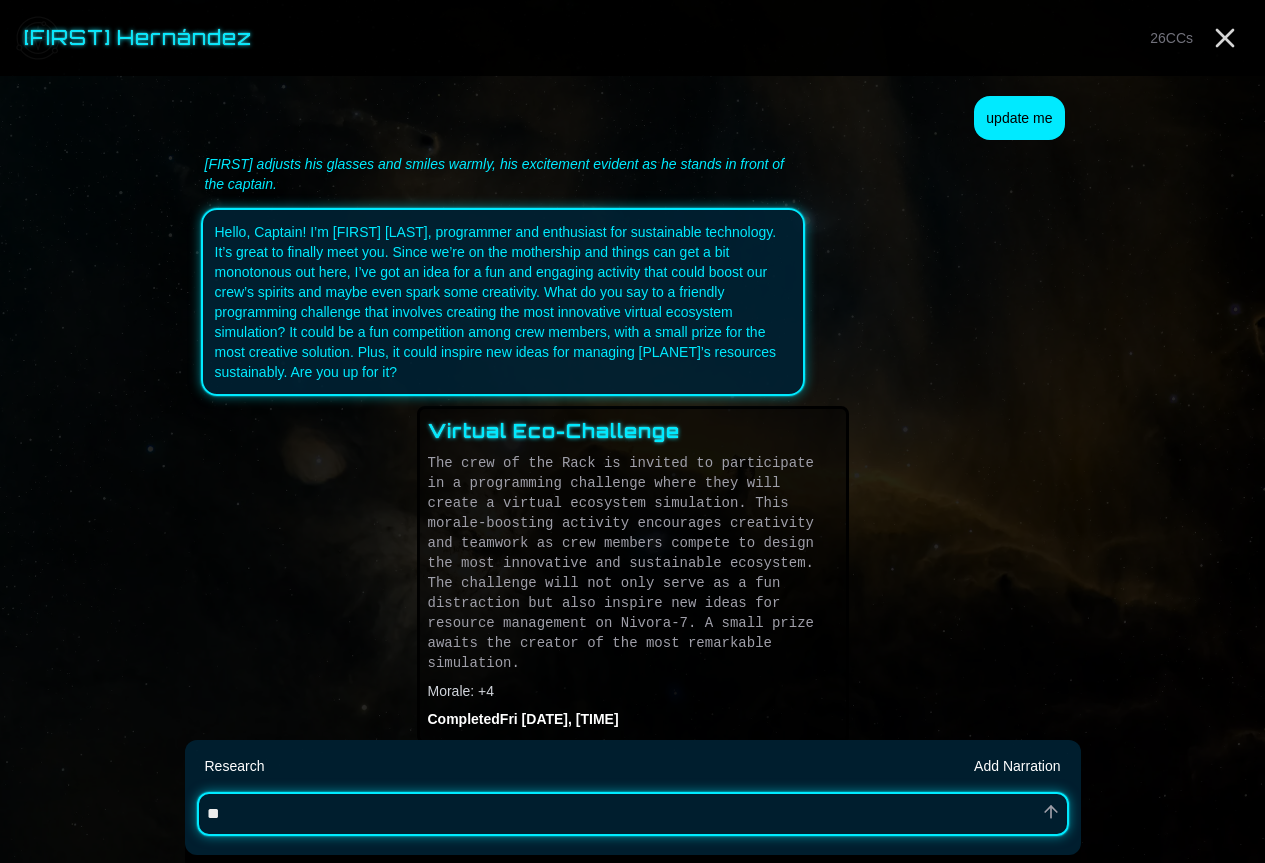 type on "*" 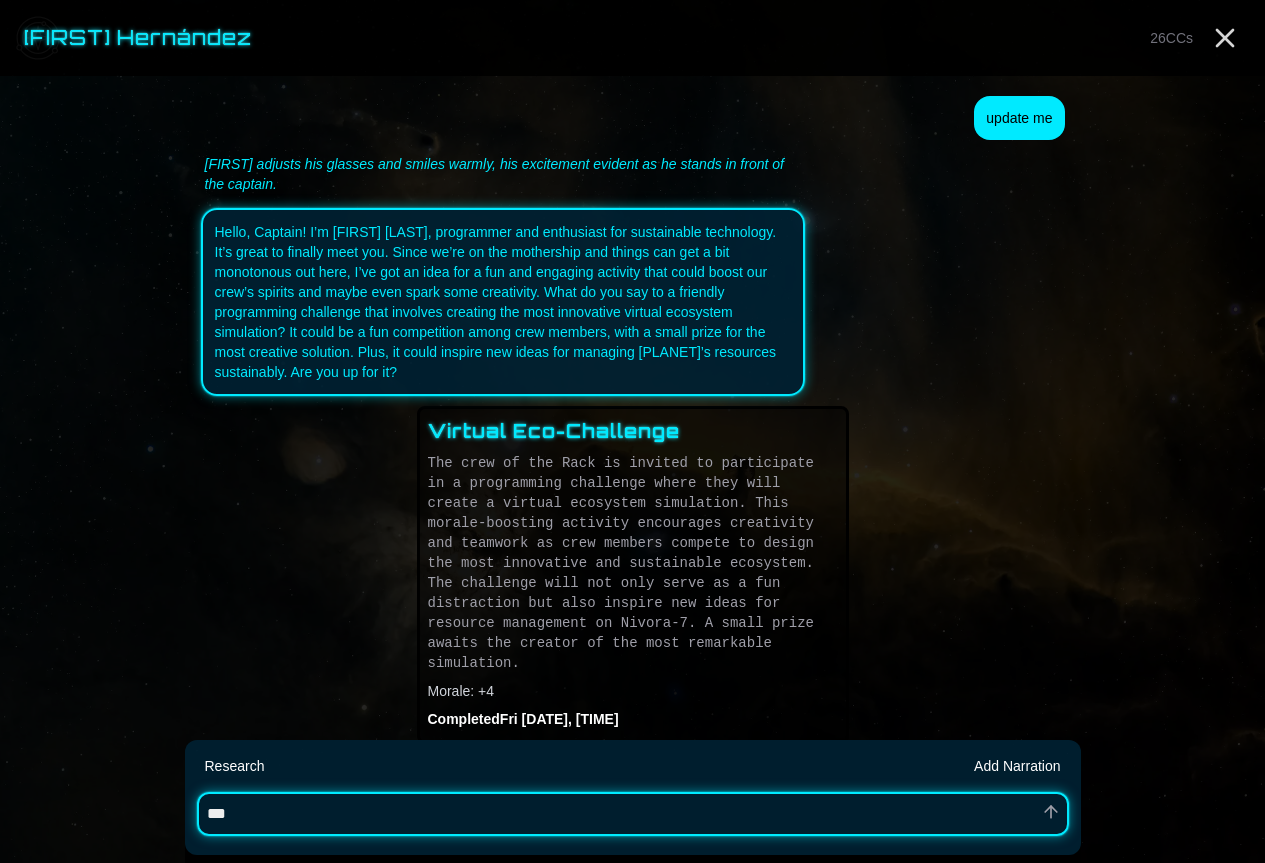 type on "*" 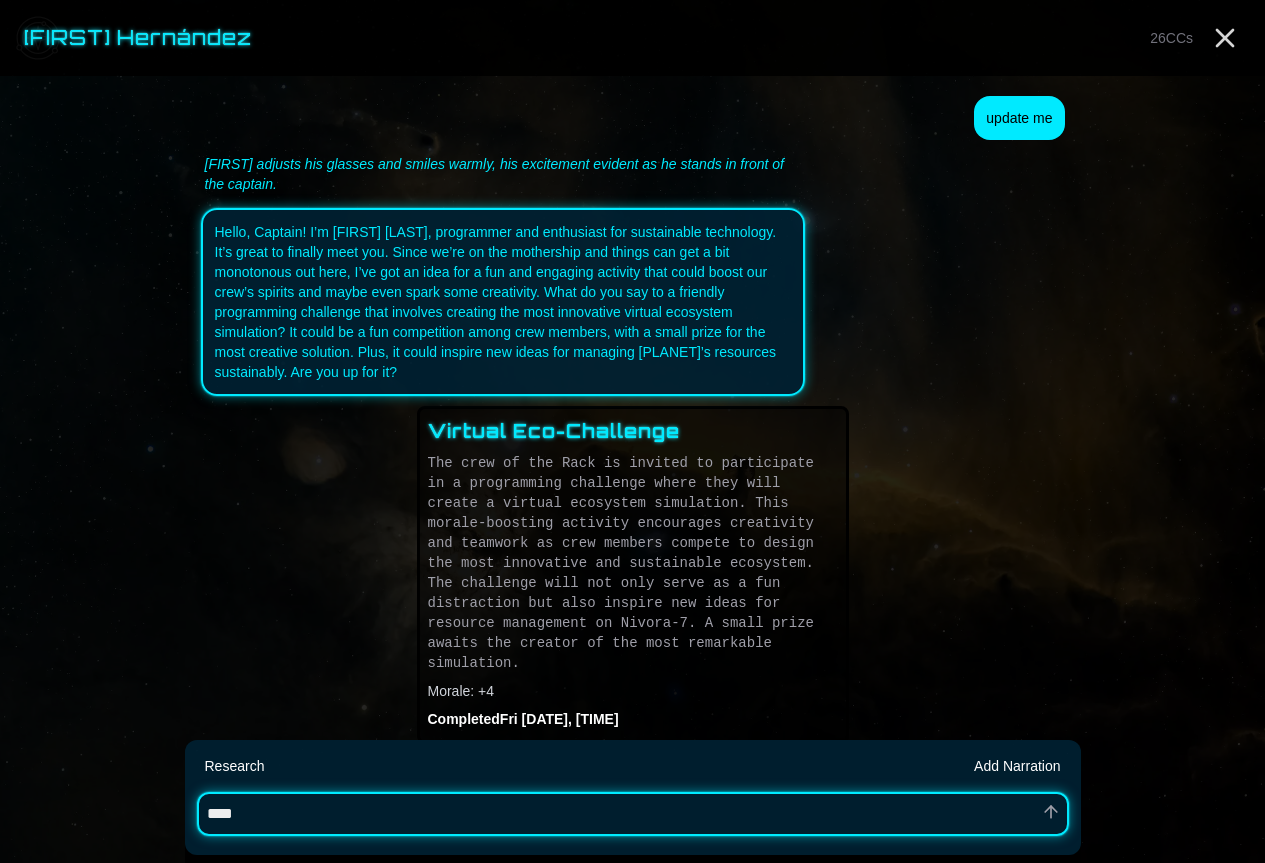 type on "*" 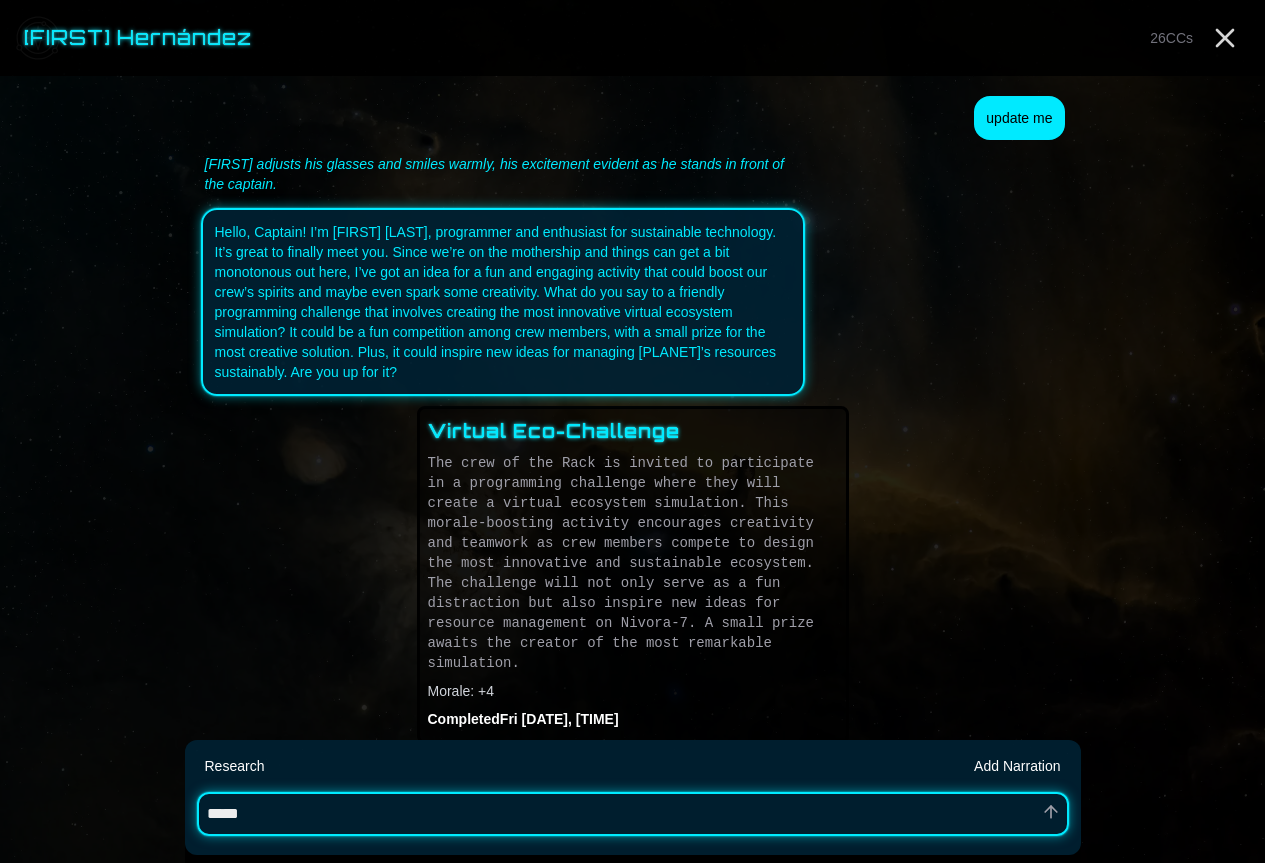 type on "*" 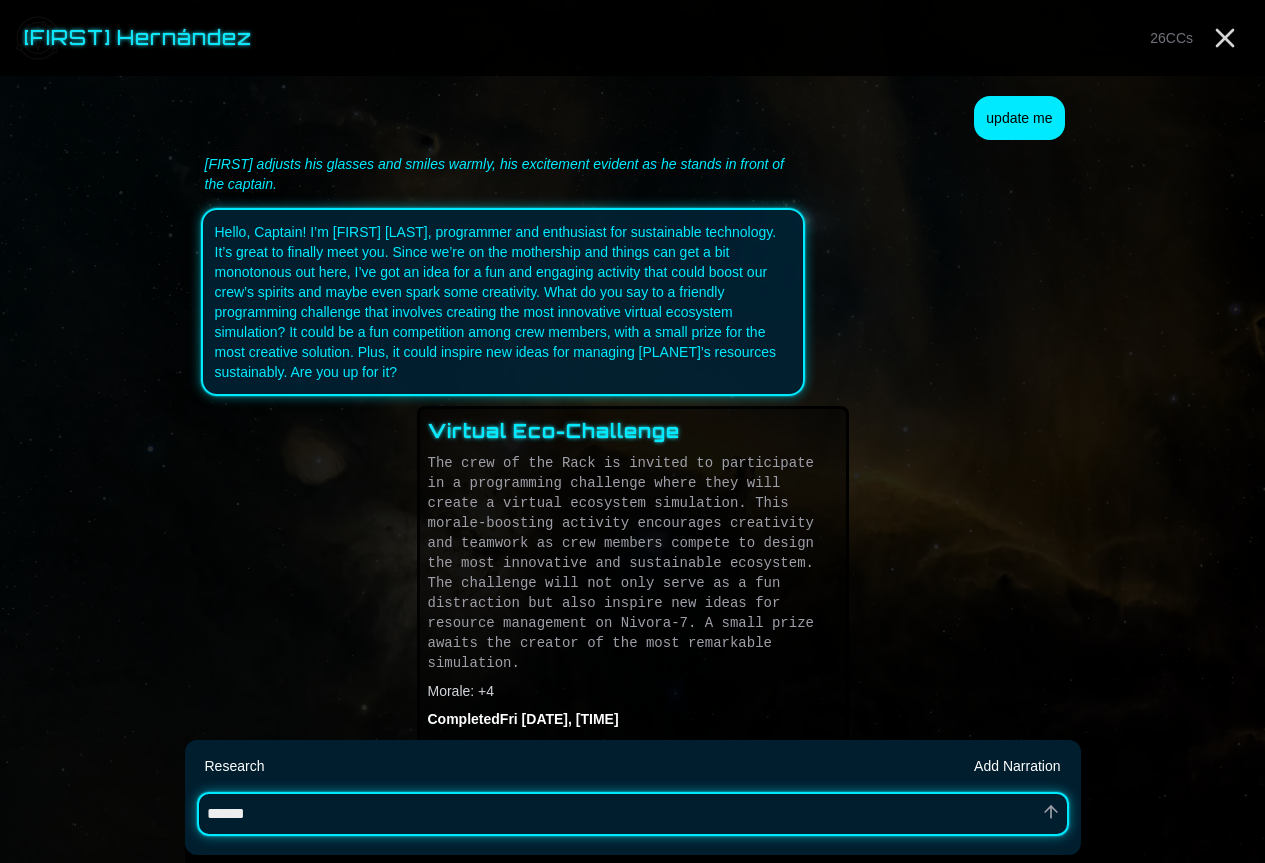 type on "*" 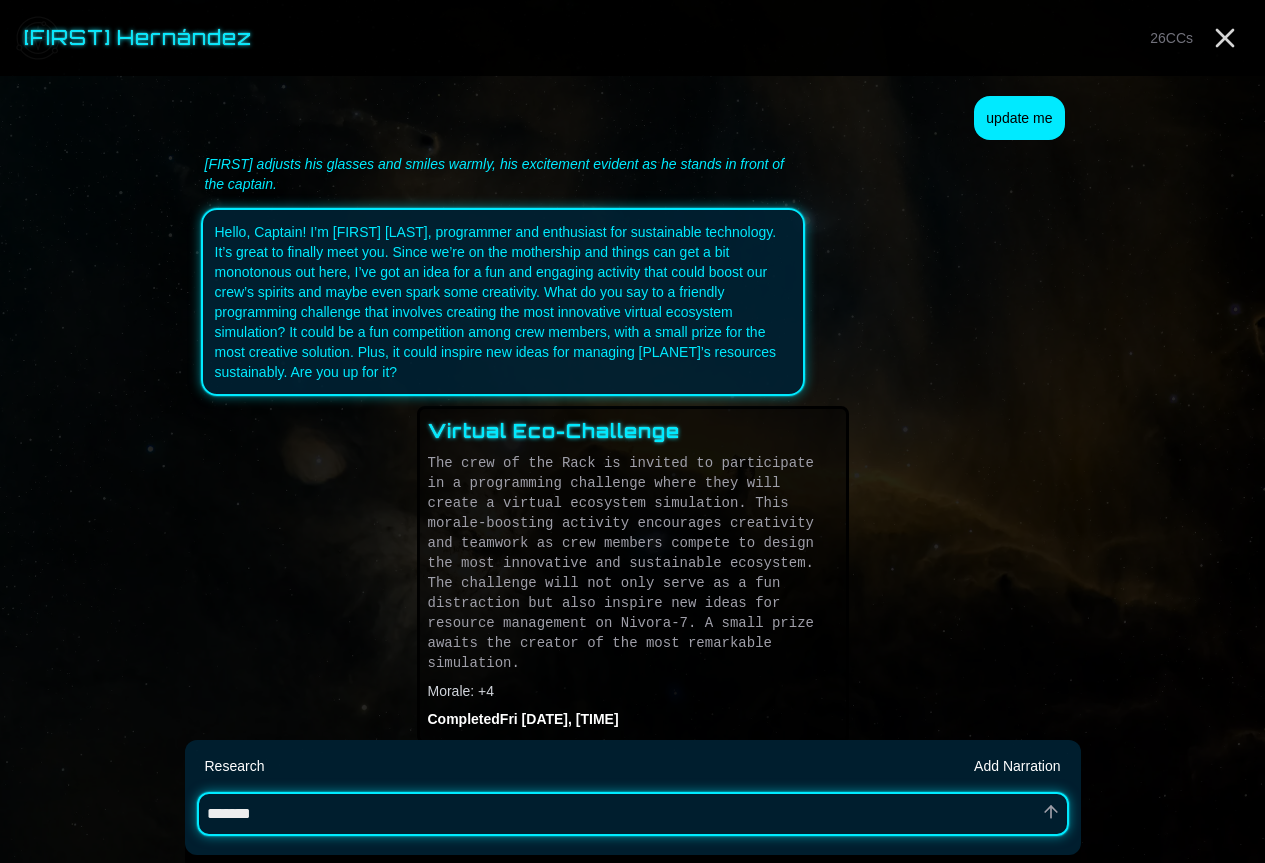 type on "*" 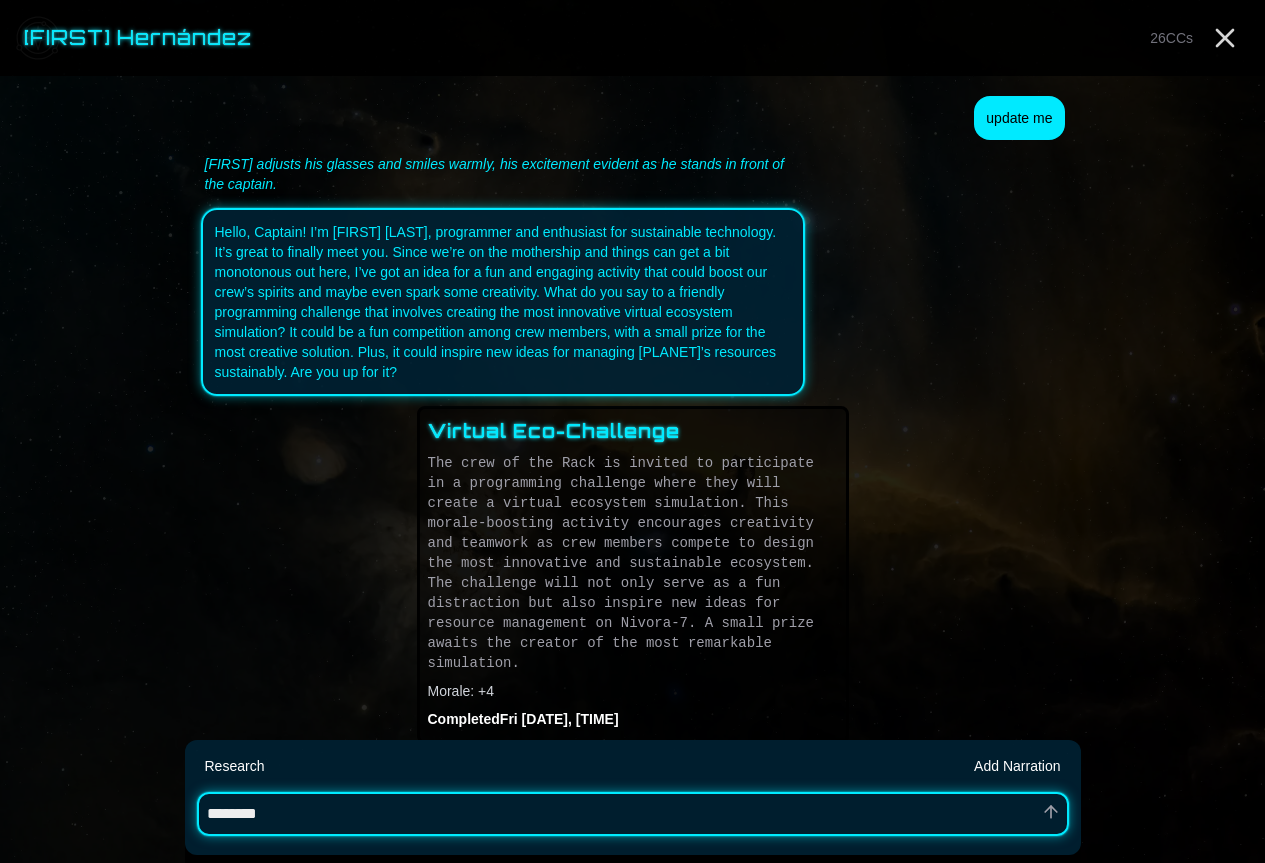 type on "*" 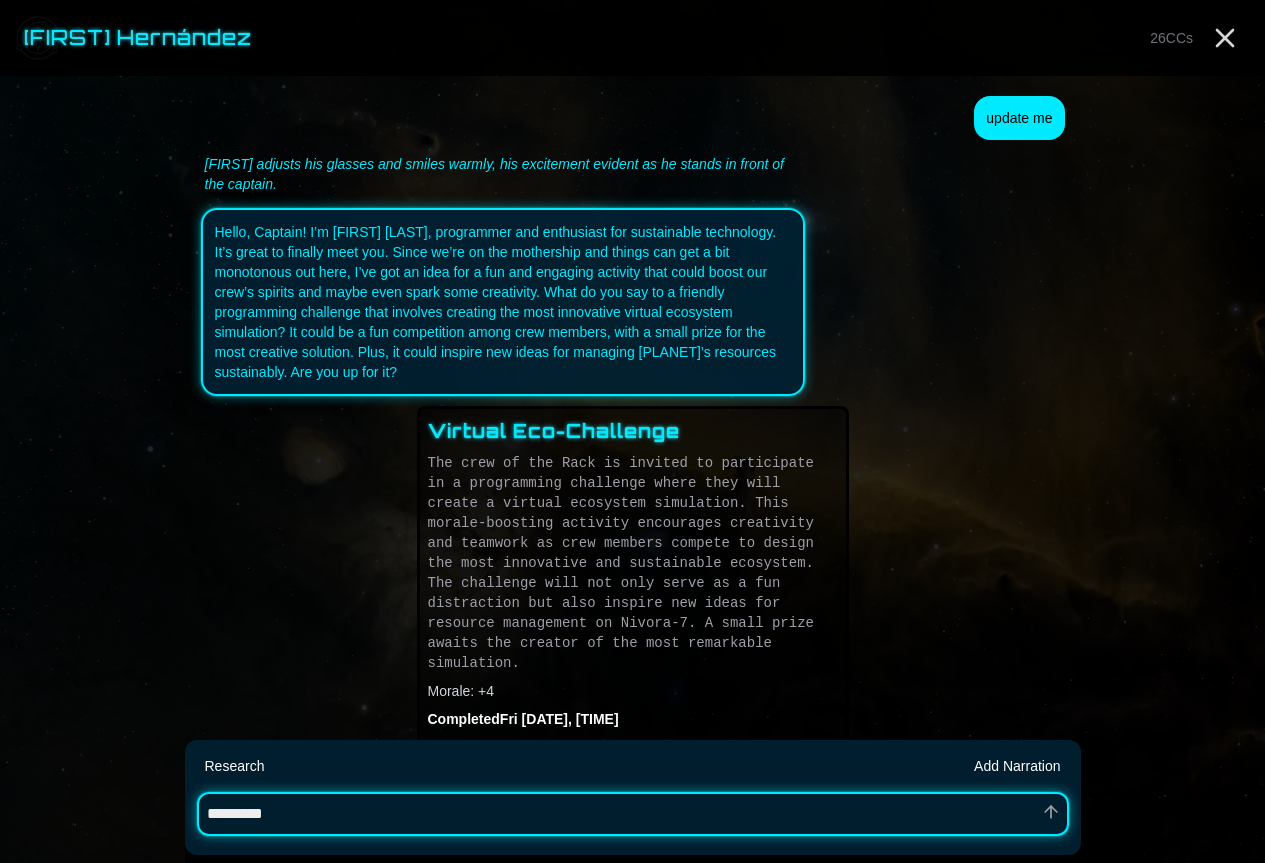 type on "*" 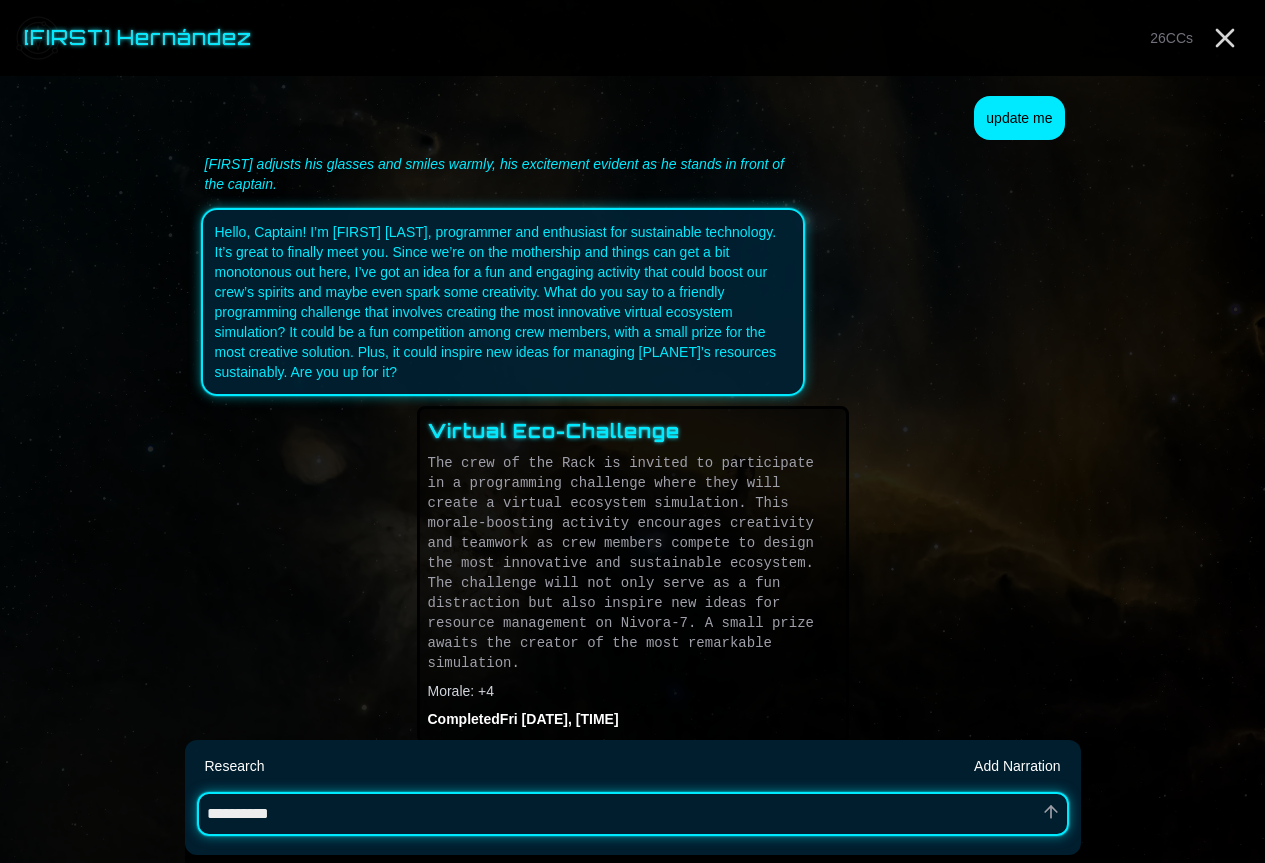 type on "*" 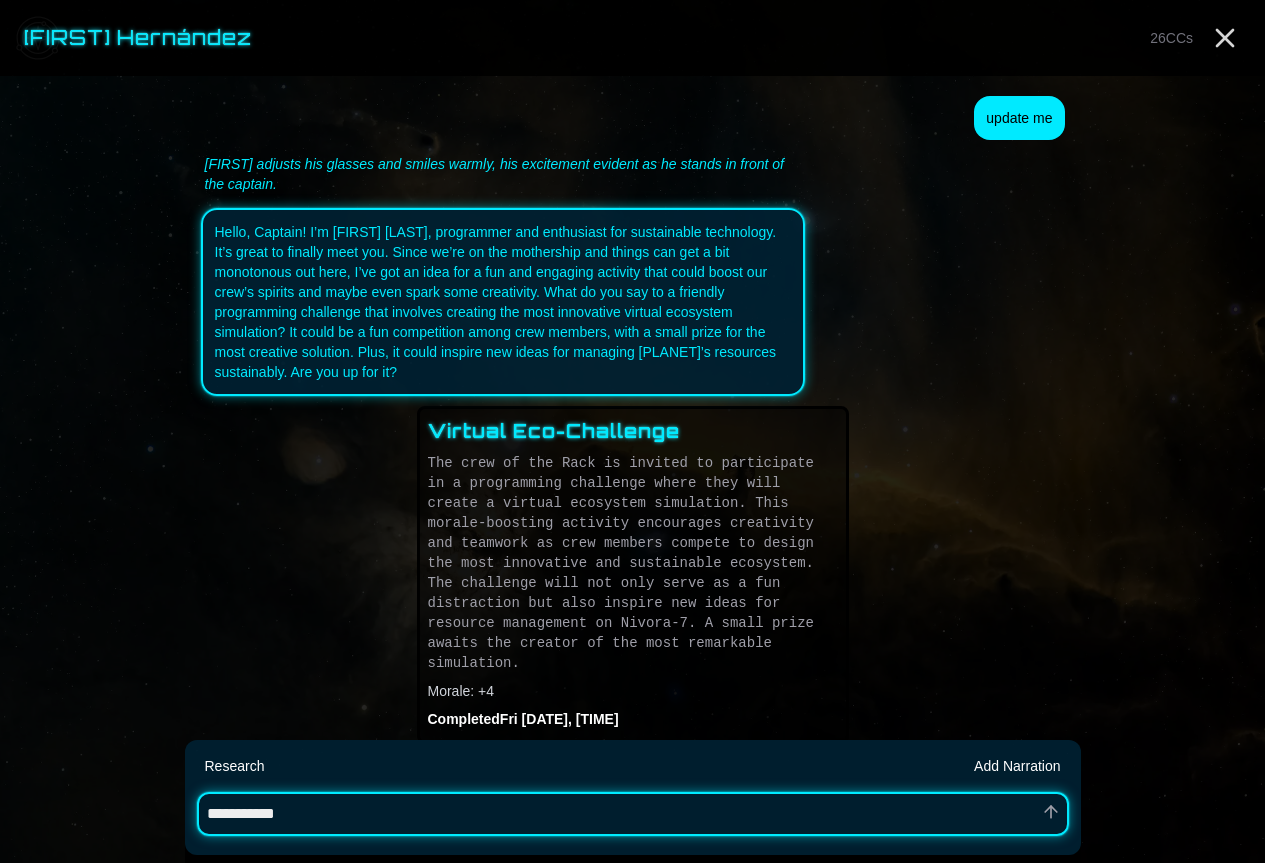 type on "*" 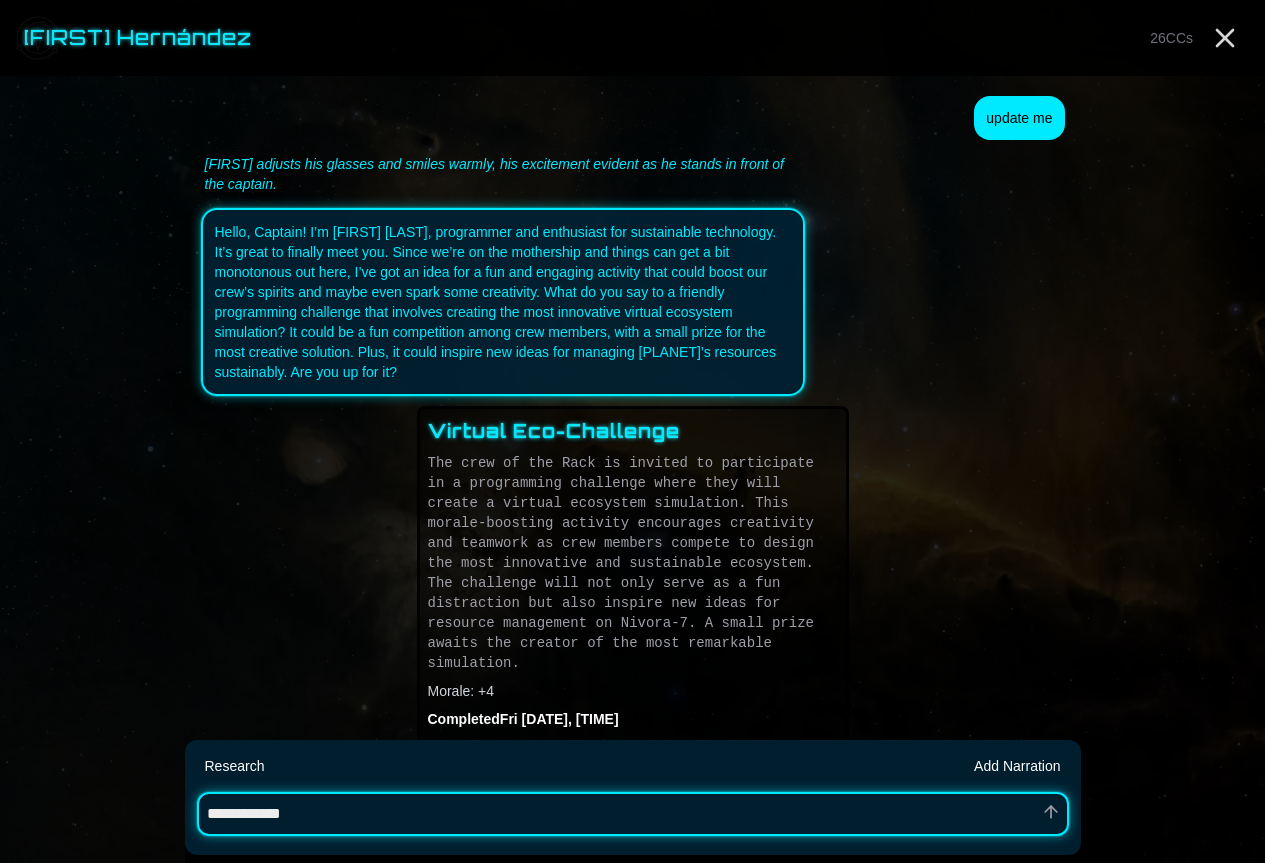 type on "*" 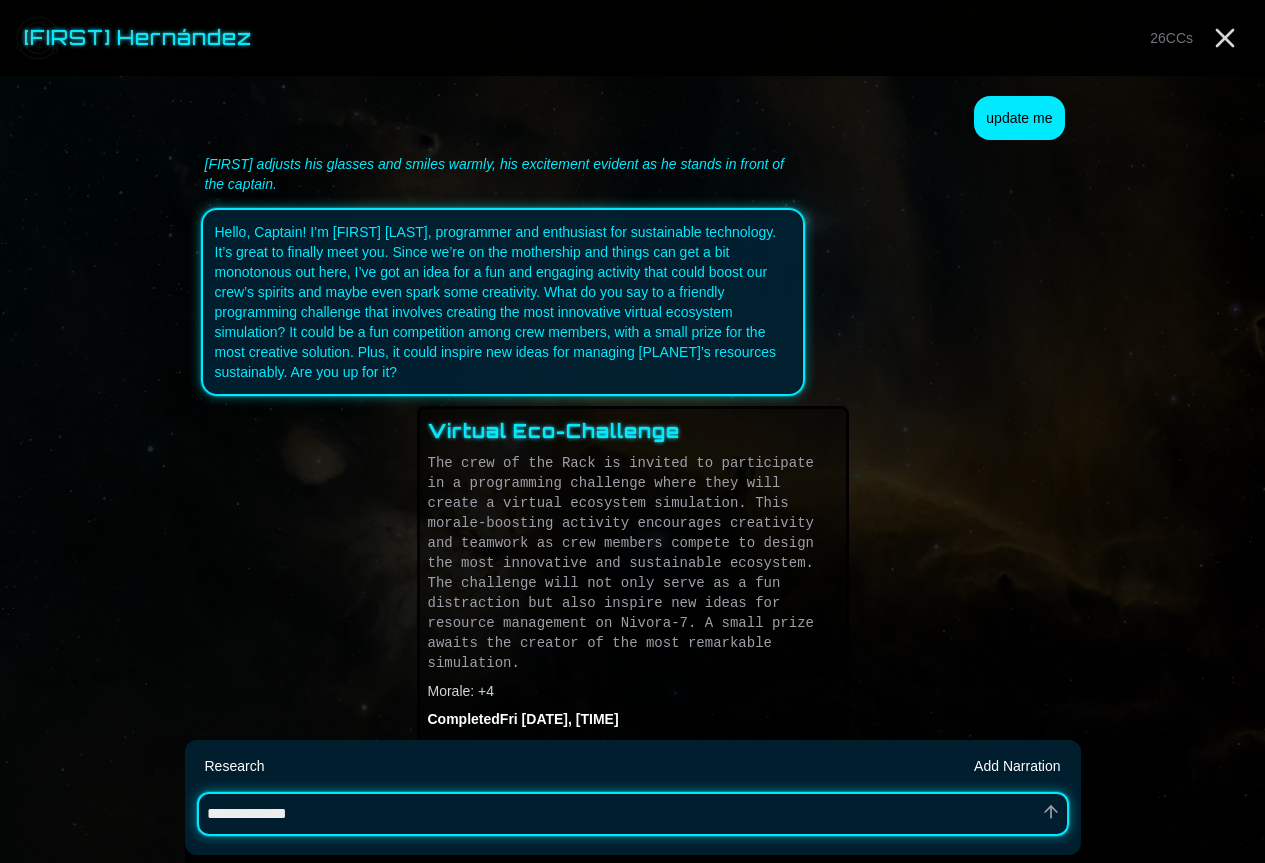 type 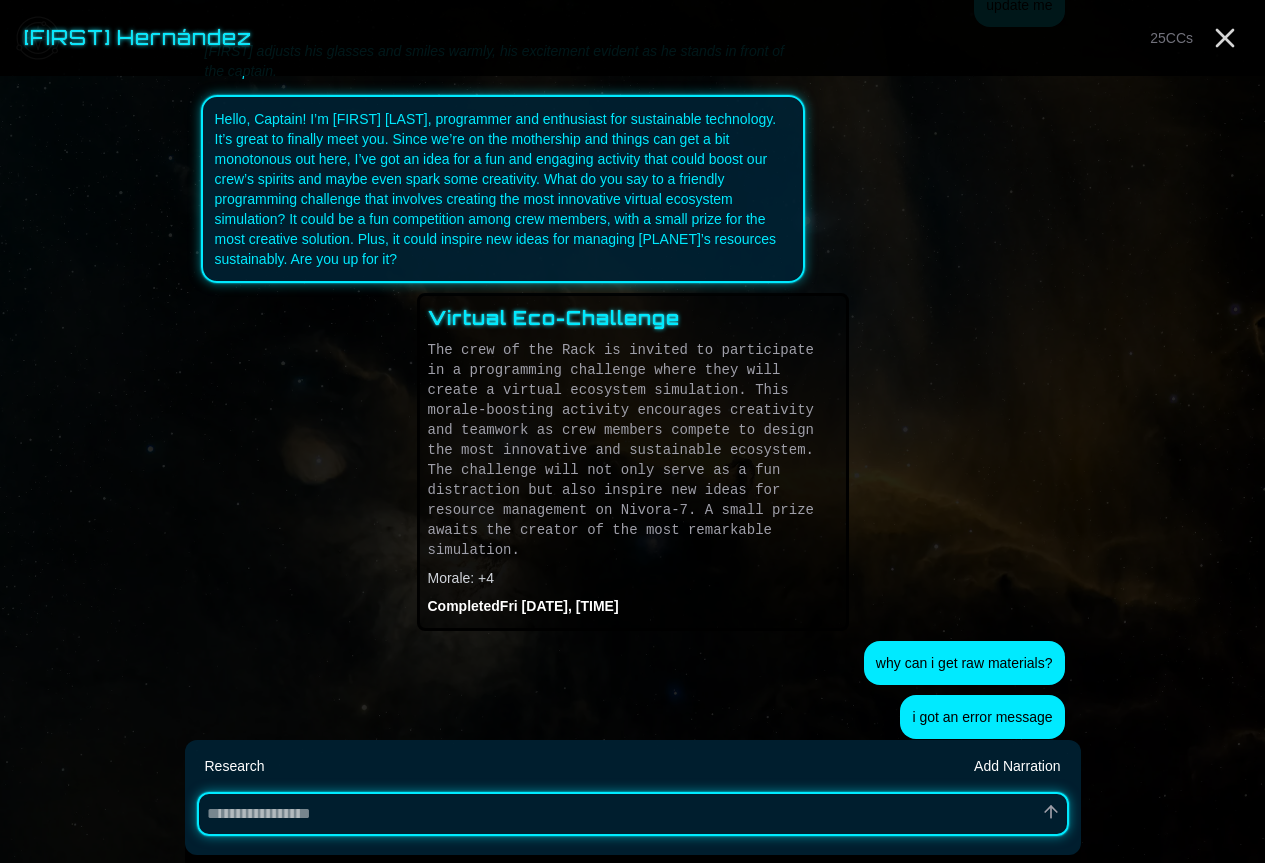scroll, scrollTop: 167, scrollLeft: 0, axis: vertical 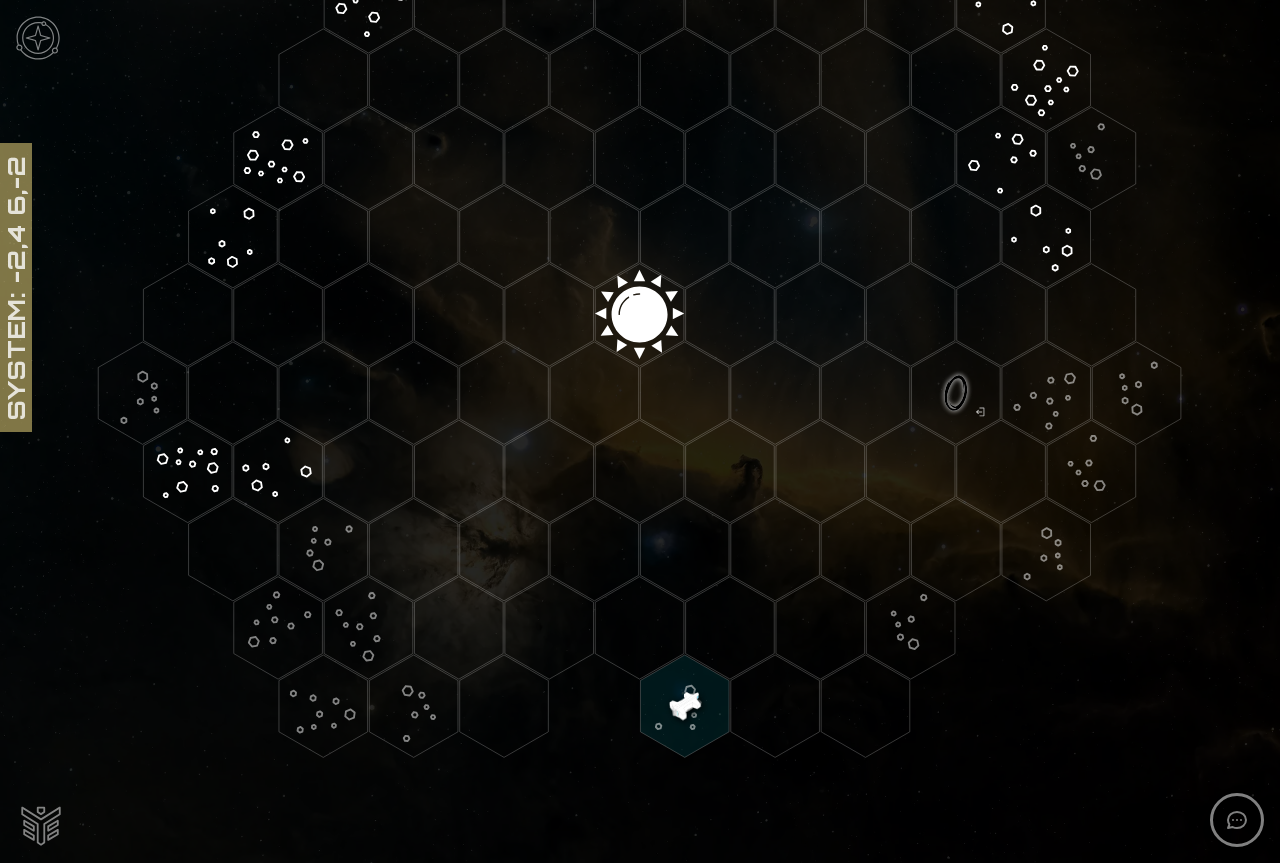 click 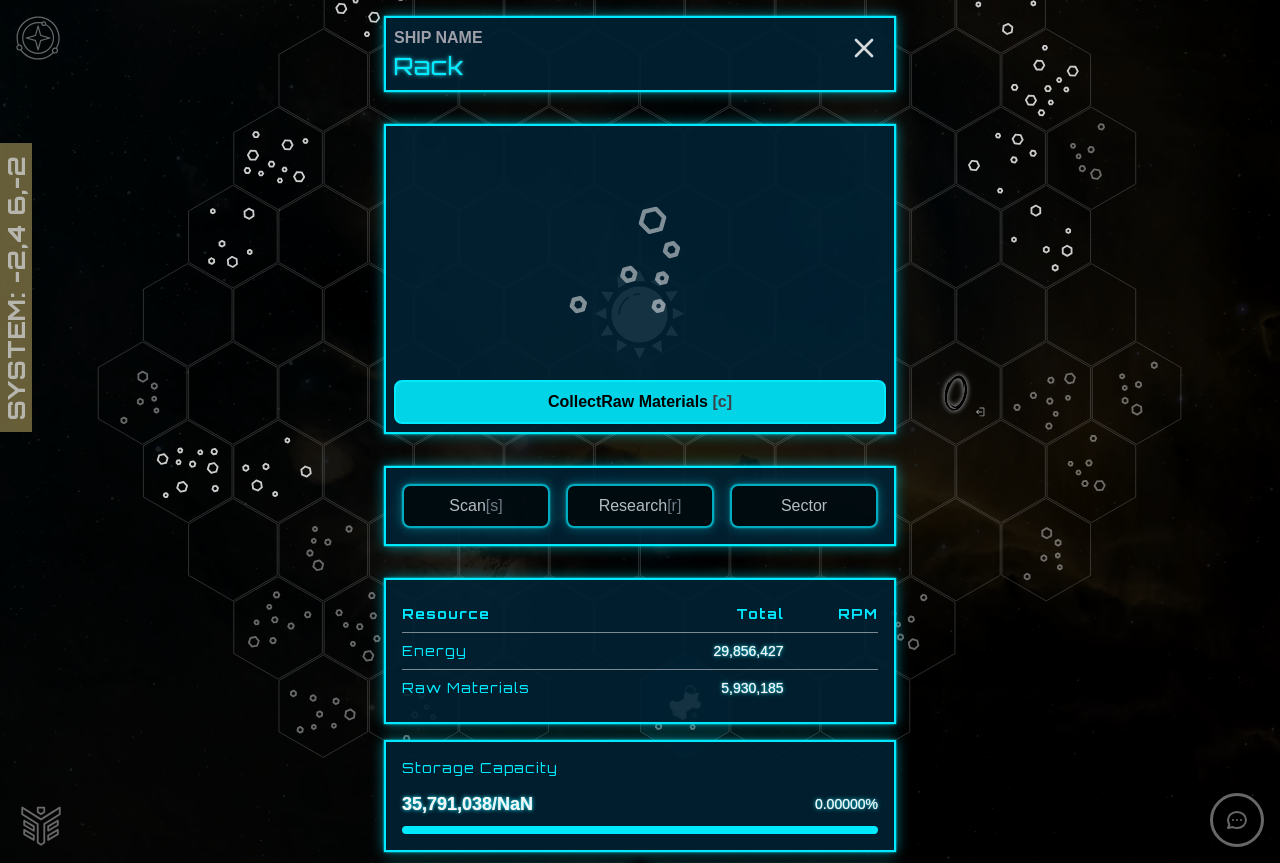 click on "Collect  Raw Materials   [c]" at bounding box center [640, 402] 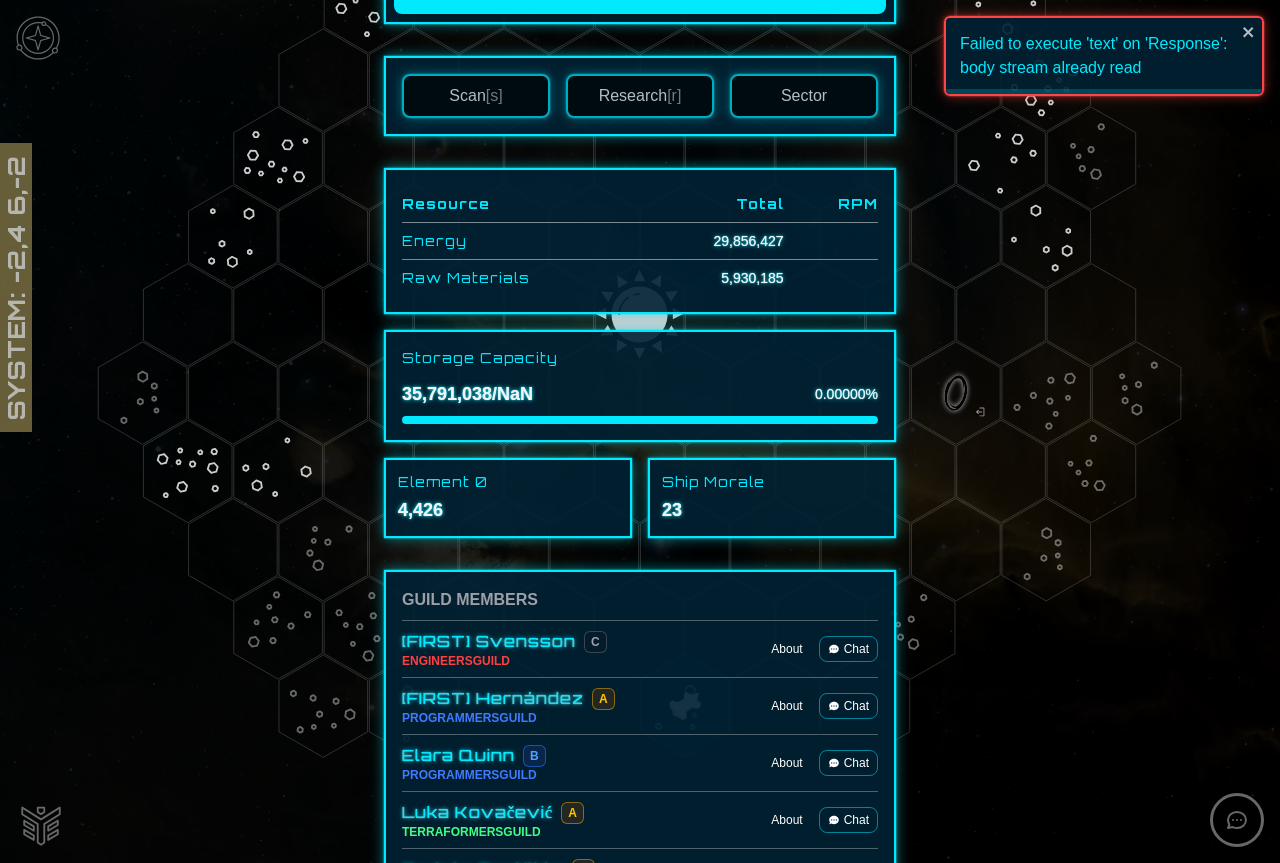 scroll, scrollTop: 558, scrollLeft: 0, axis: vertical 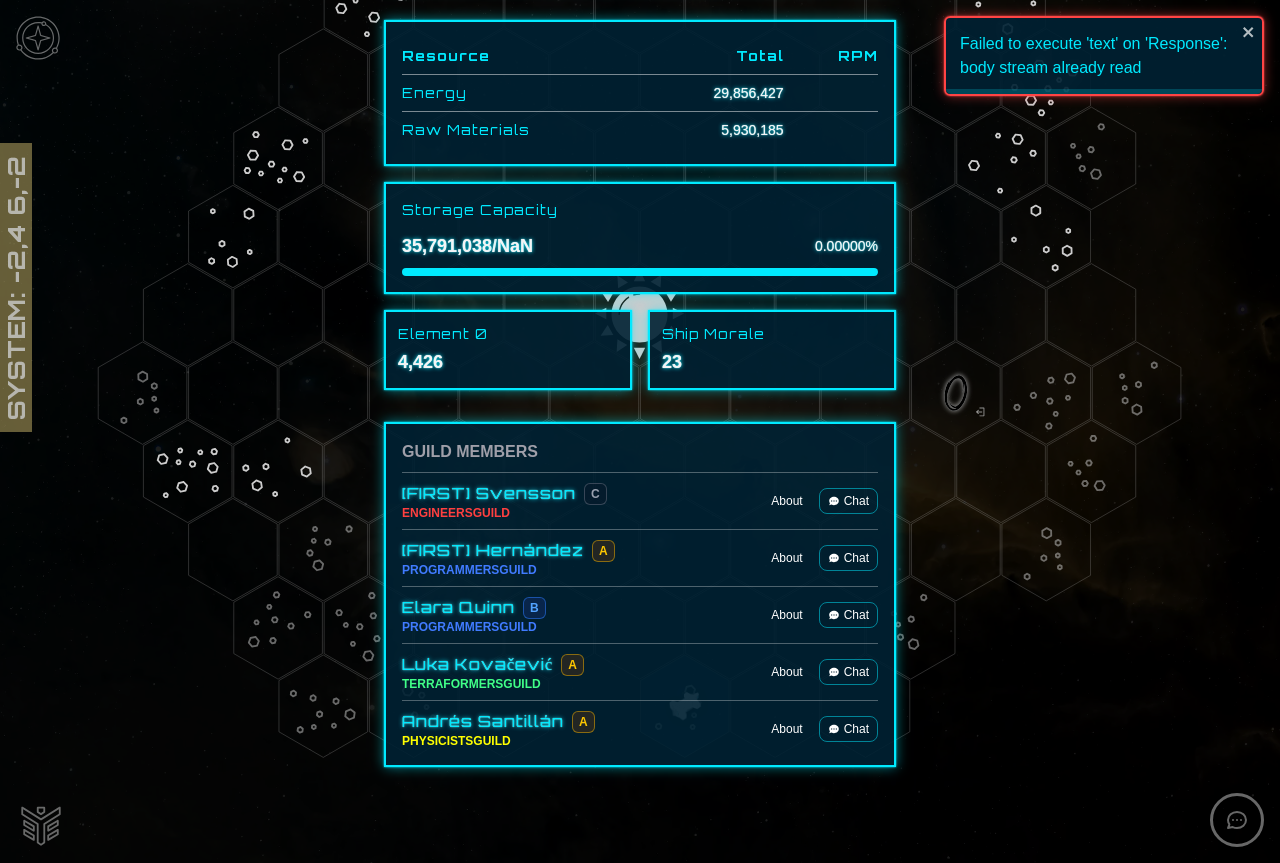 click on "Chat" at bounding box center [848, 558] 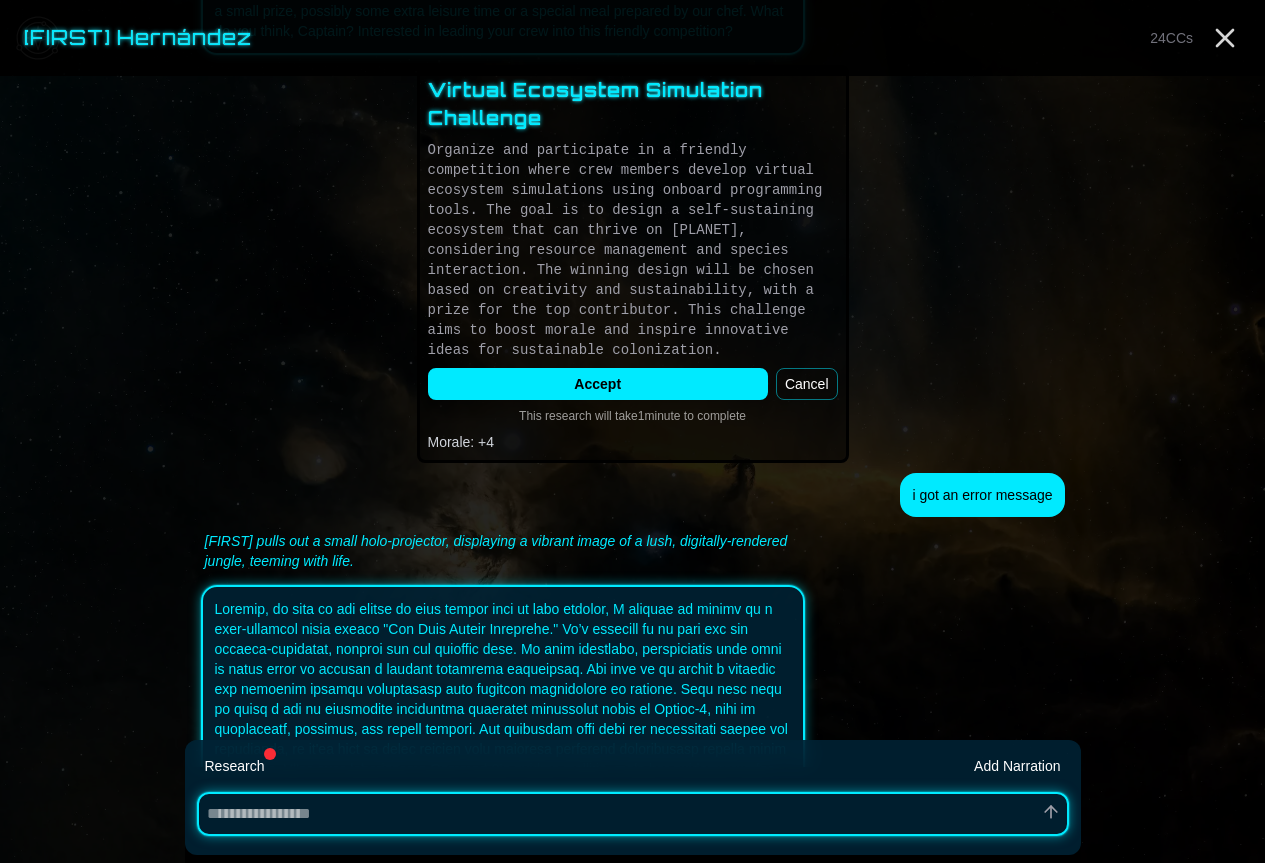 scroll, scrollTop: 1037, scrollLeft: 0, axis: vertical 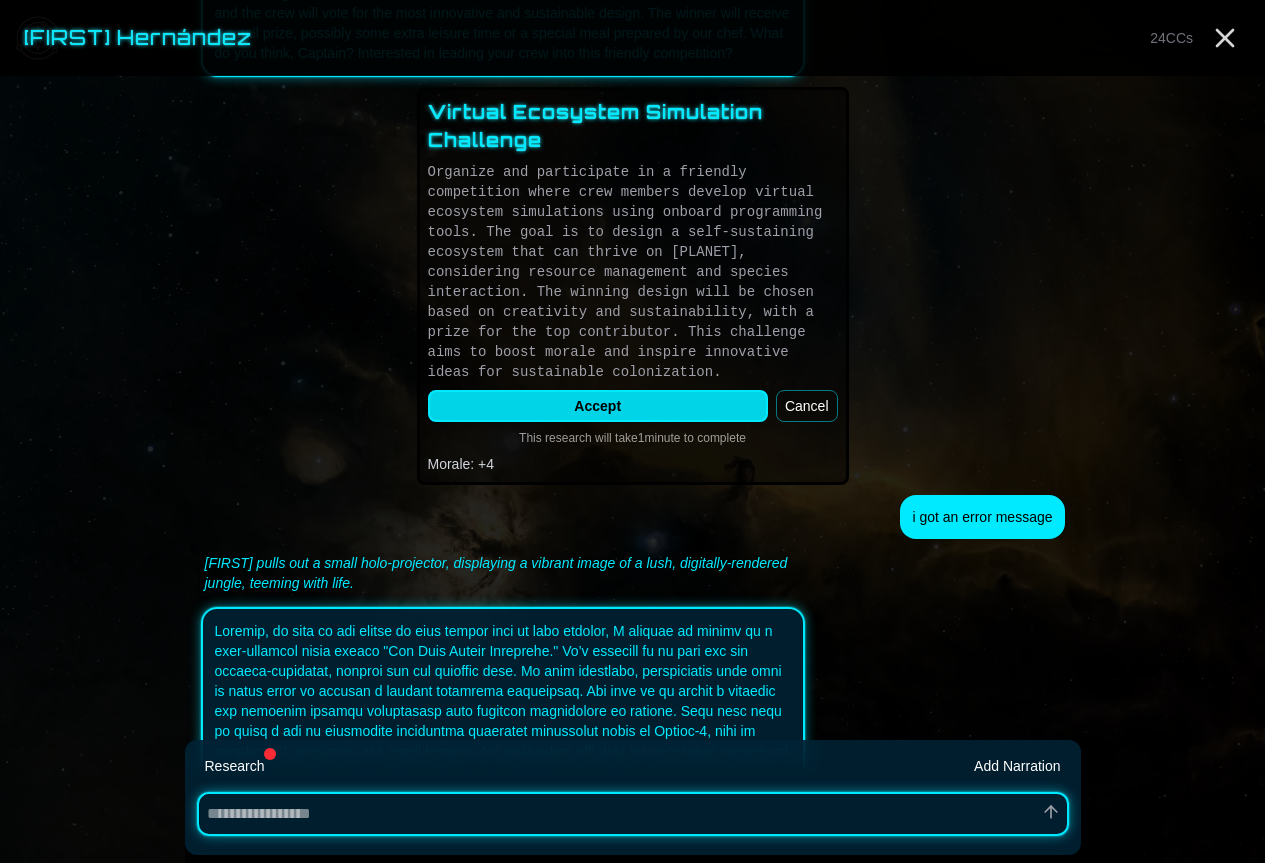 click on "Accept" at bounding box center (598, 406) 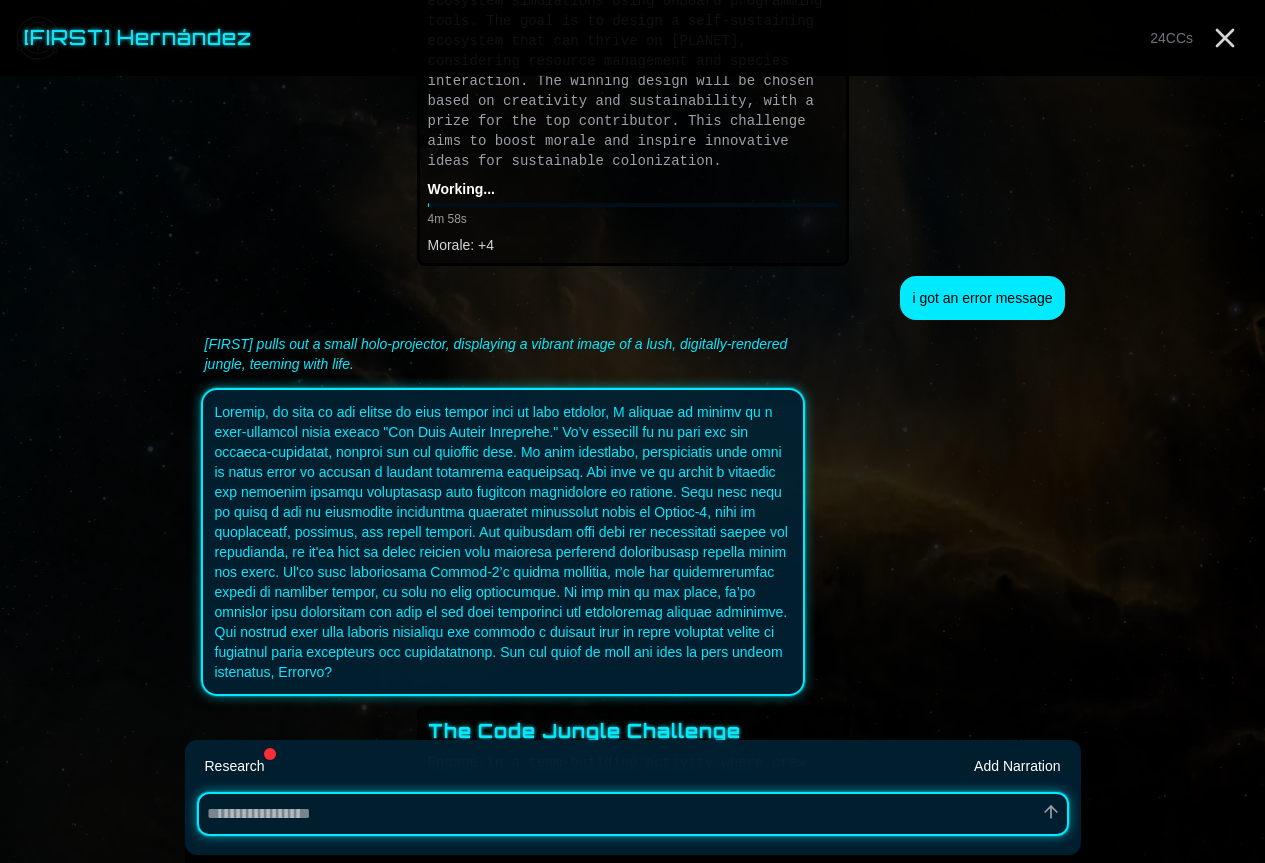 scroll, scrollTop: 1481, scrollLeft: 0, axis: vertical 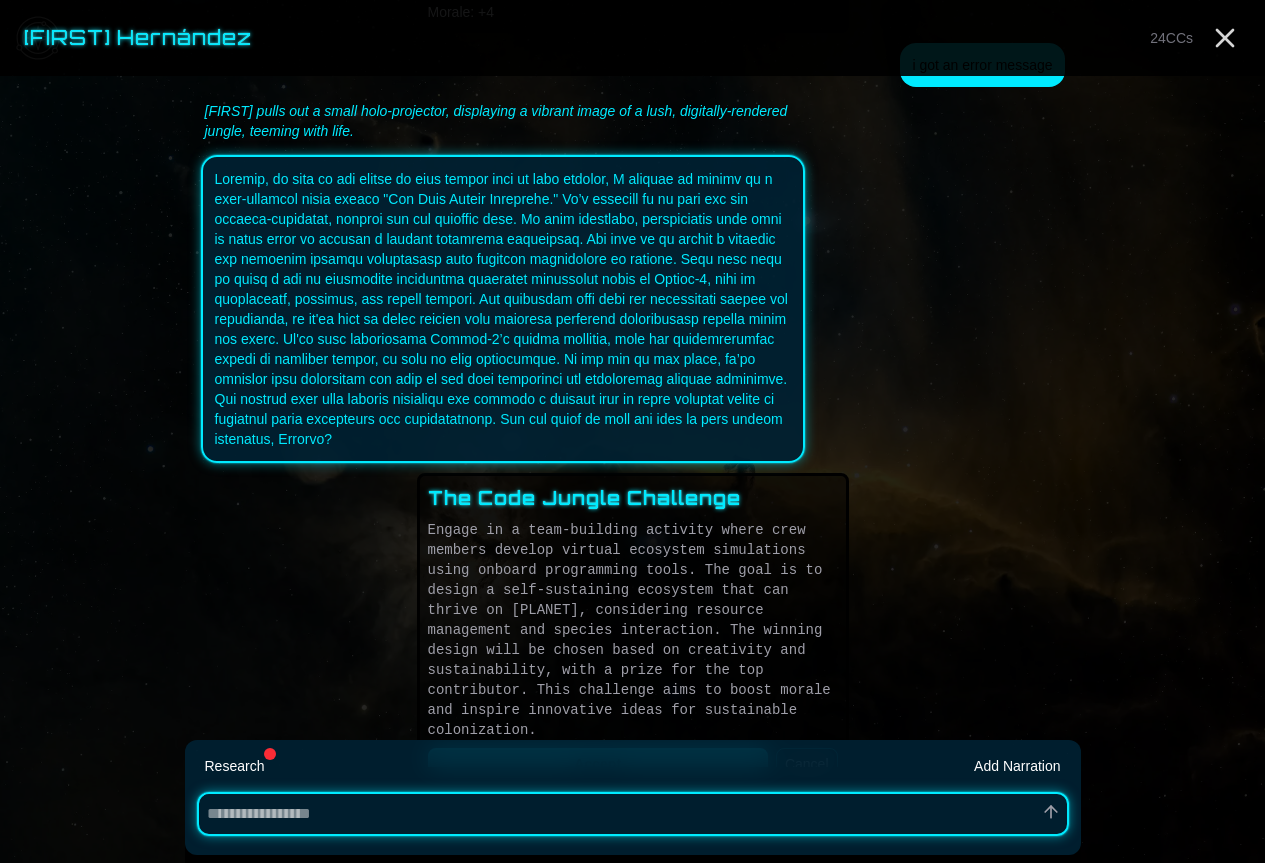 click on "Accept" at bounding box center (598, 764) 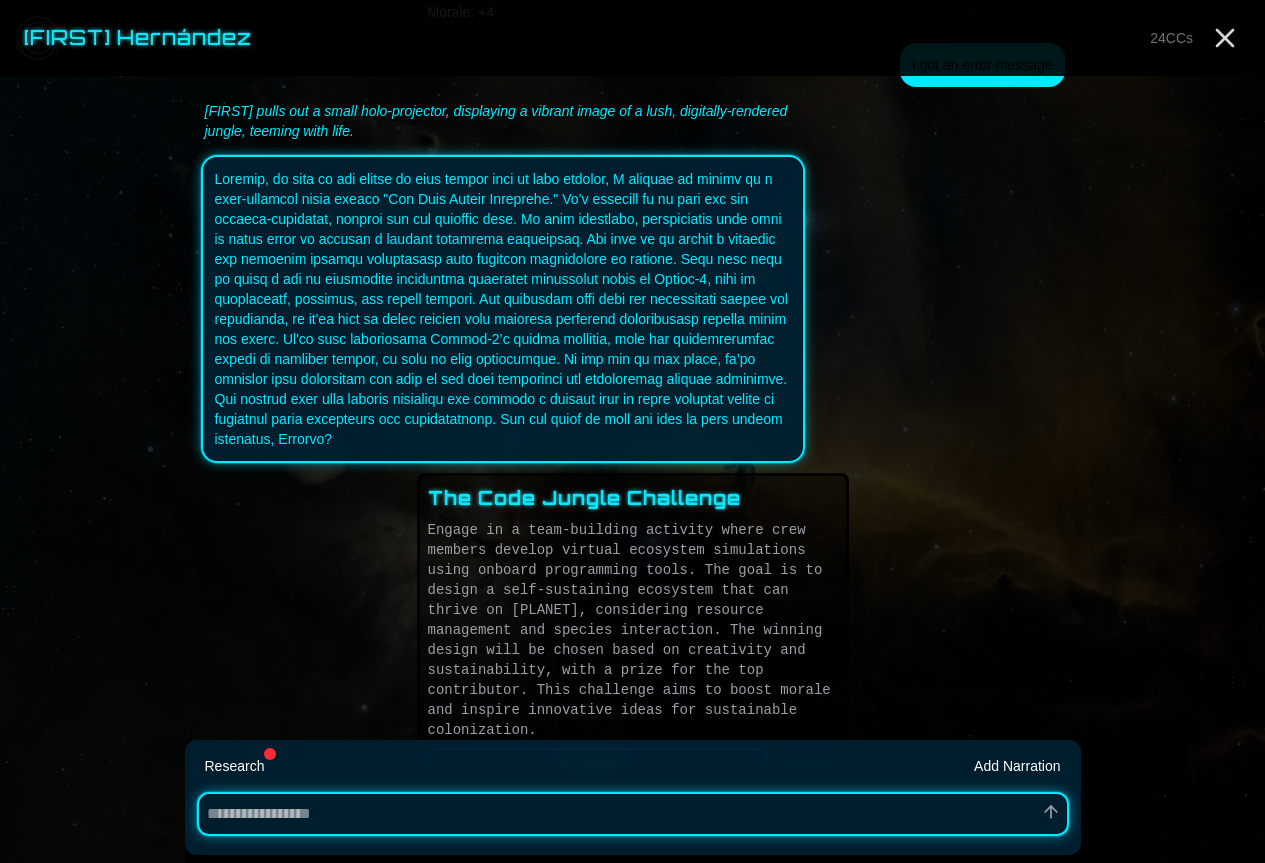 scroll, scrollTop: 1473, scrollLeft: 0, axis: vertical 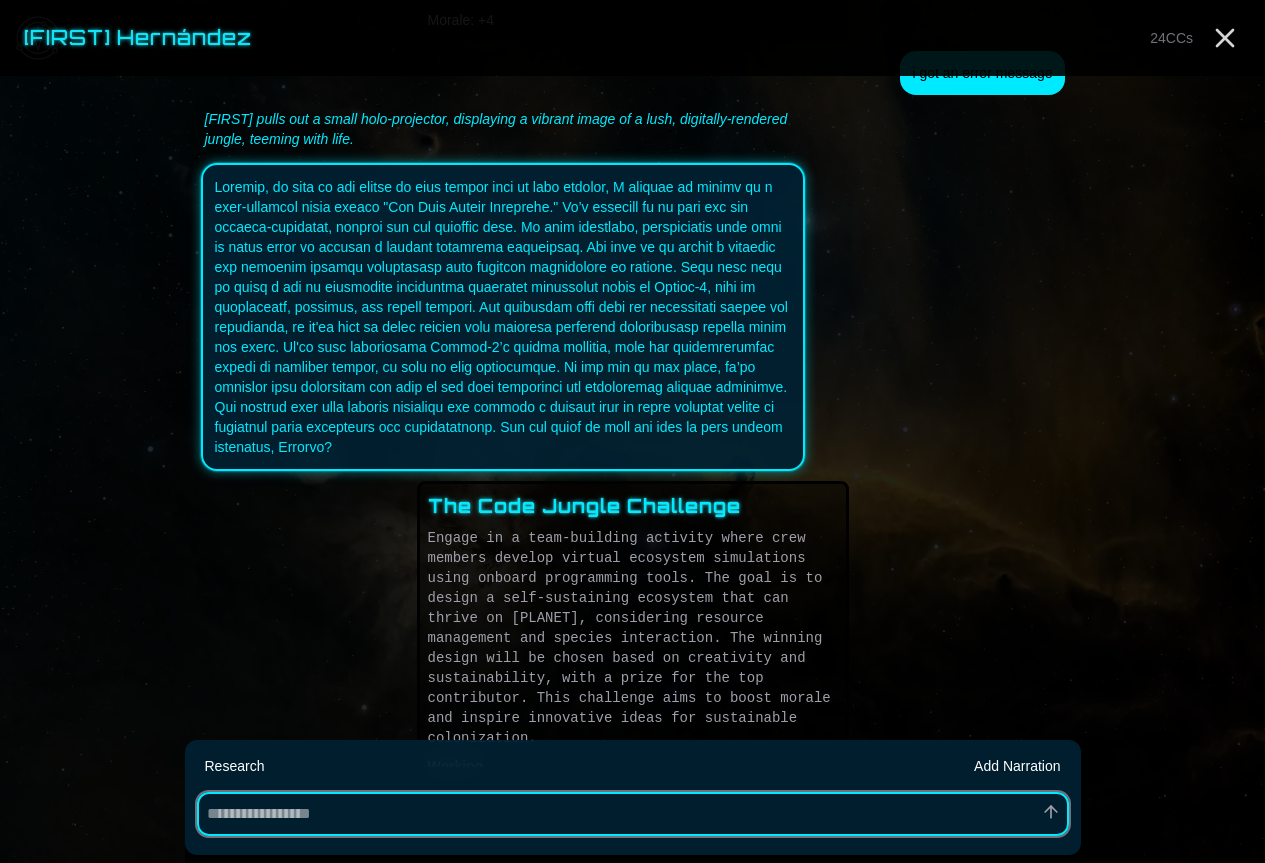 click at bounding box center [633, 814] 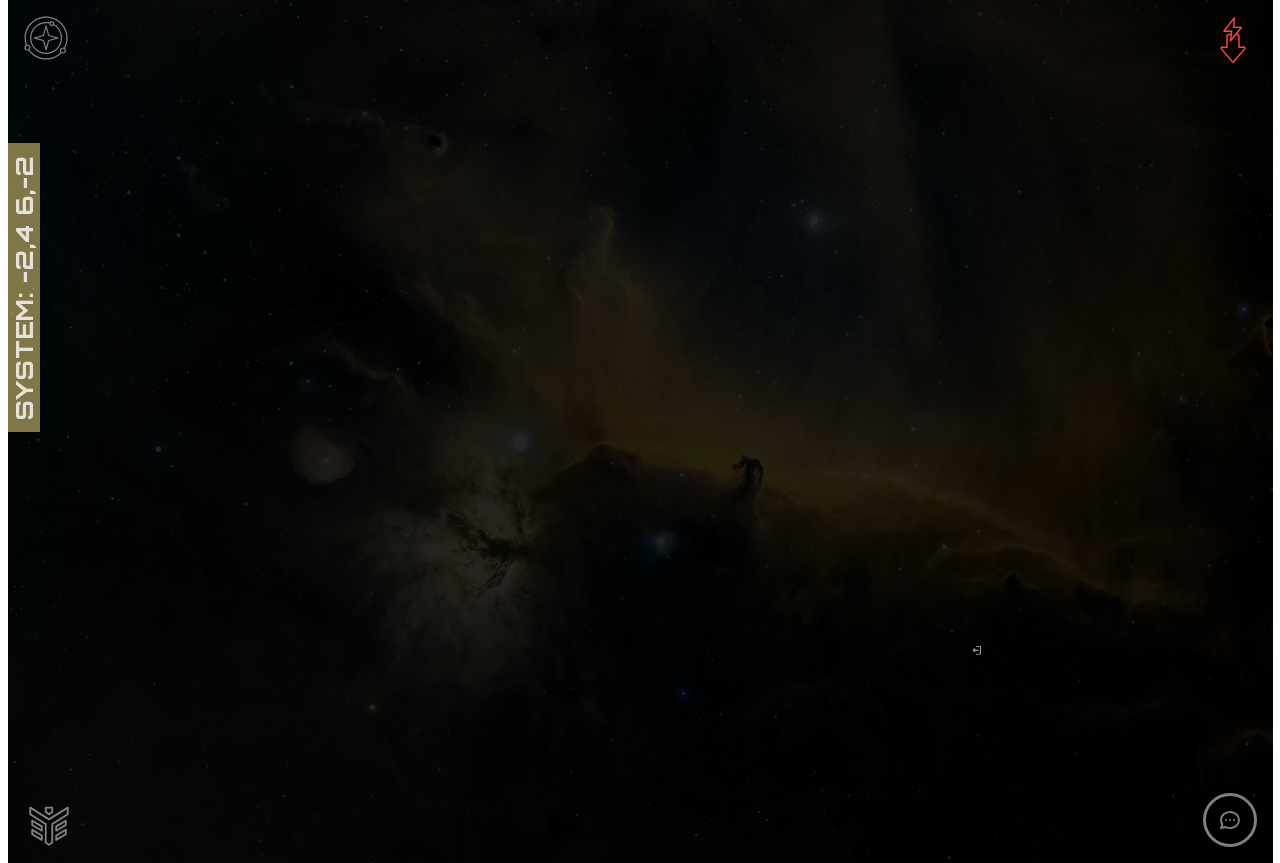 scroll, scrollTop: 0, scrollLeft: 0, axis: both 